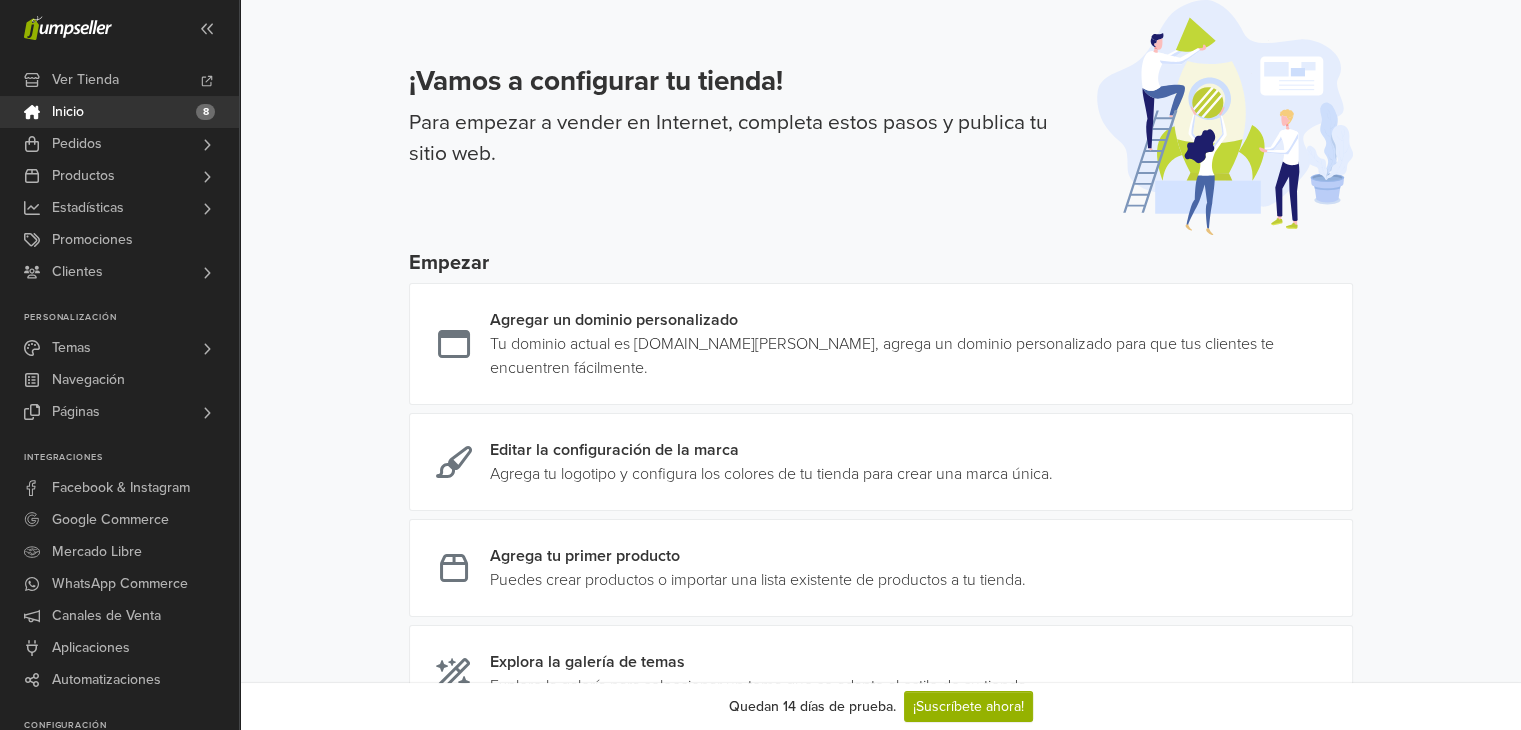 scroll, scrollTop: 0, scrollLeft: 0, axis: both 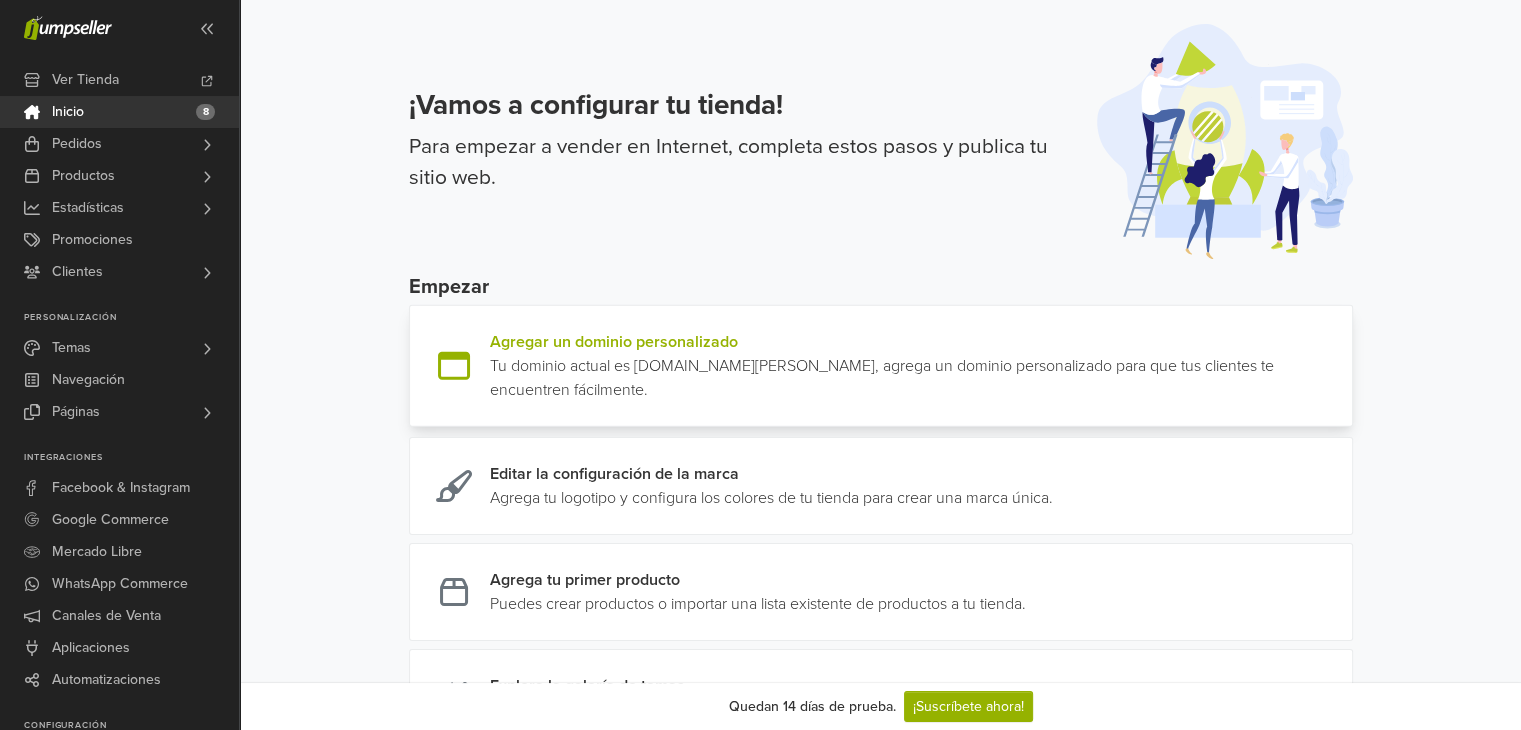 click at bounding box center [1344, 366] 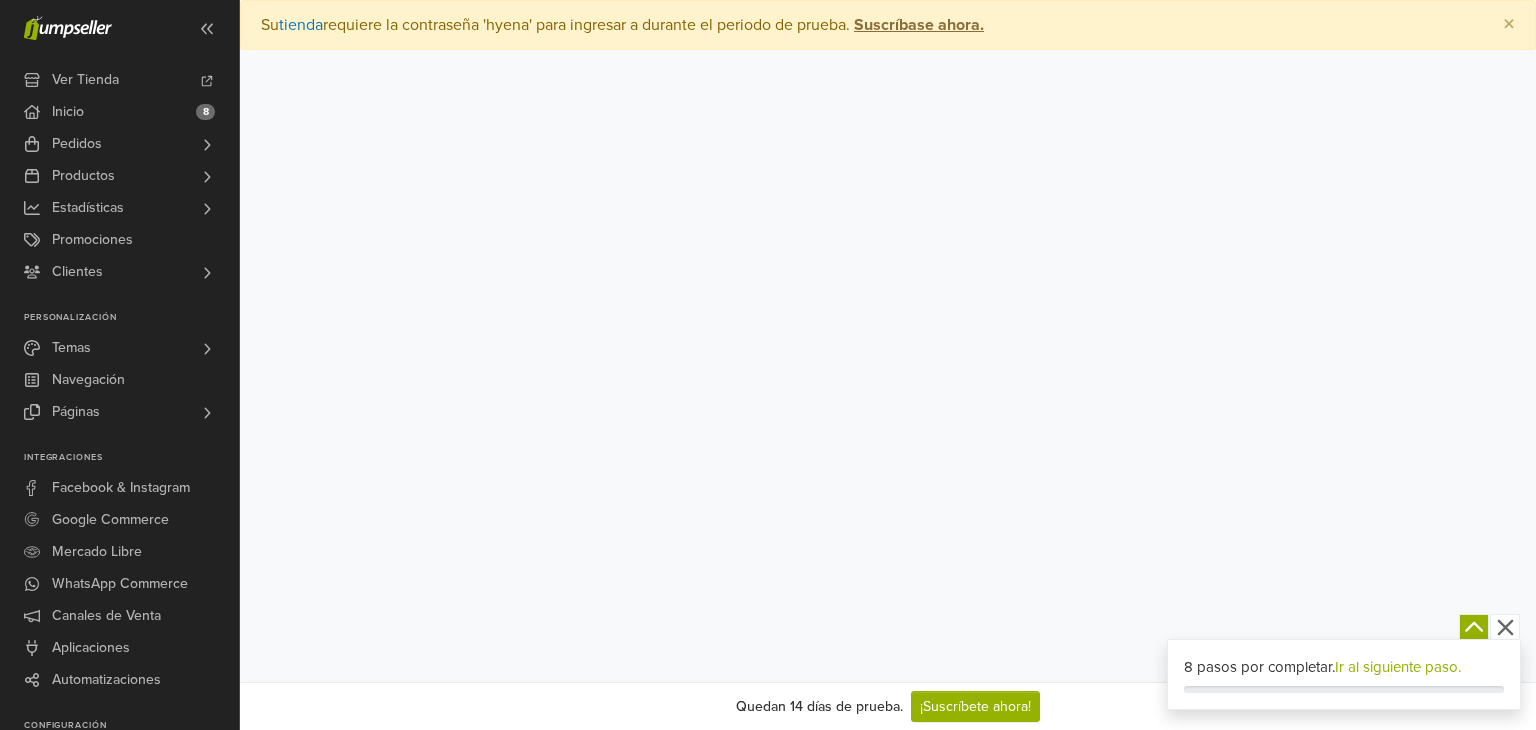 scroll, scrollTop: 0, scrollLeft: 0, axis: both 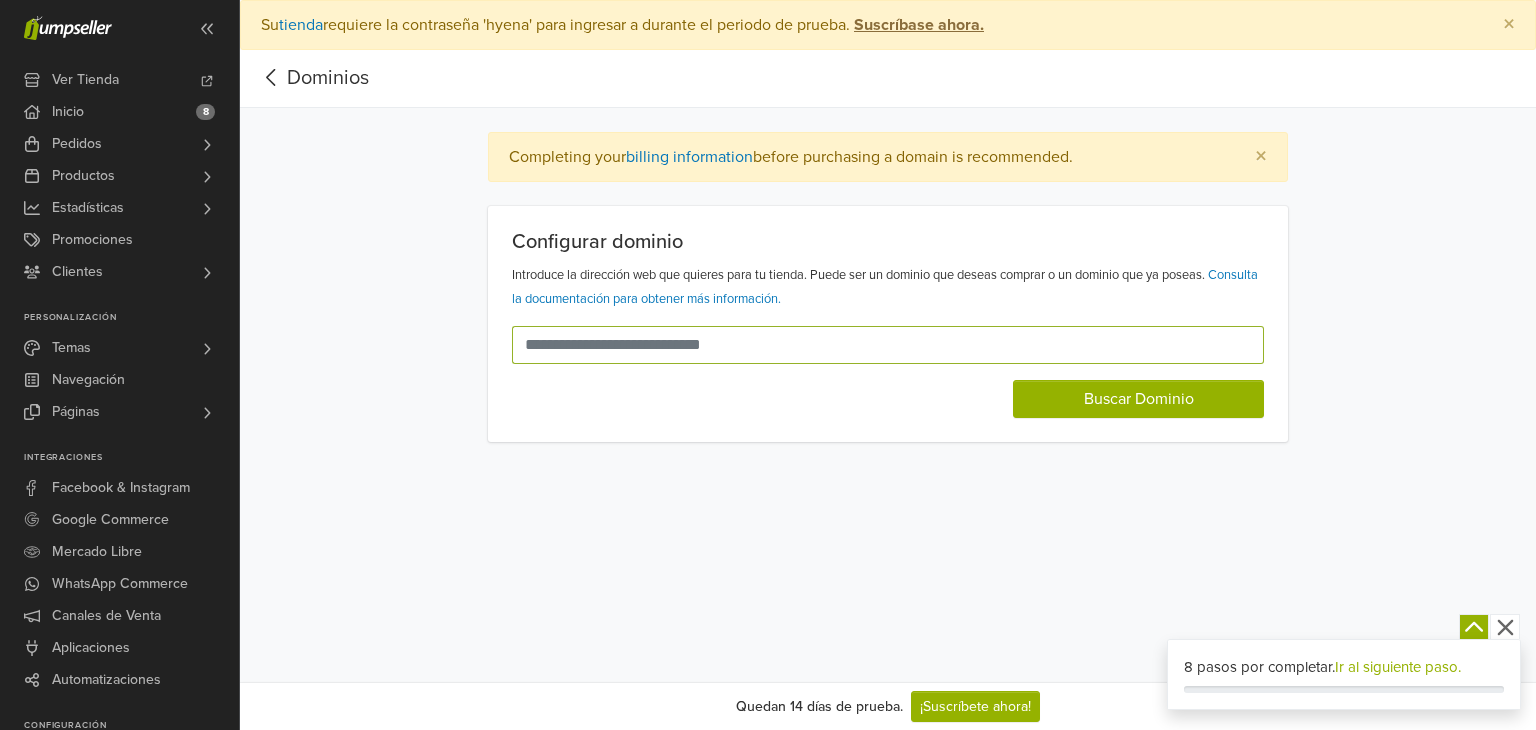 click at bounding box center [876, 345] 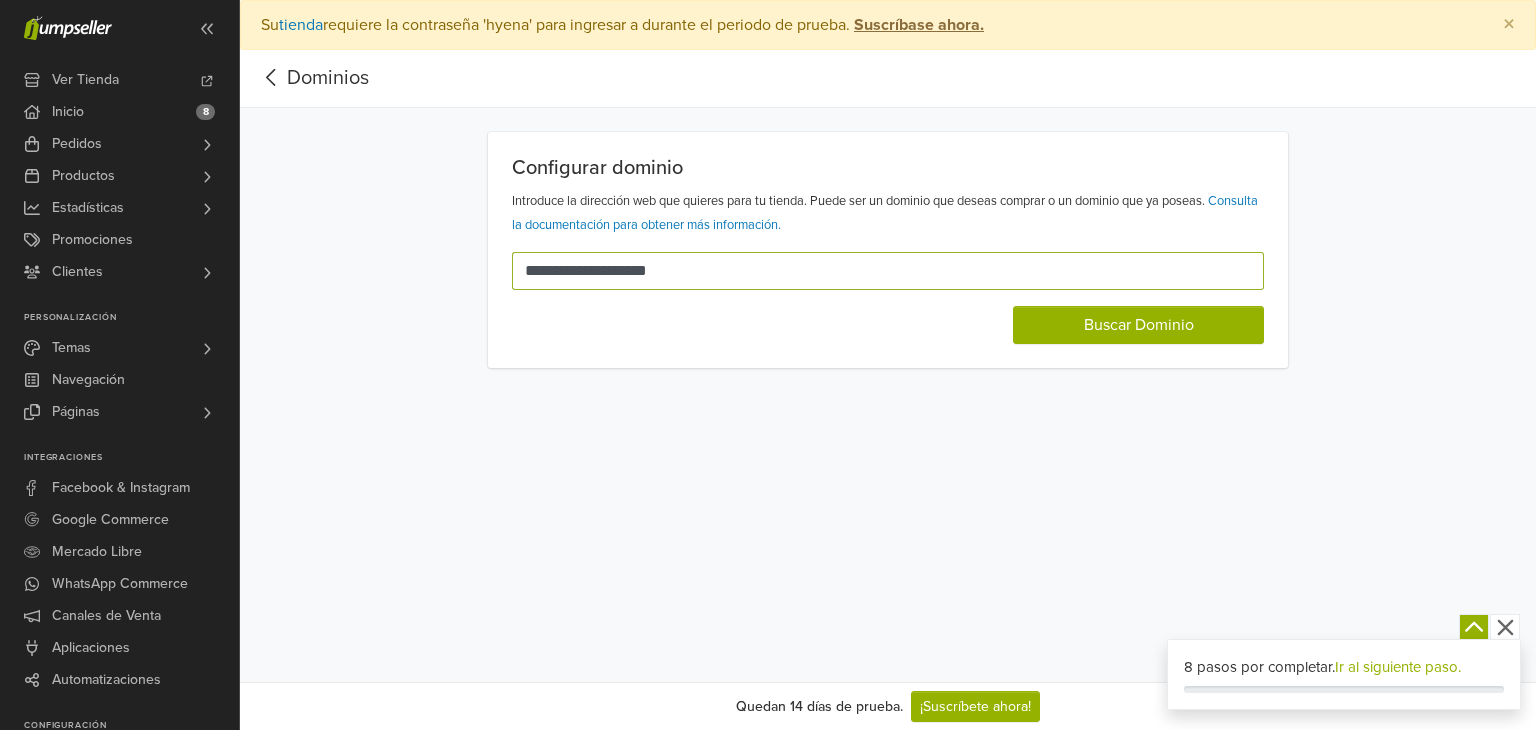 click on "**********" at bounding box center (876, 271) 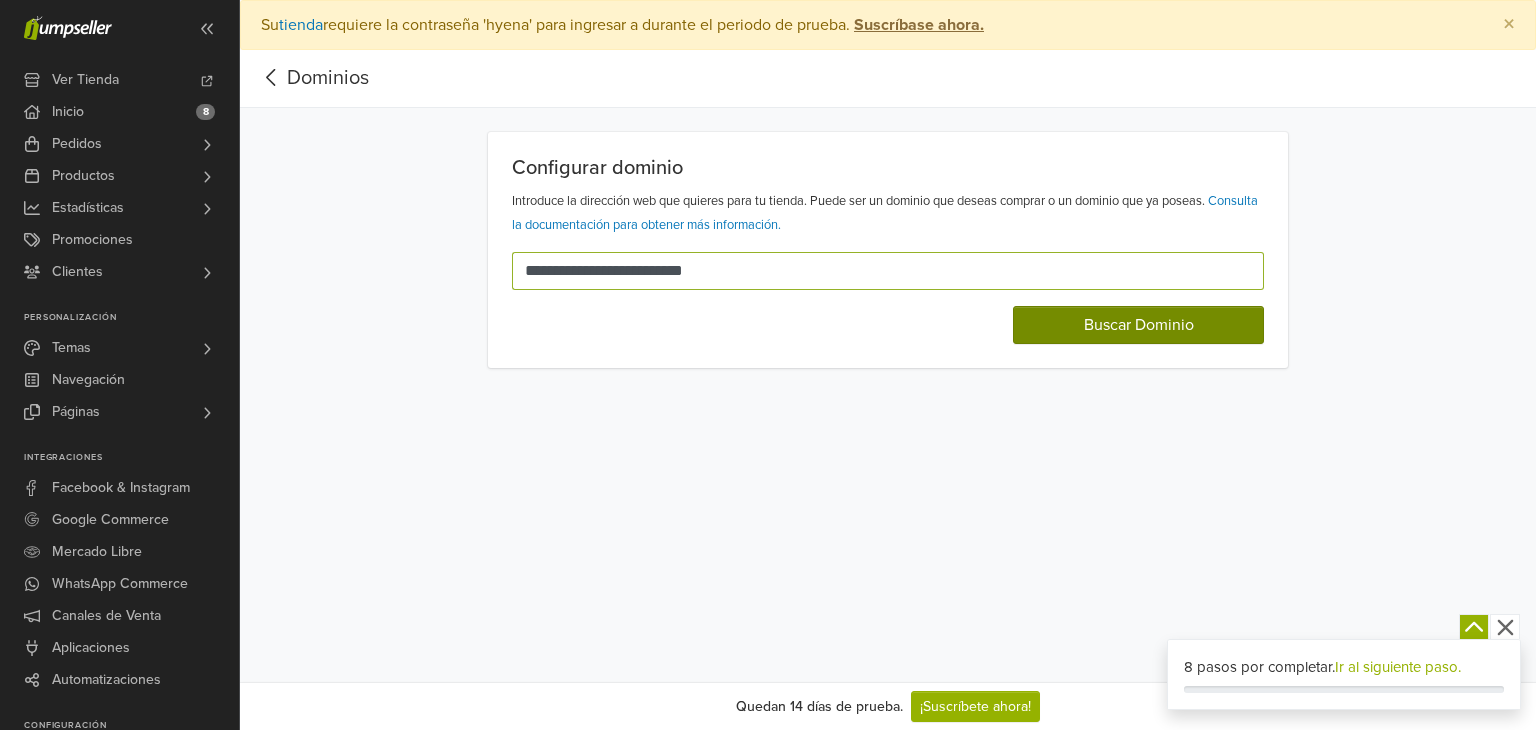 type on "**********" 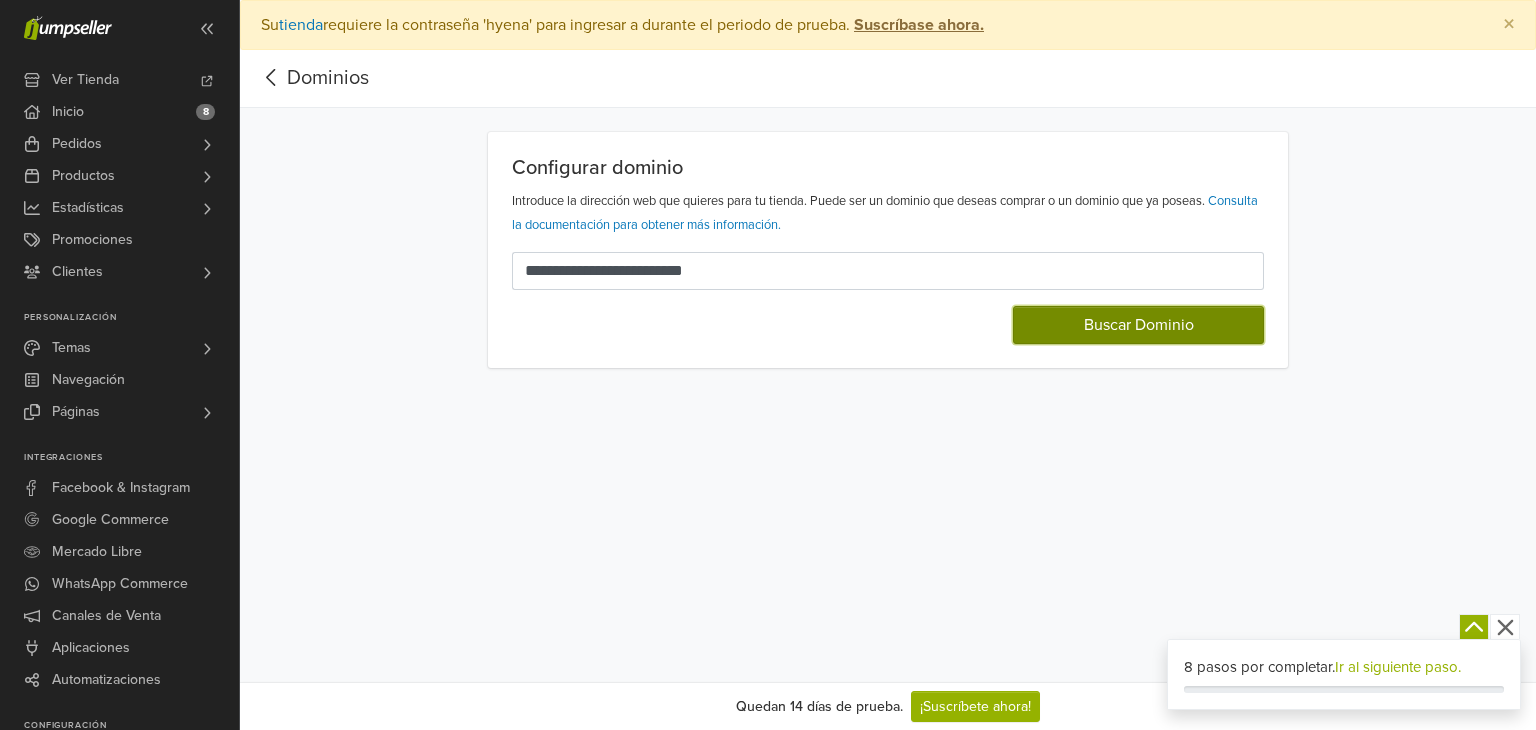 click on "Buscar Dominio" at bounding box center [1138, 325] 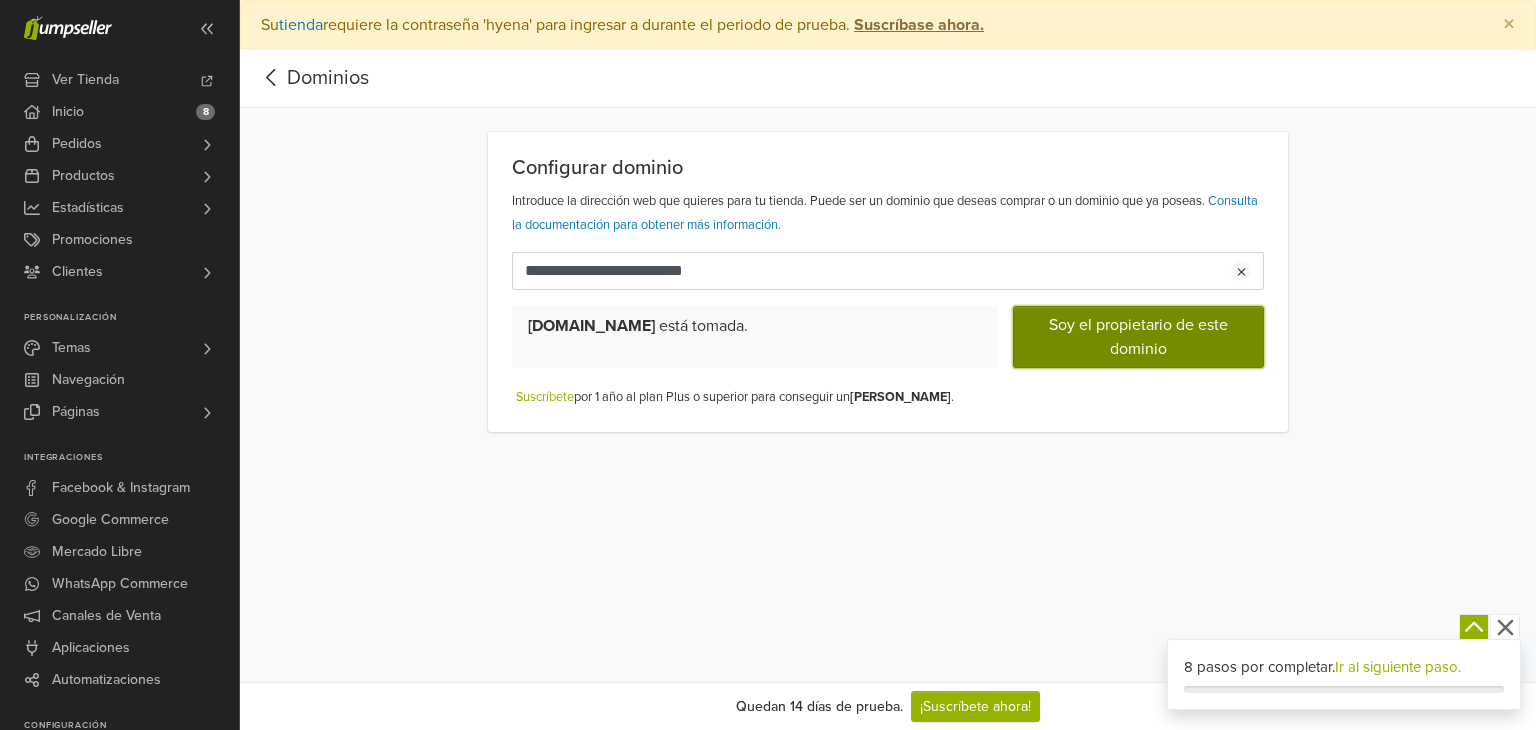 click on "Soy el propietario de este dominio" at bounding box center [1138, 337] 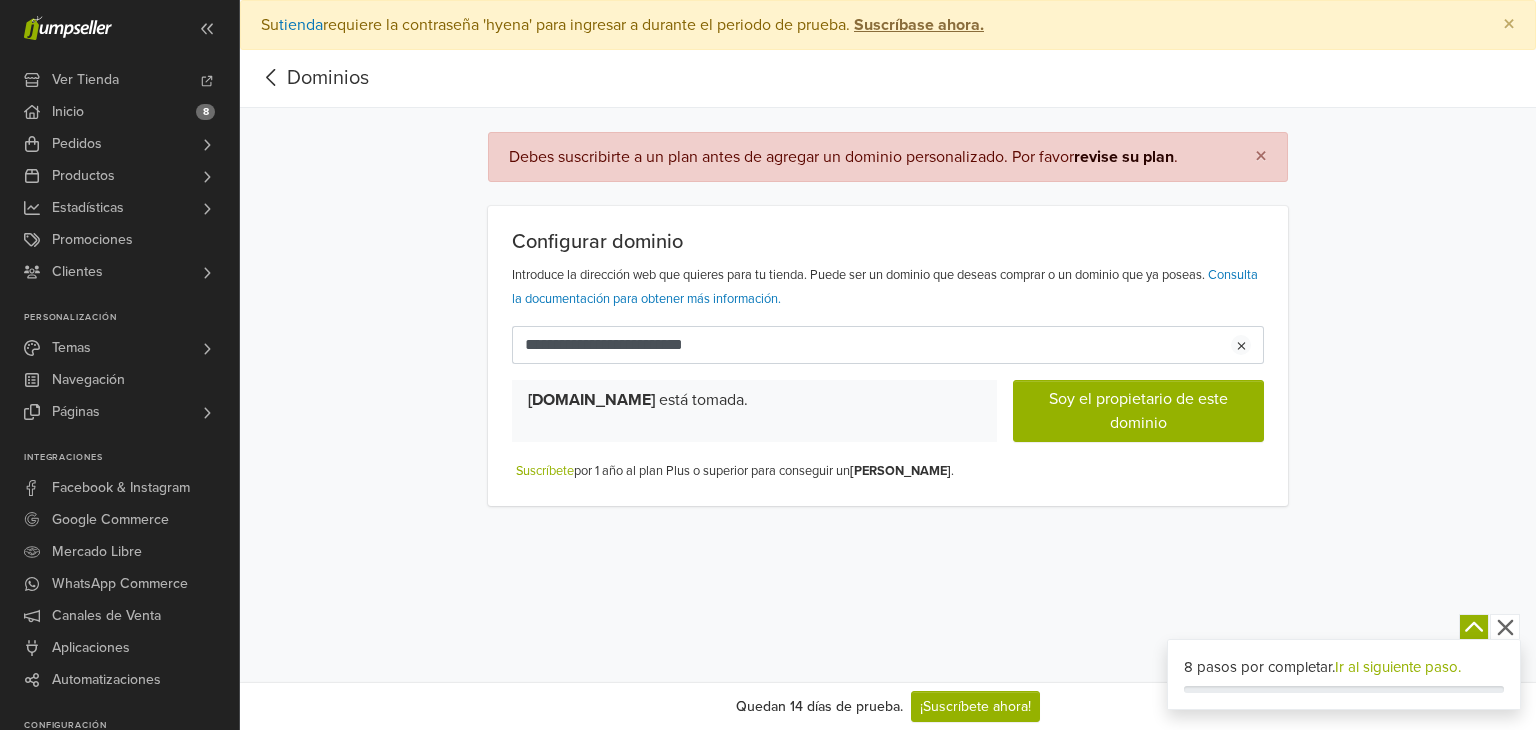 click on "Ir al siguiente paso." at bounding box center (1398, 667) 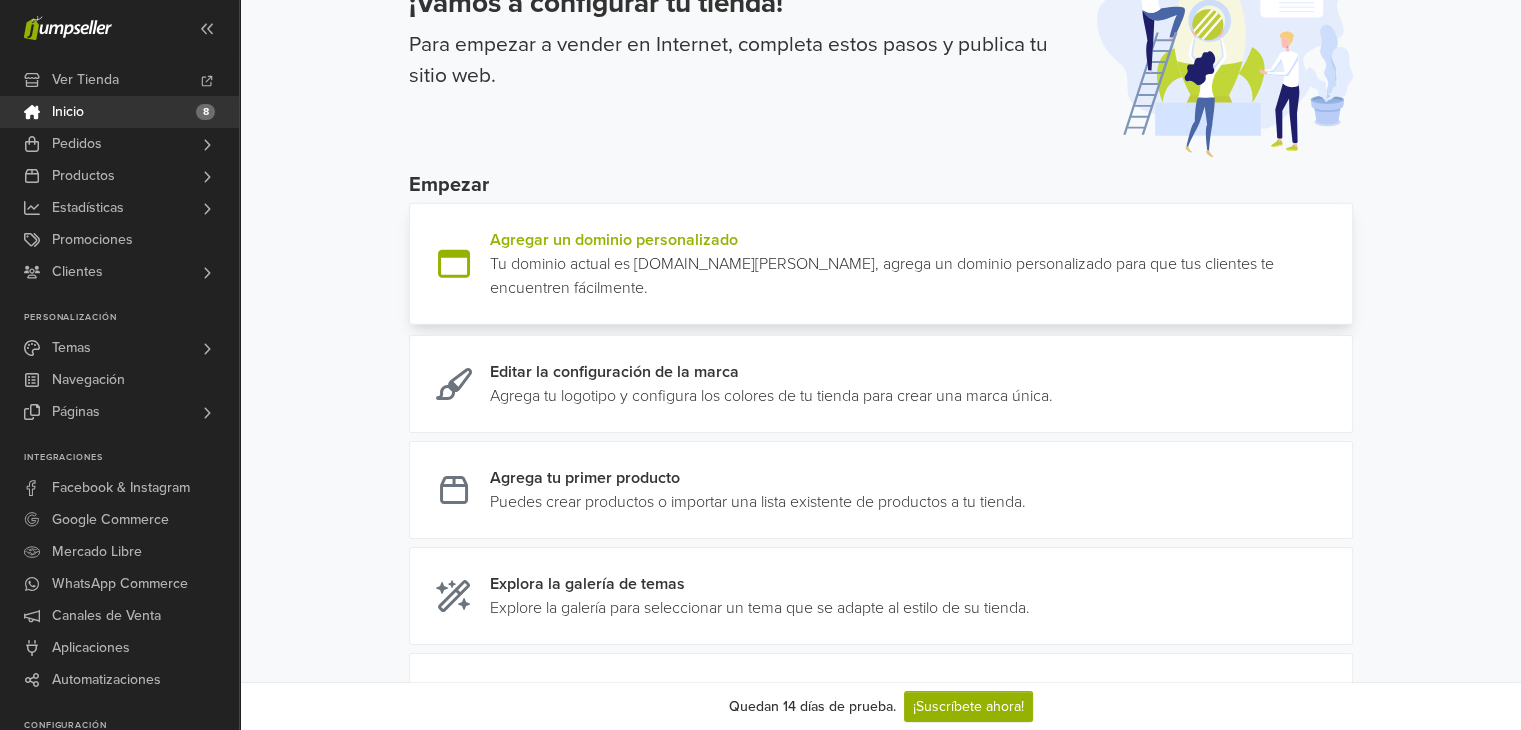 scroll, scrollTop: 110, scrollLeft: 0, axis: vertical 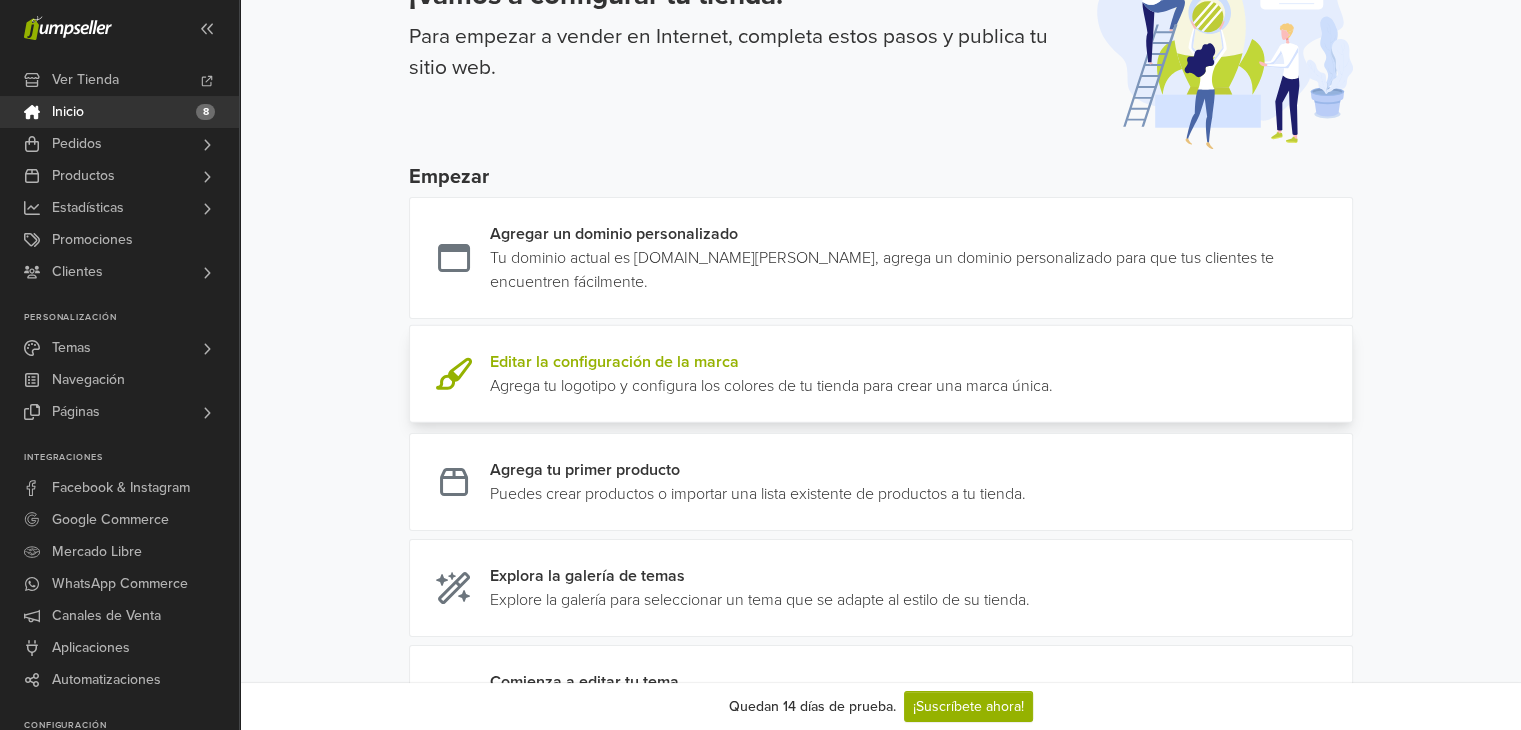 click at bounding box center [1053, 374] 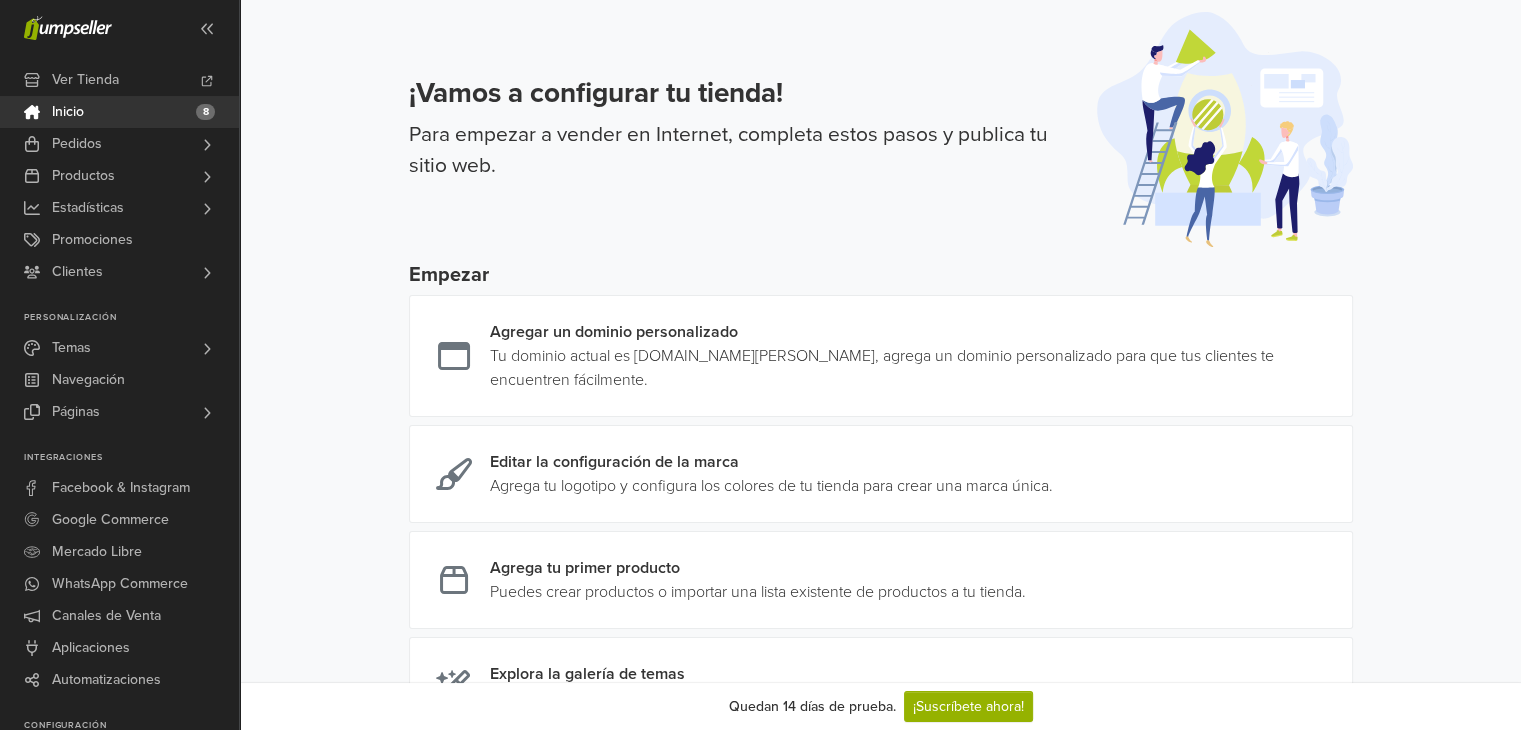 scroll, scrollTop: 0, scrollLeft: 0, axis: both 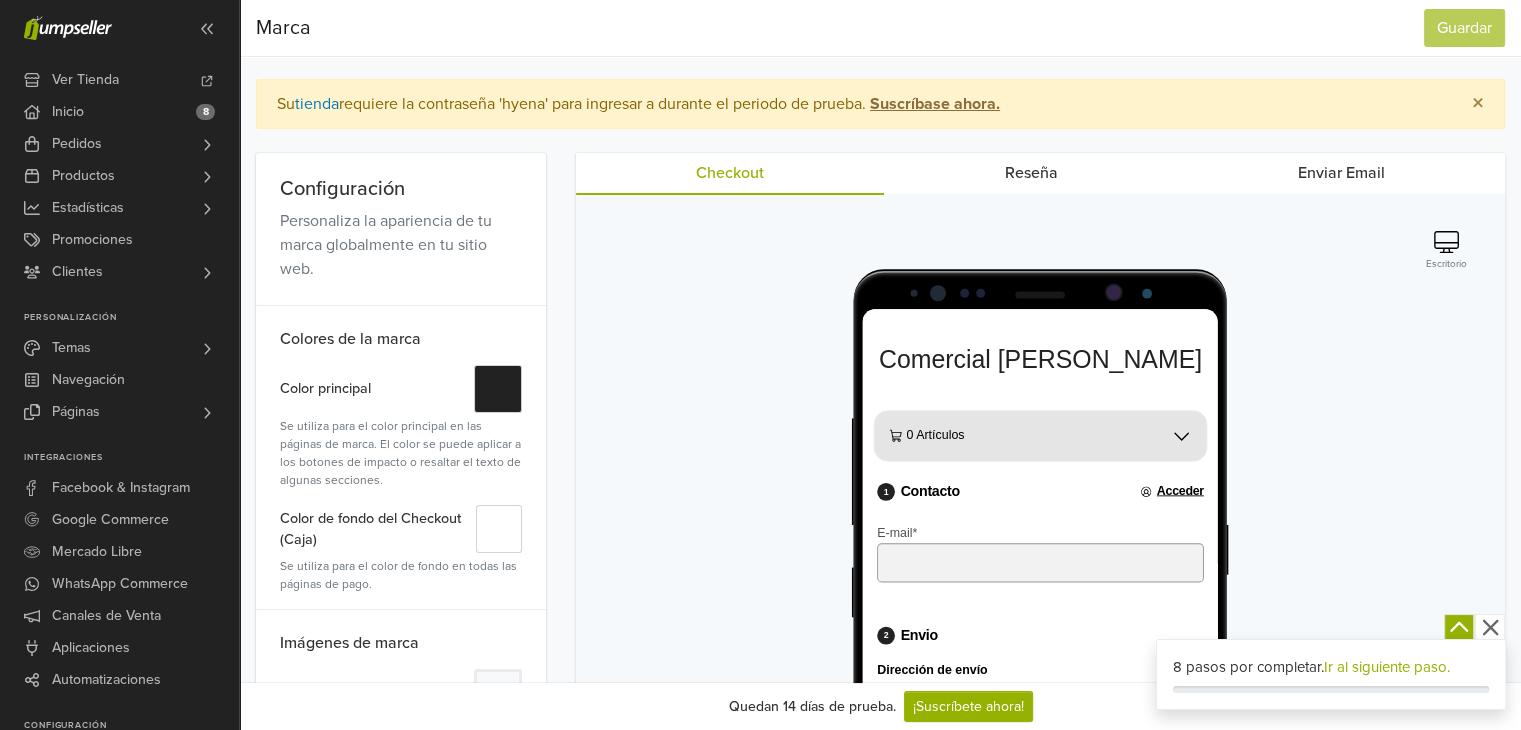 click on "Reseña" at bounding box center (1030, 173) 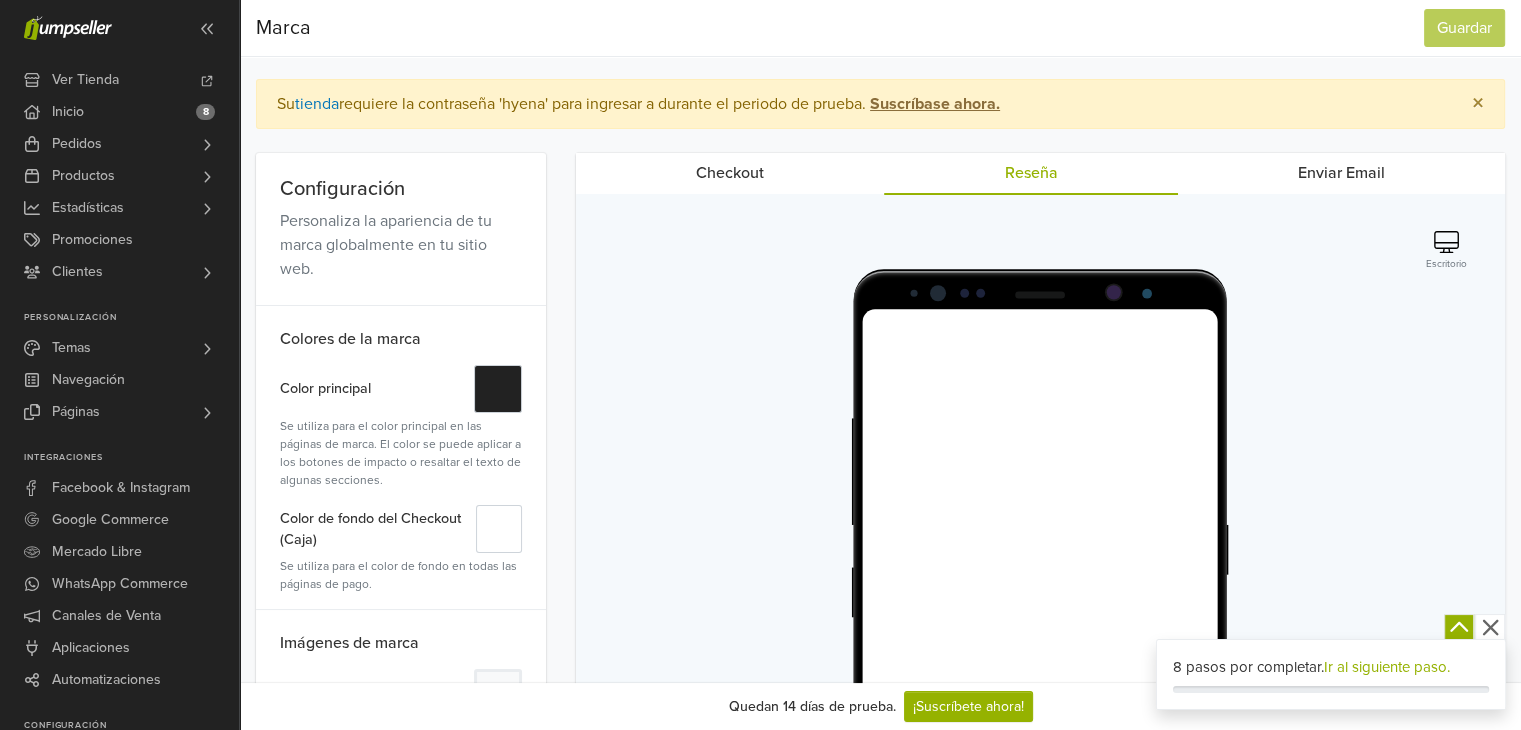scroll, scrollTop: 0, scrollLeft: 0, axis: both 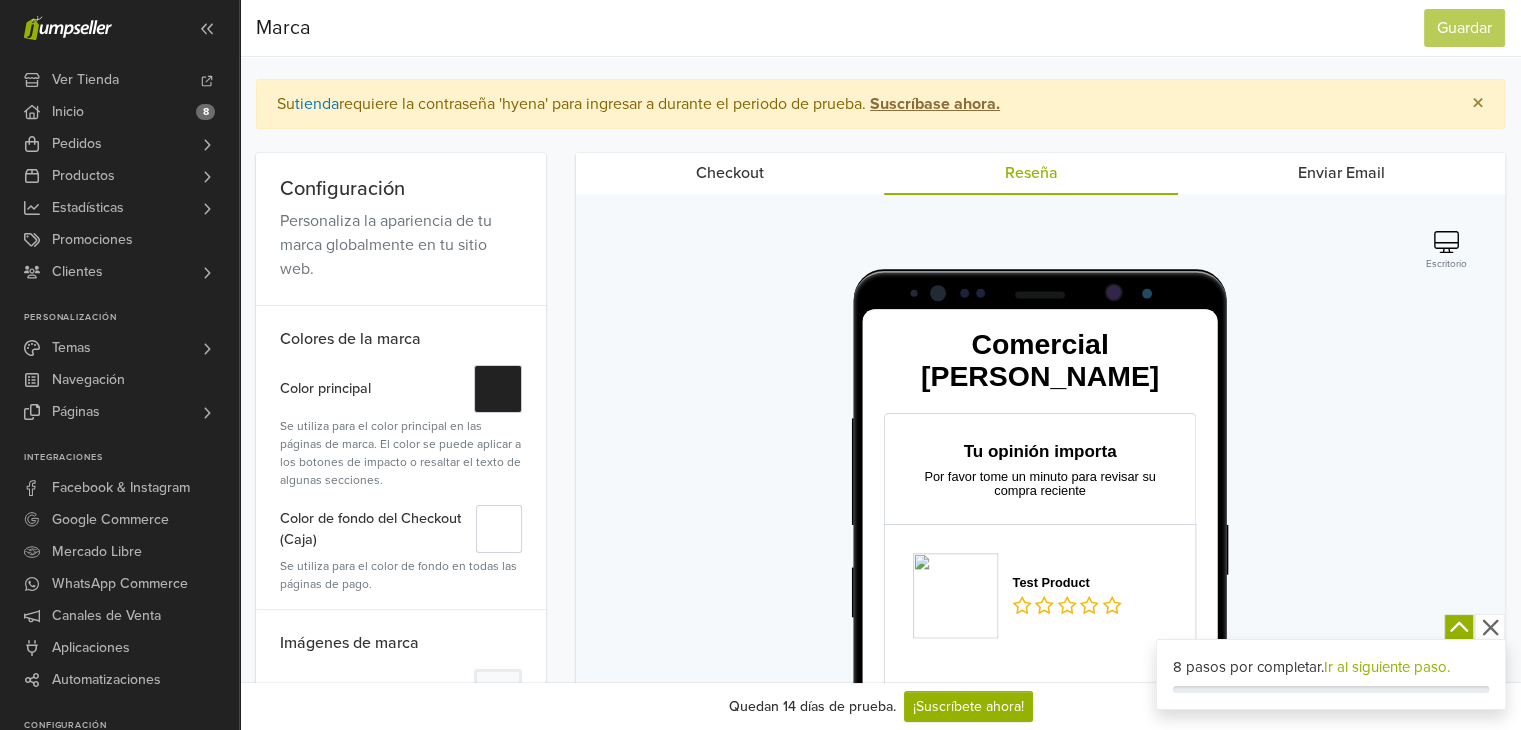 click on "Enviar Email" at bounding box center (1341, 173) 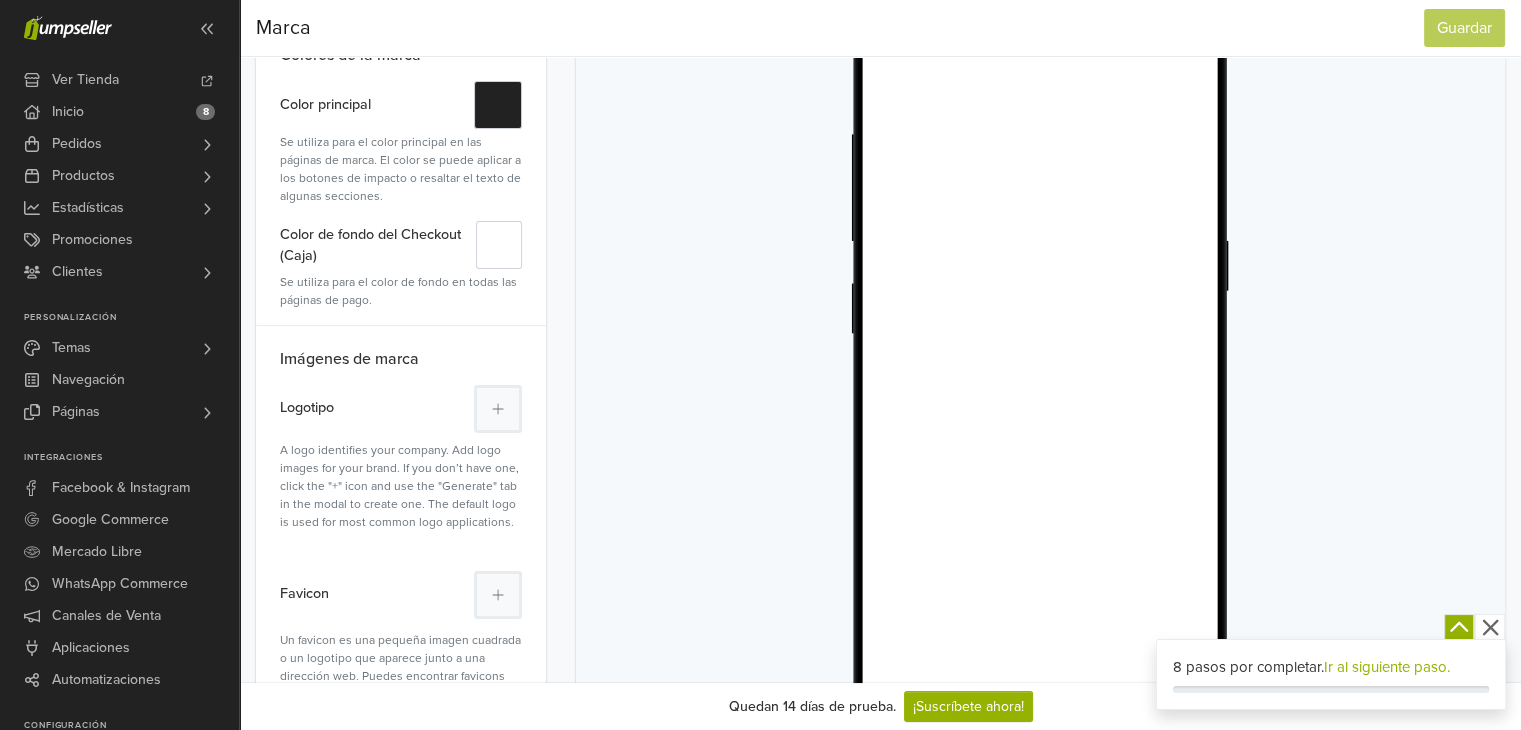 scroll, scrollTop: 0, scrollLeft: 0, axis: both 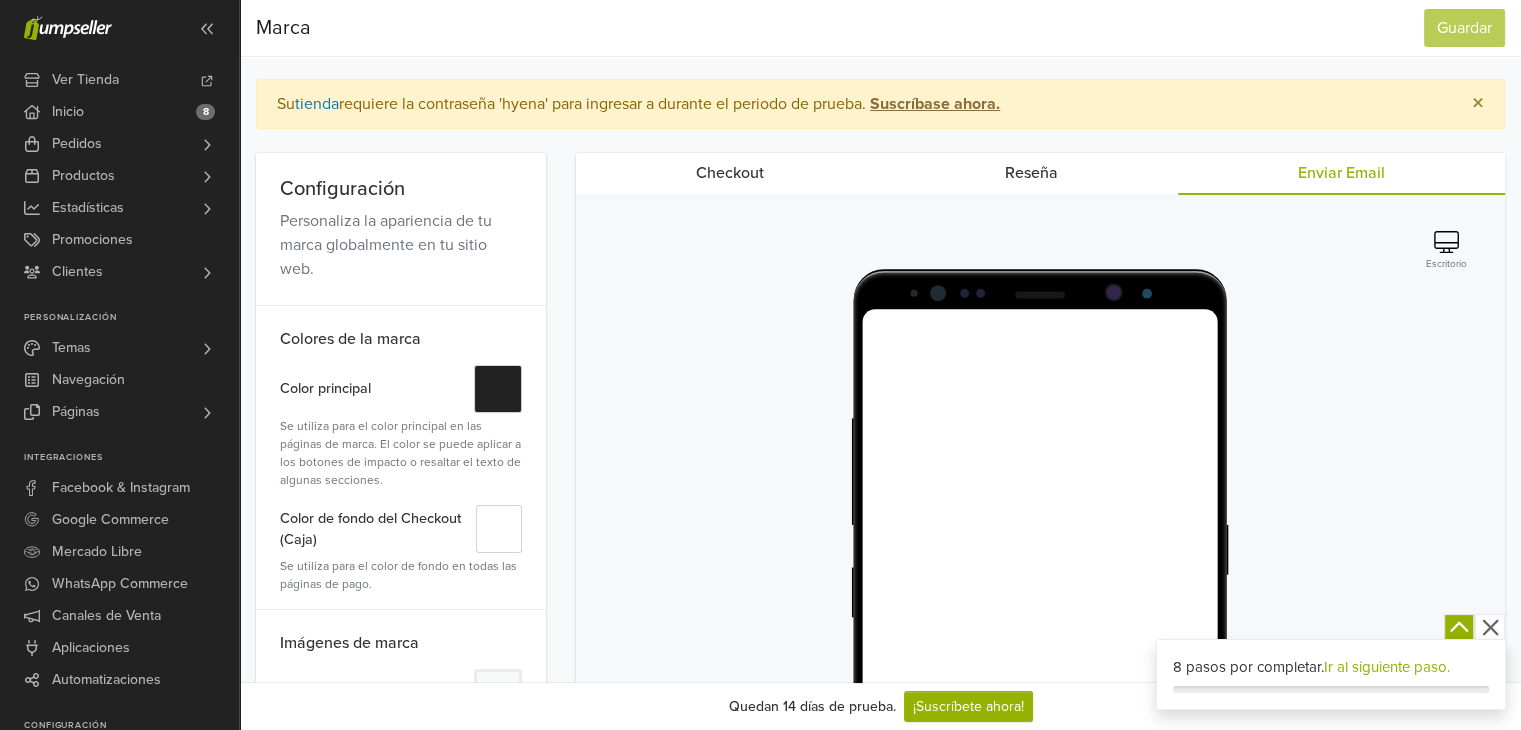 click on "Checkout" at bounding box center [730, 173] 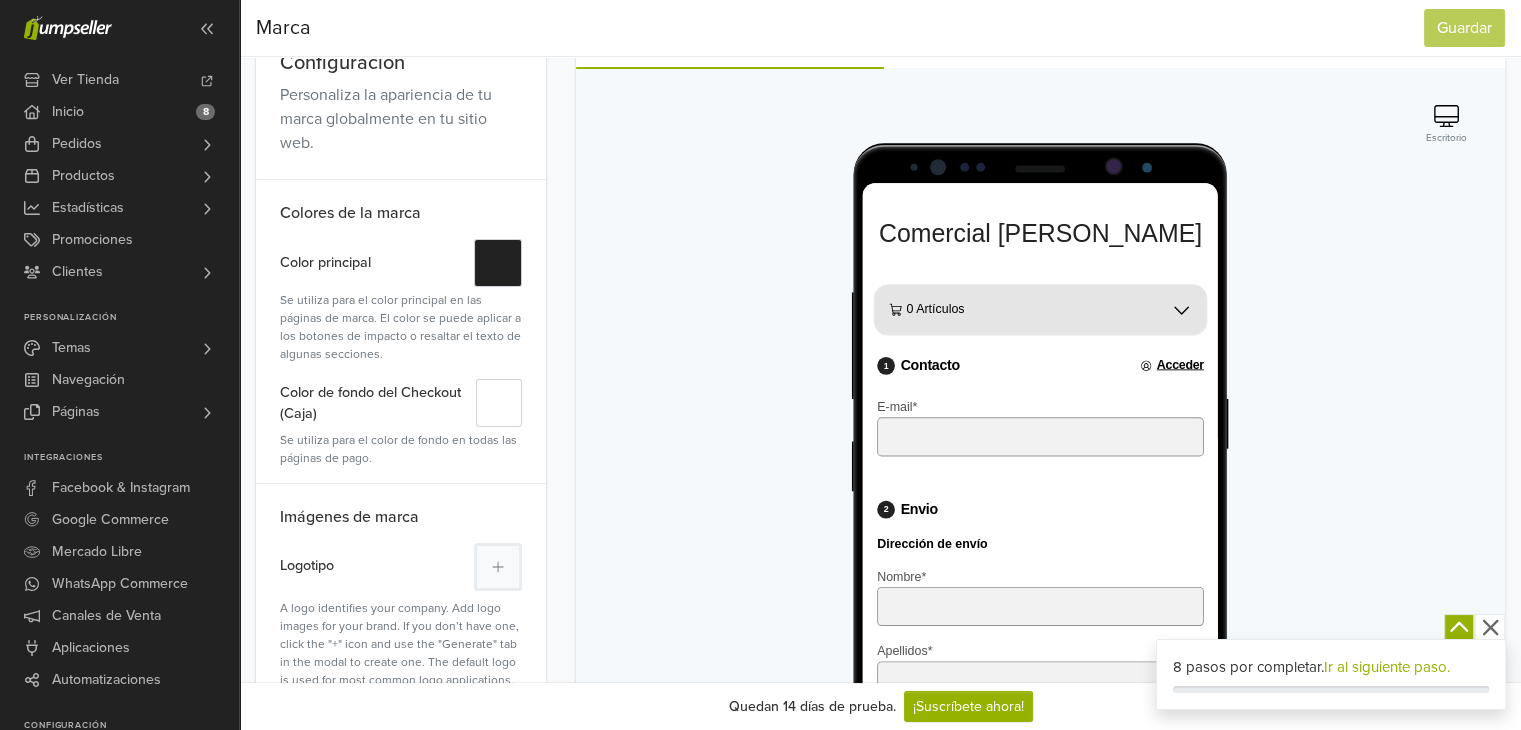 scroll, scrollTop: 132, scrollLeft: 0, axis: vertical 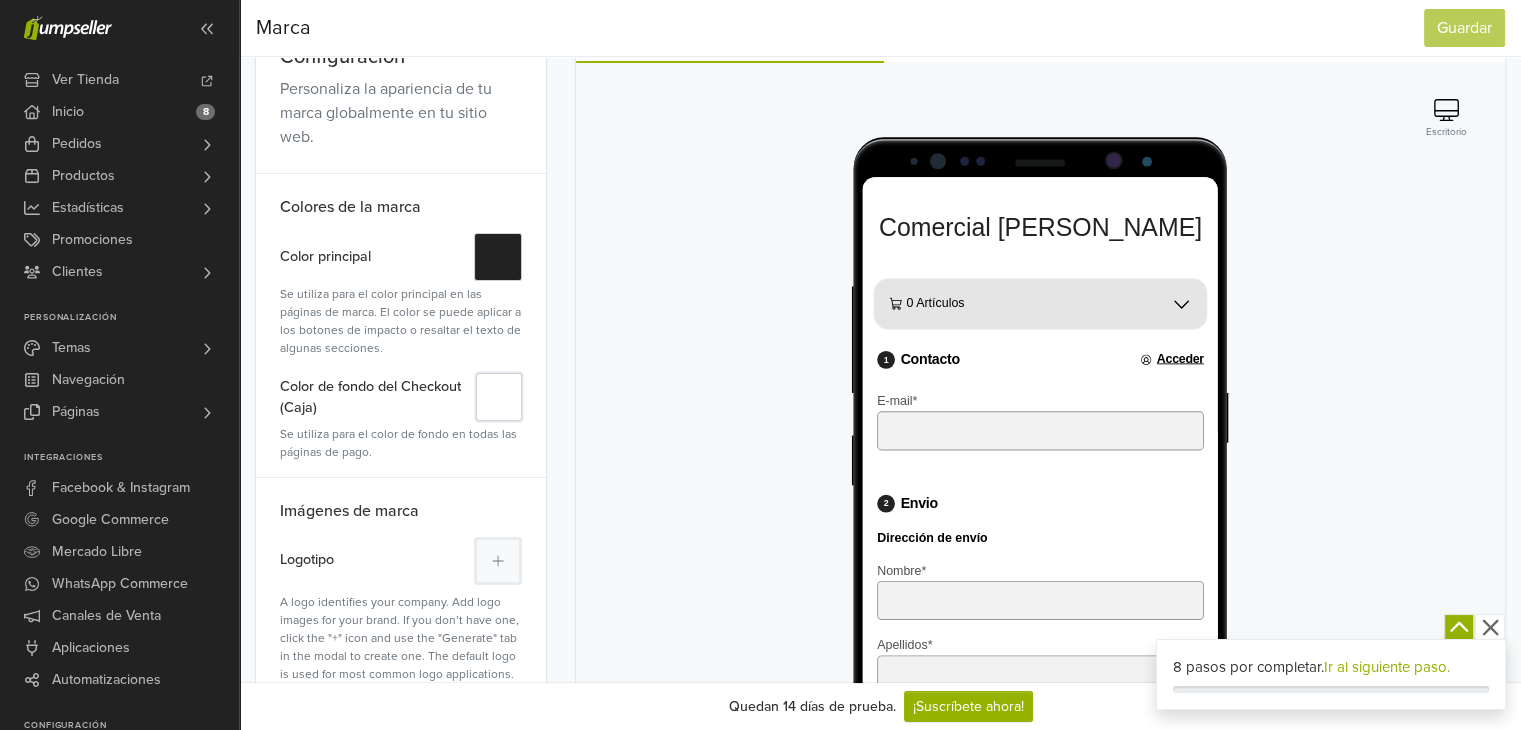 click on "#" at bounding box center (498, 397) 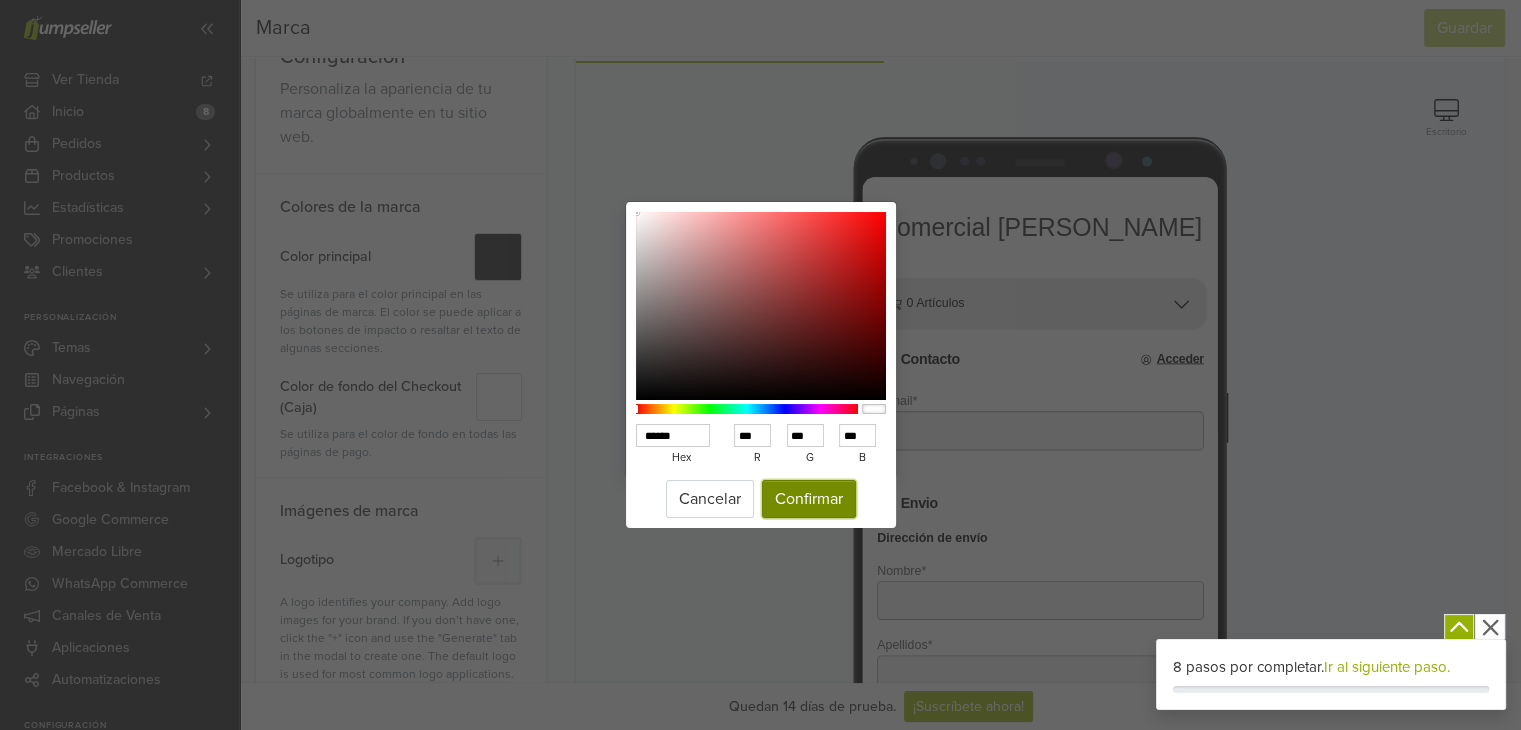 click on "Confirmar" at bounding box center (809, 499) 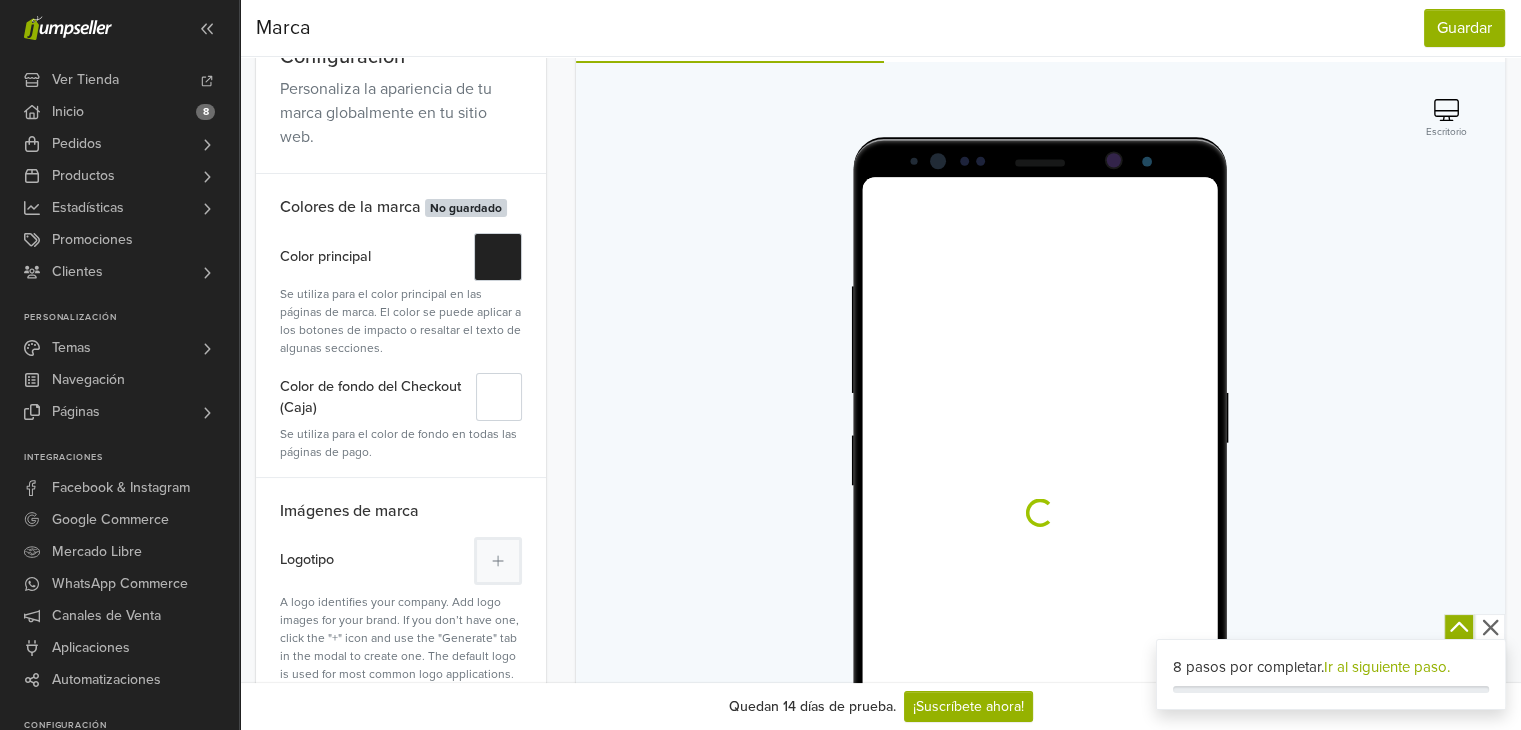 scroll, scrollTop: 0, scrollLeft: 0, axis: both 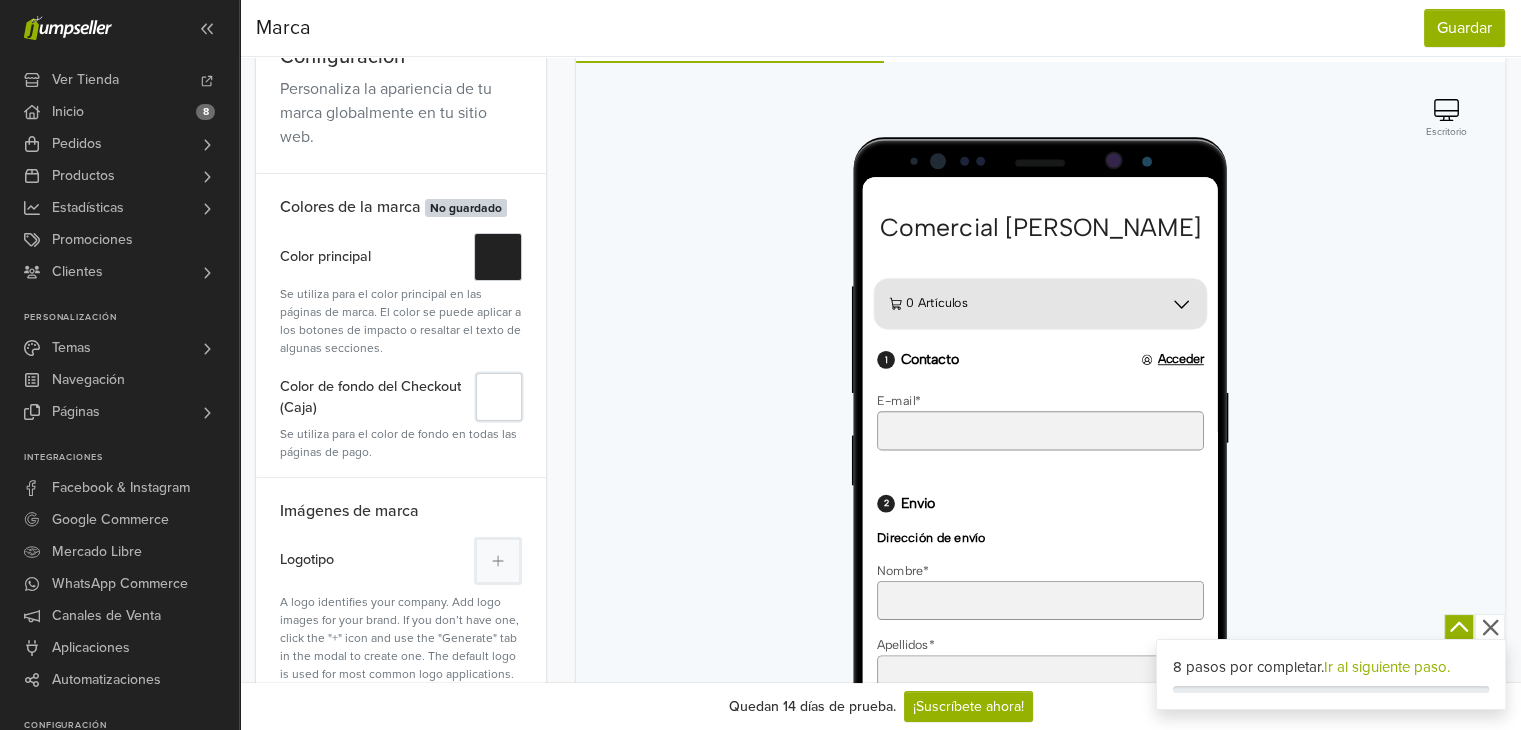 click on "#" at bounding box center [498, 397] 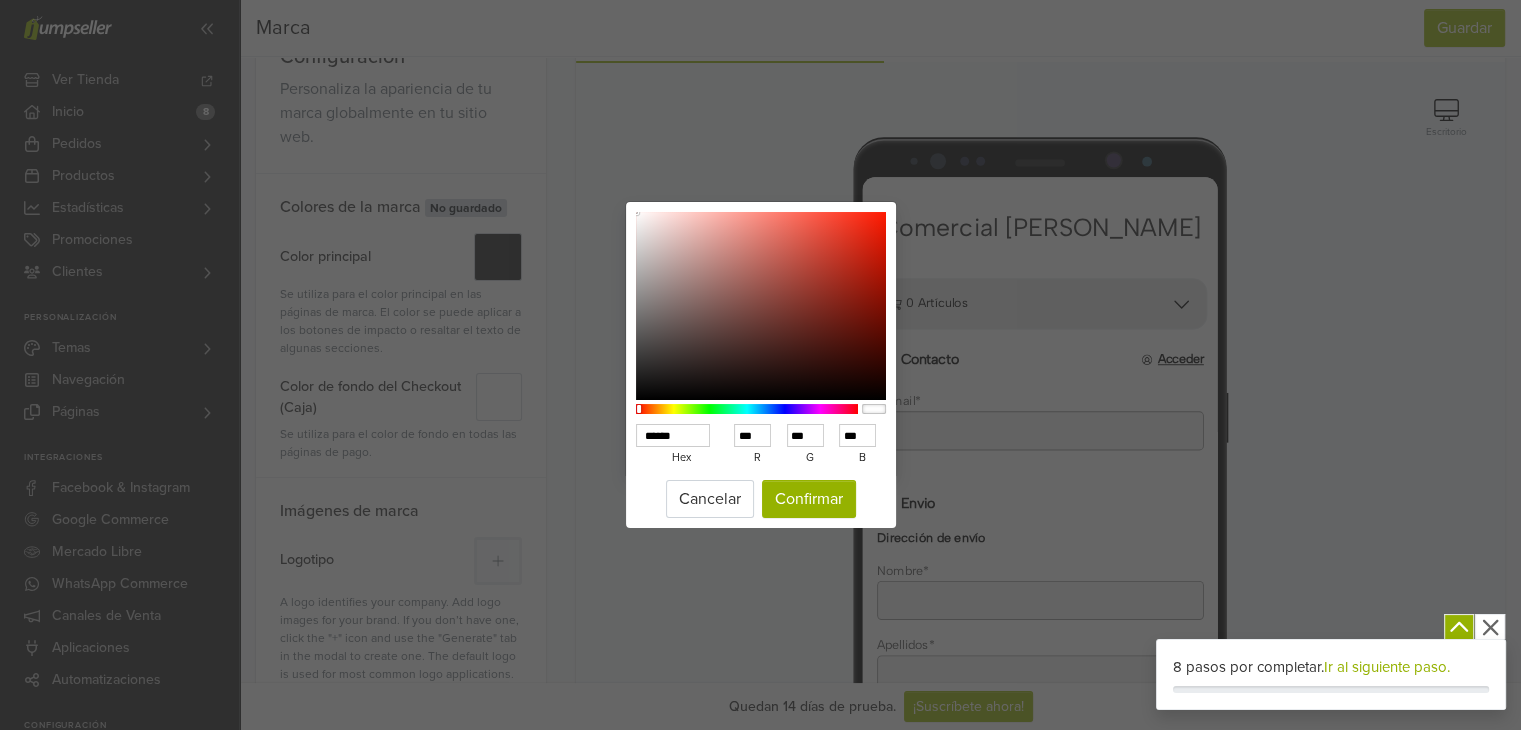 drag, startPoint x: 796, startPoint y: 406, endPoint x: 639, endPoint y: 405, distance: 157.00319 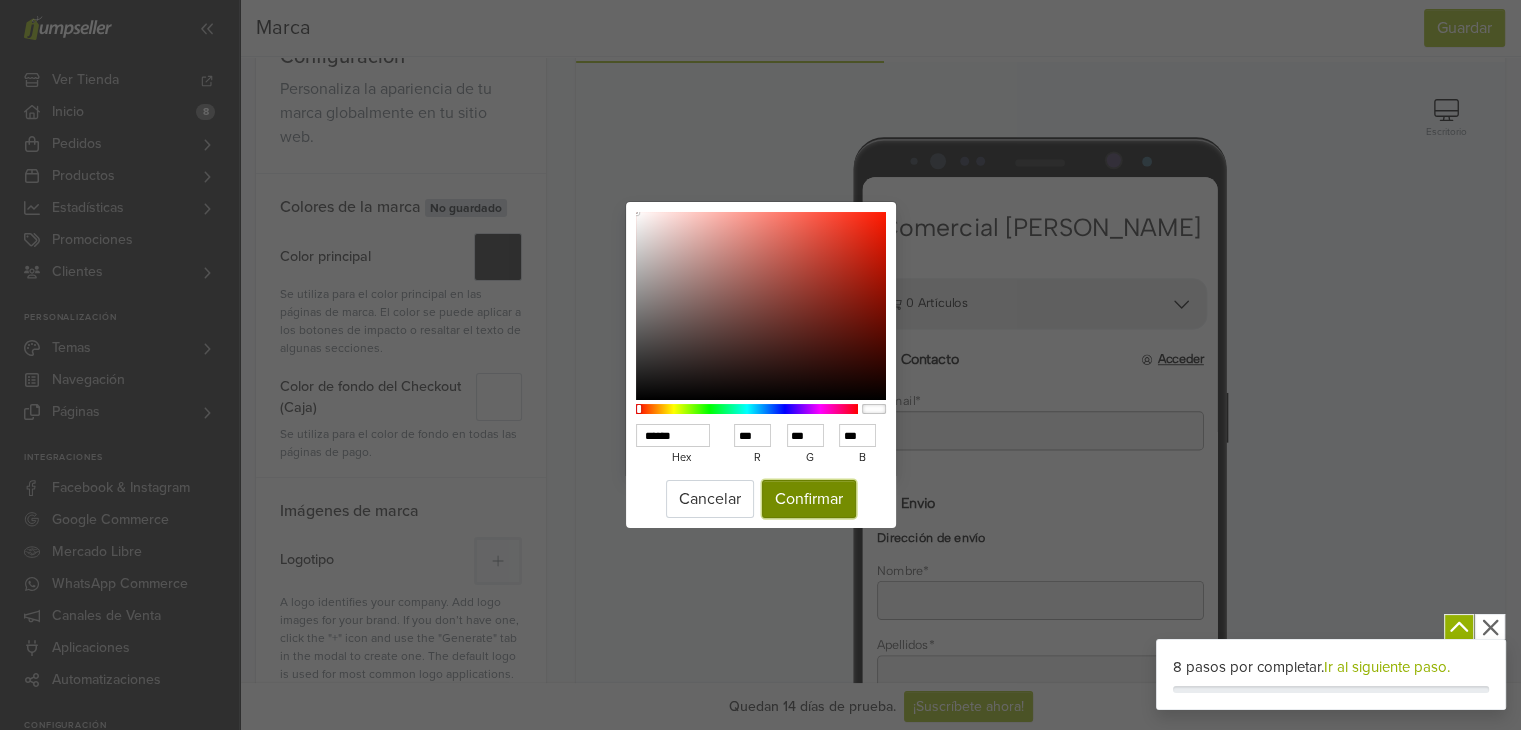 click on "Confirmar" at bounding box center [809, 499] 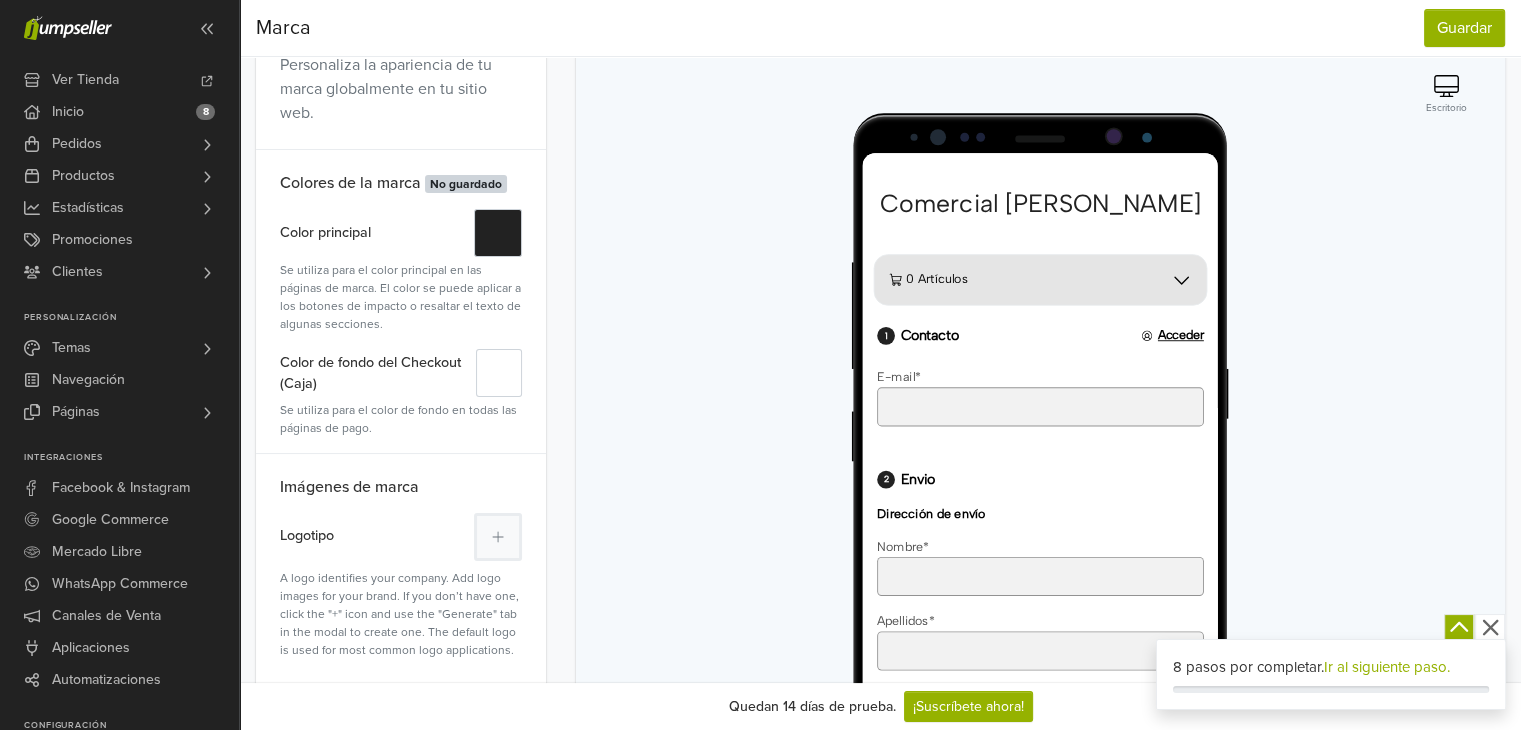 scroll, scrollTop: 160, scrollLeft: 0, axis: vertical 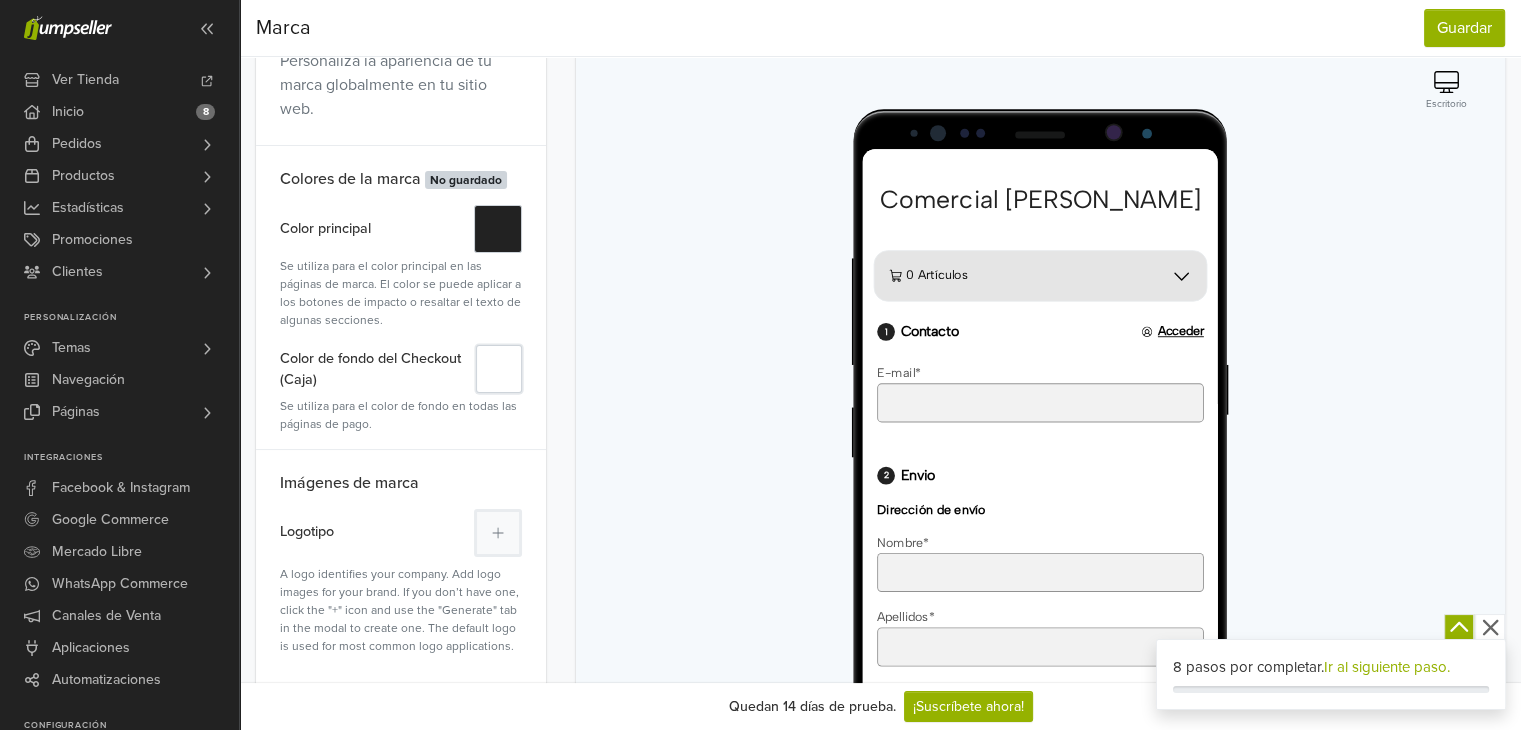 click on "#" at bounding box center [498, 369] 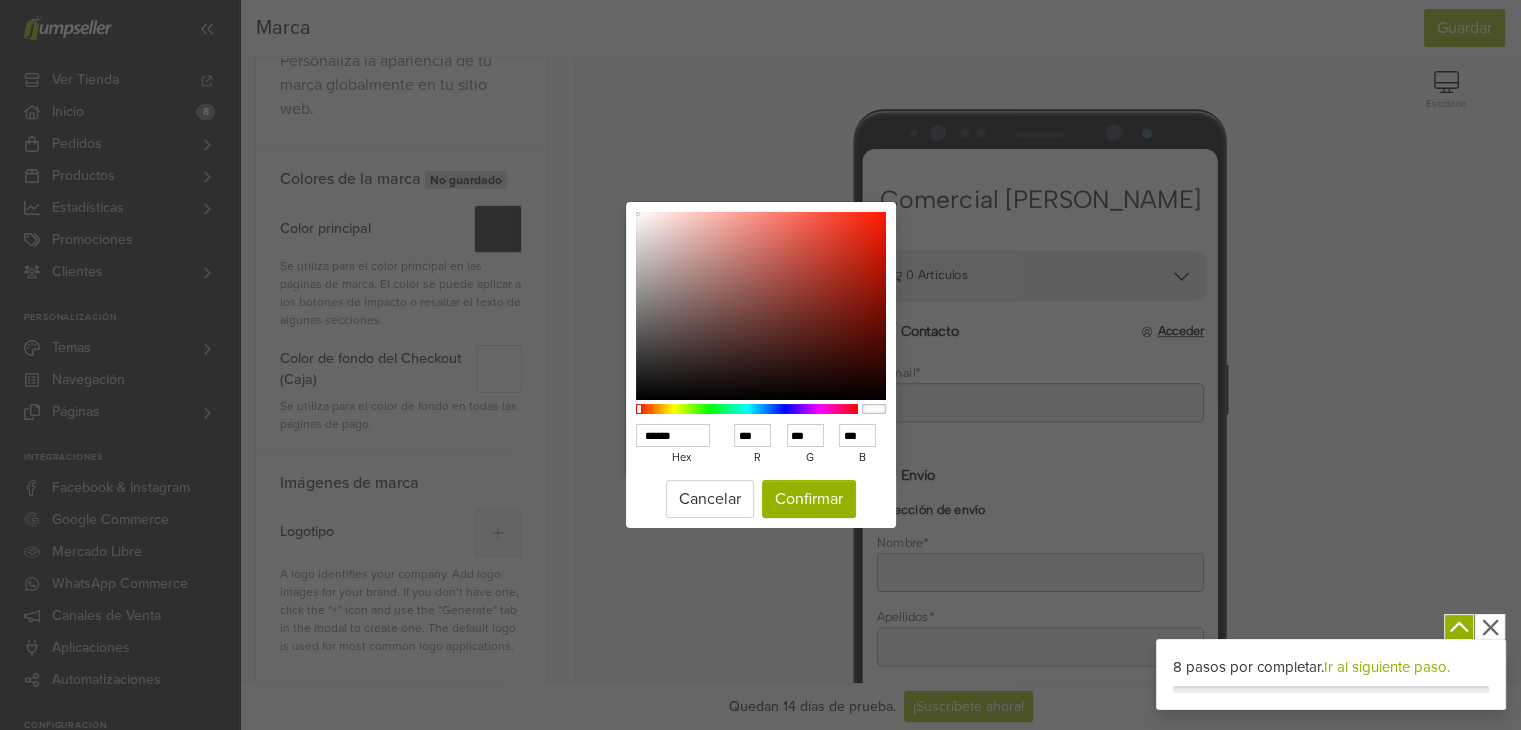 drag, startPoint x: 786, startPoint y: 407, endPoint x: 599, endPoint y: 400, distance: 187.13097 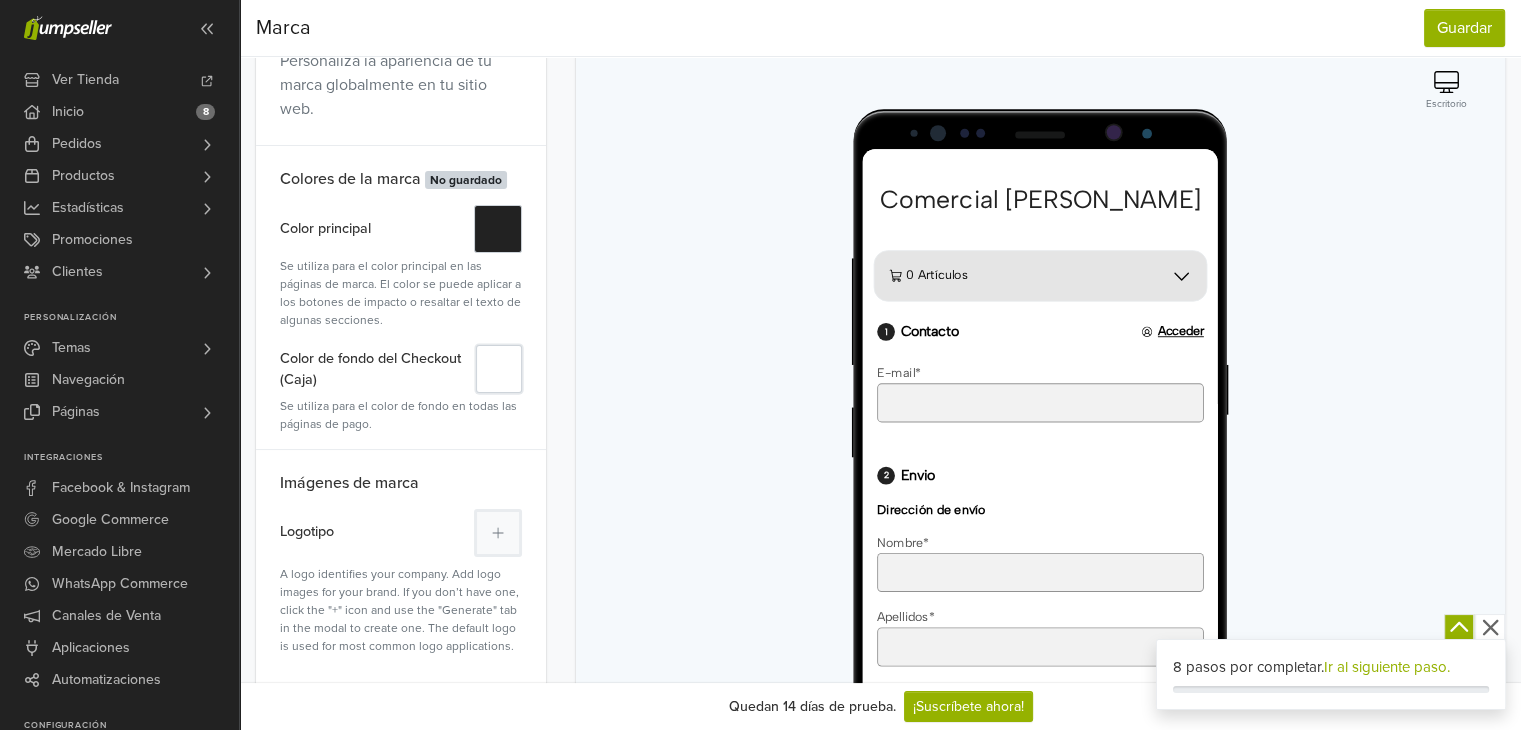 click on "#" at bounding box center [498, 369] 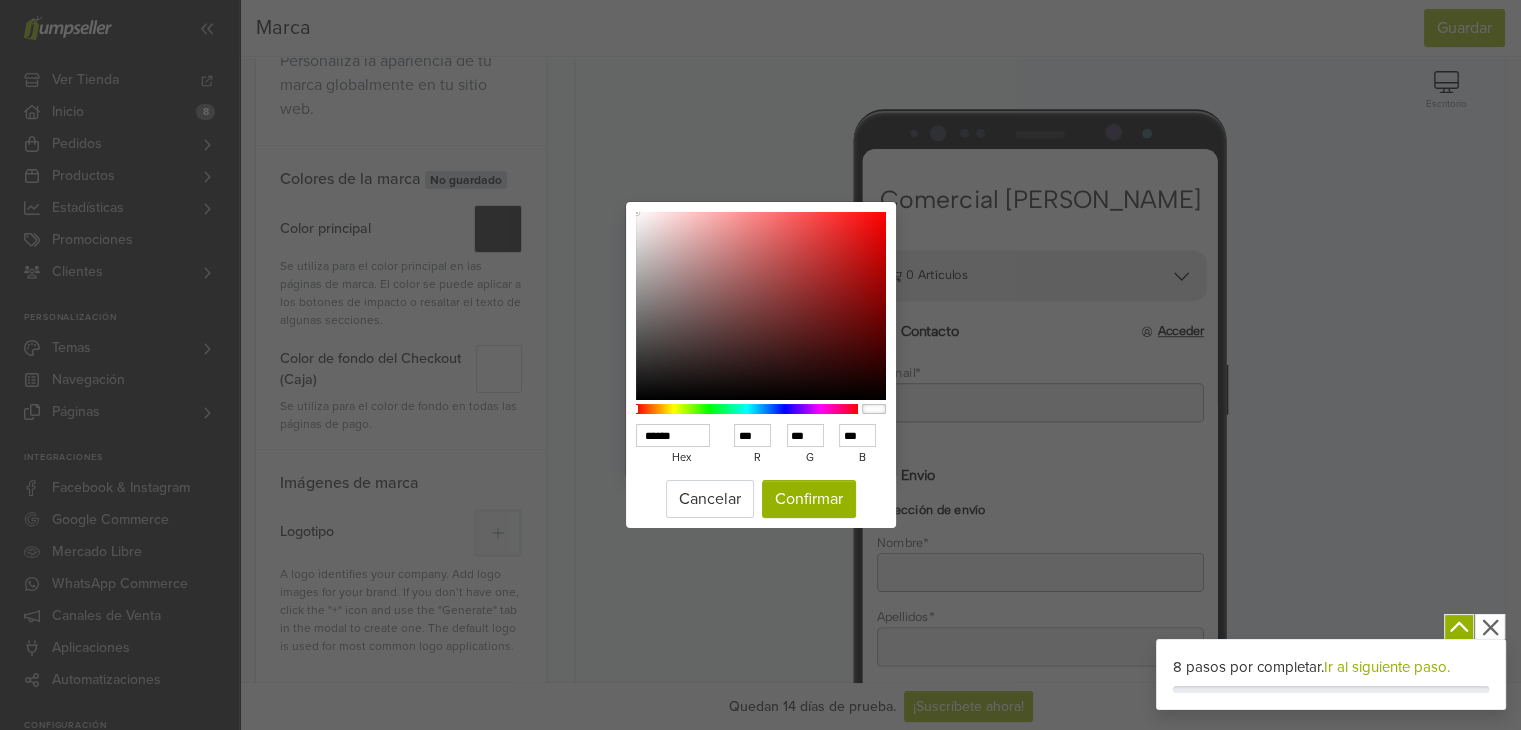 type on "******" 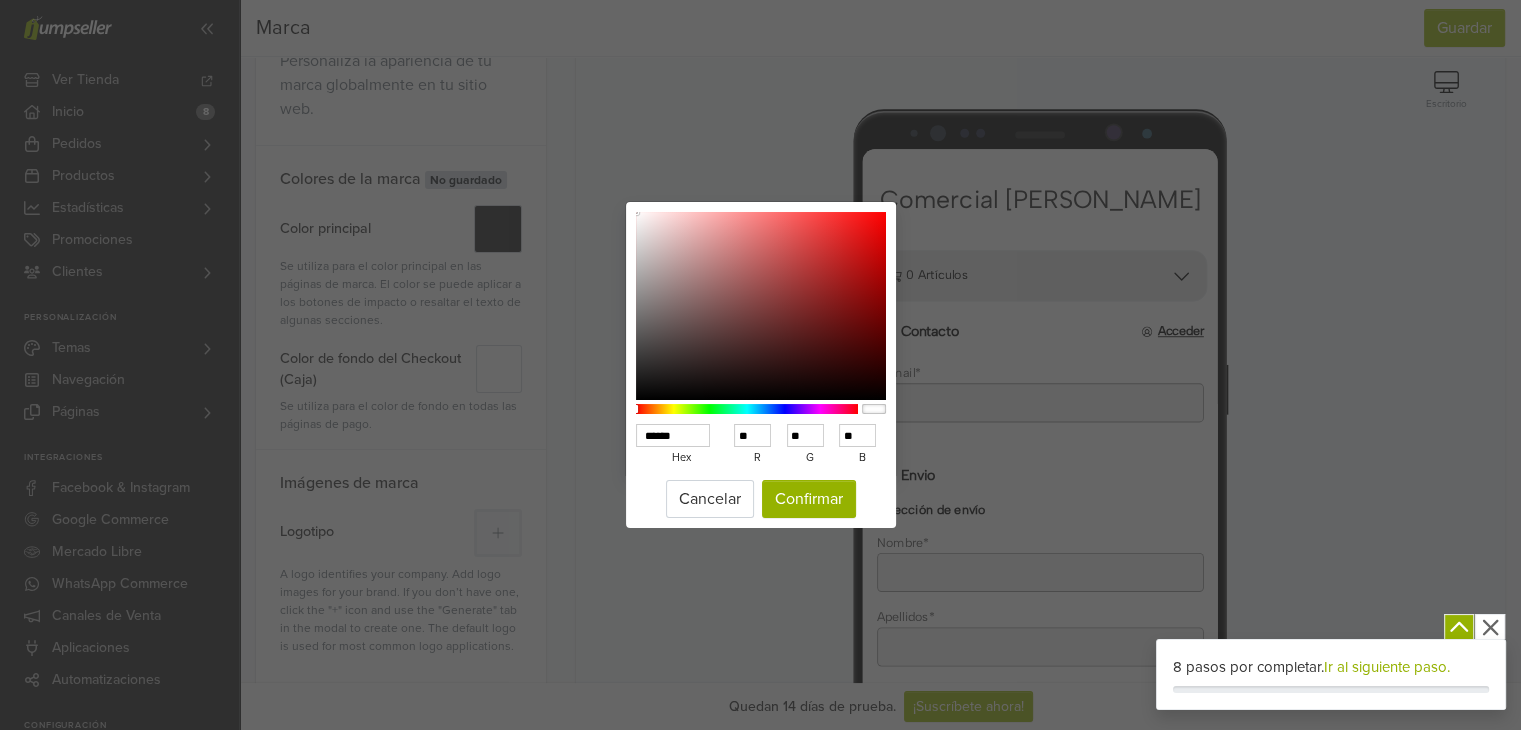type on "******" 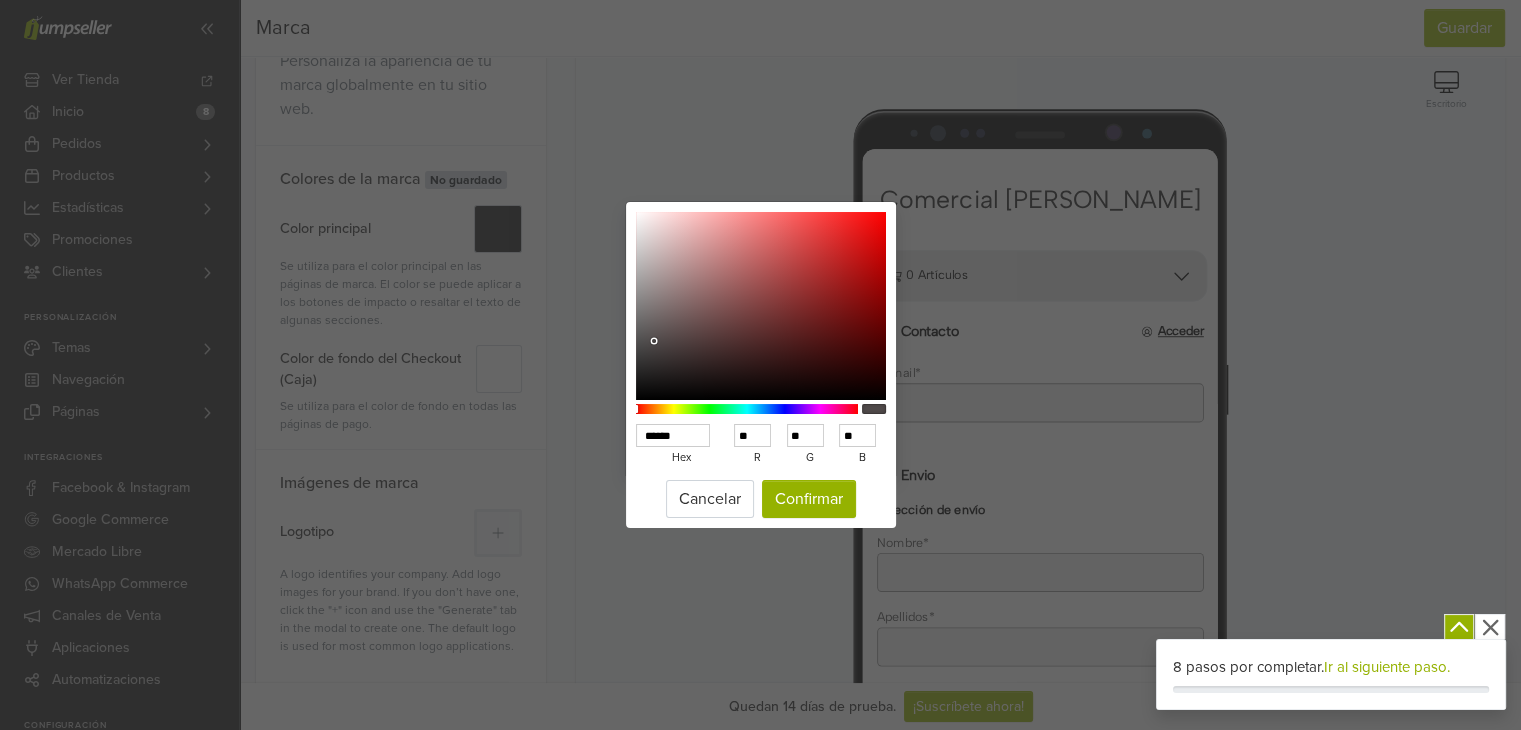 type on "******" 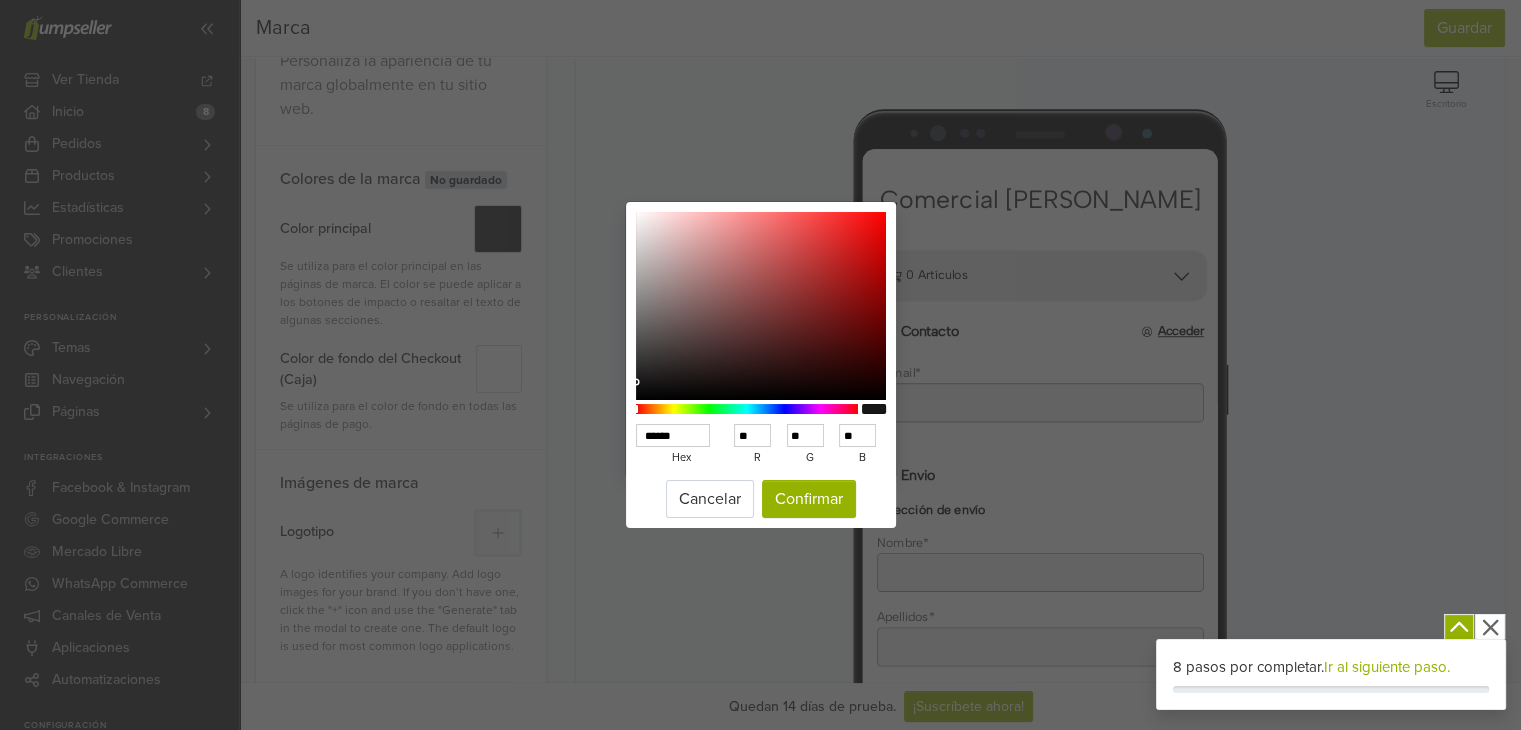type on "******" 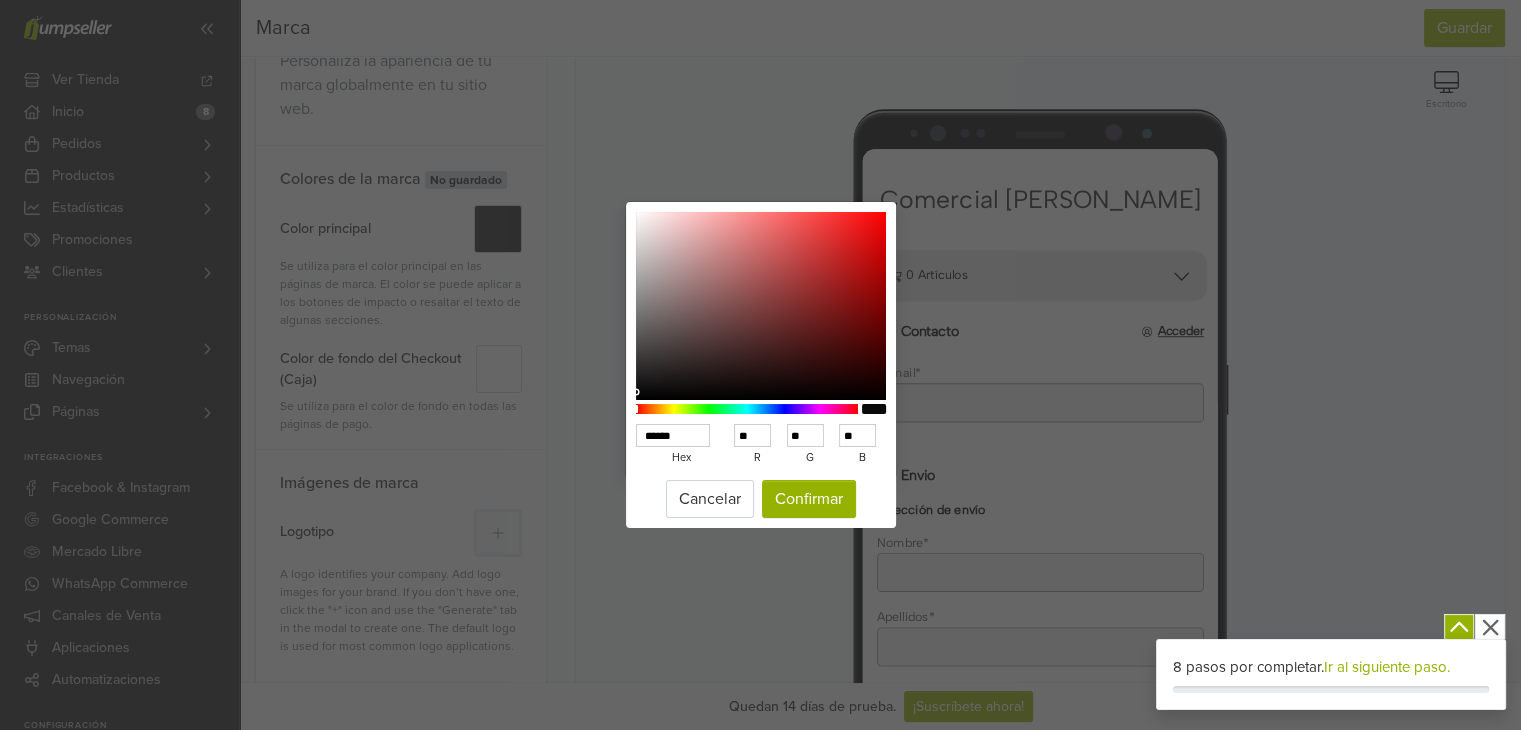 type on "******" 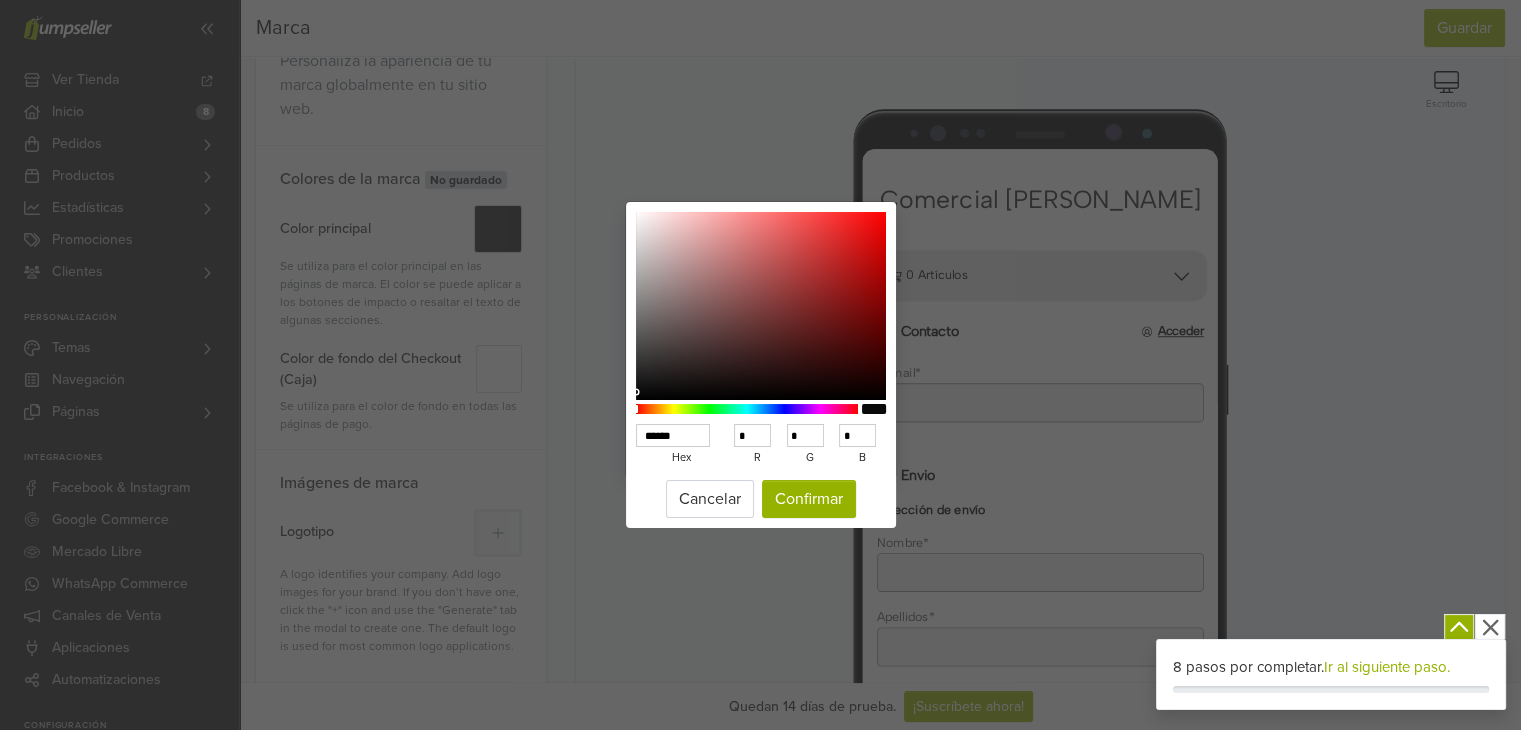 type on "******" 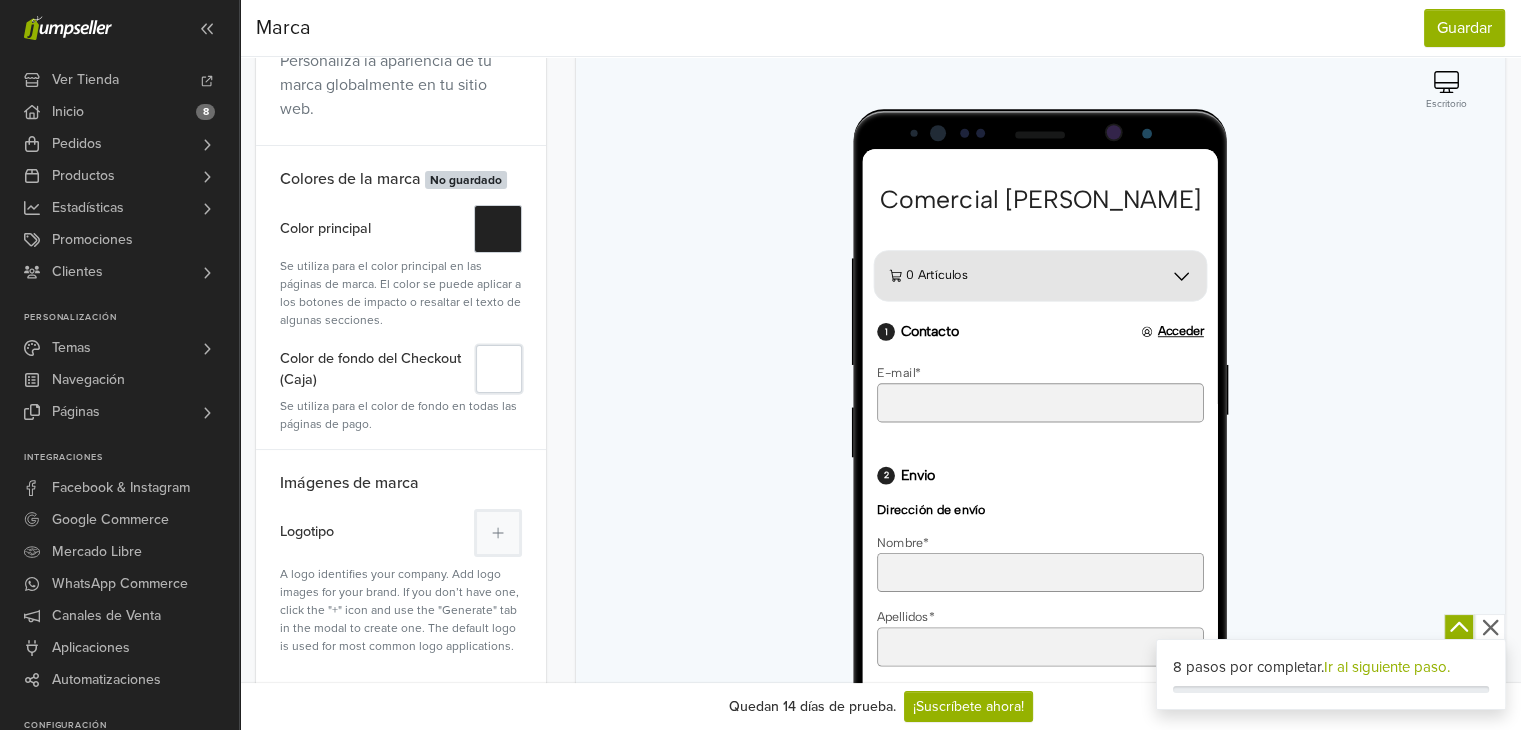 click on "#" at bounding box center [498, 369] 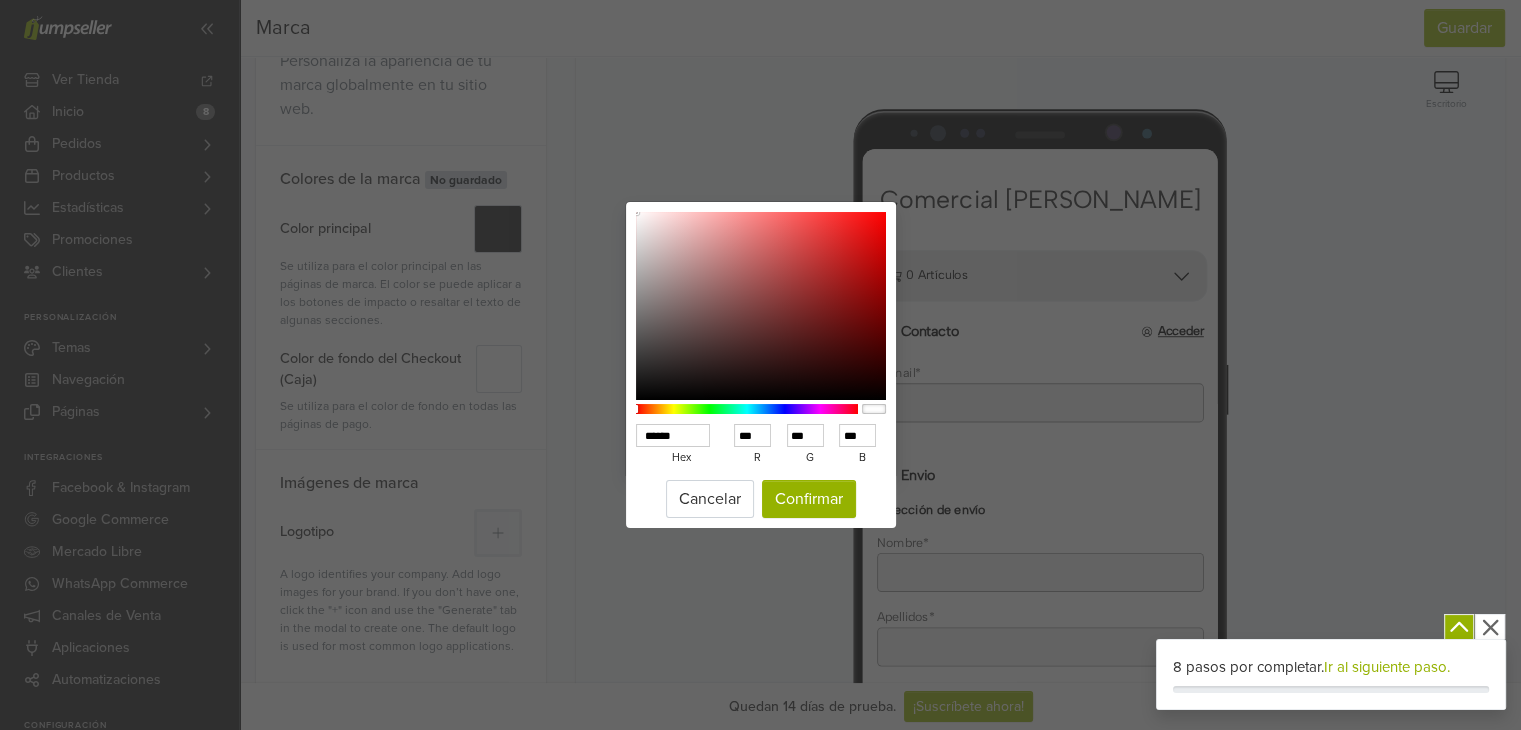 type on "******" 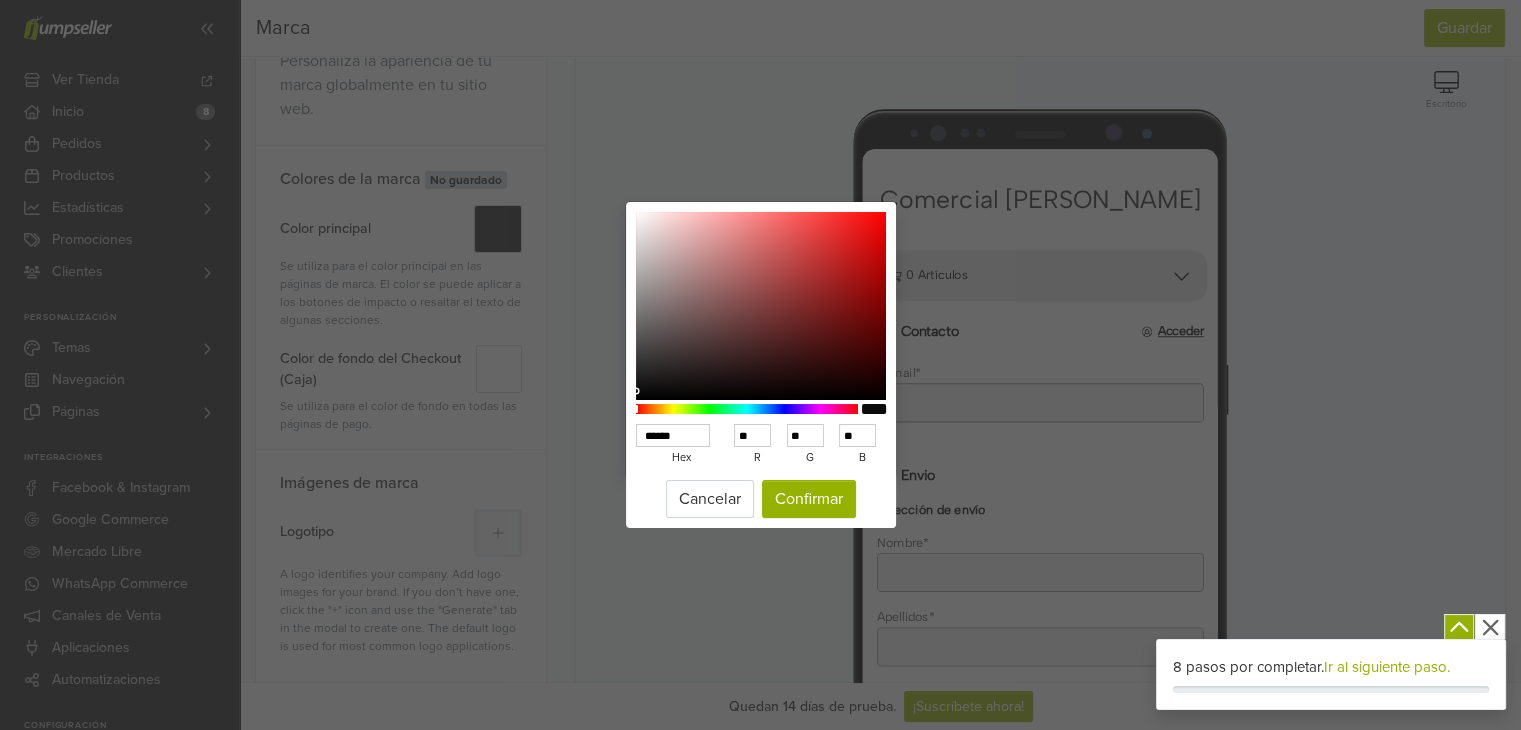 click at bounding box center [761, 306] 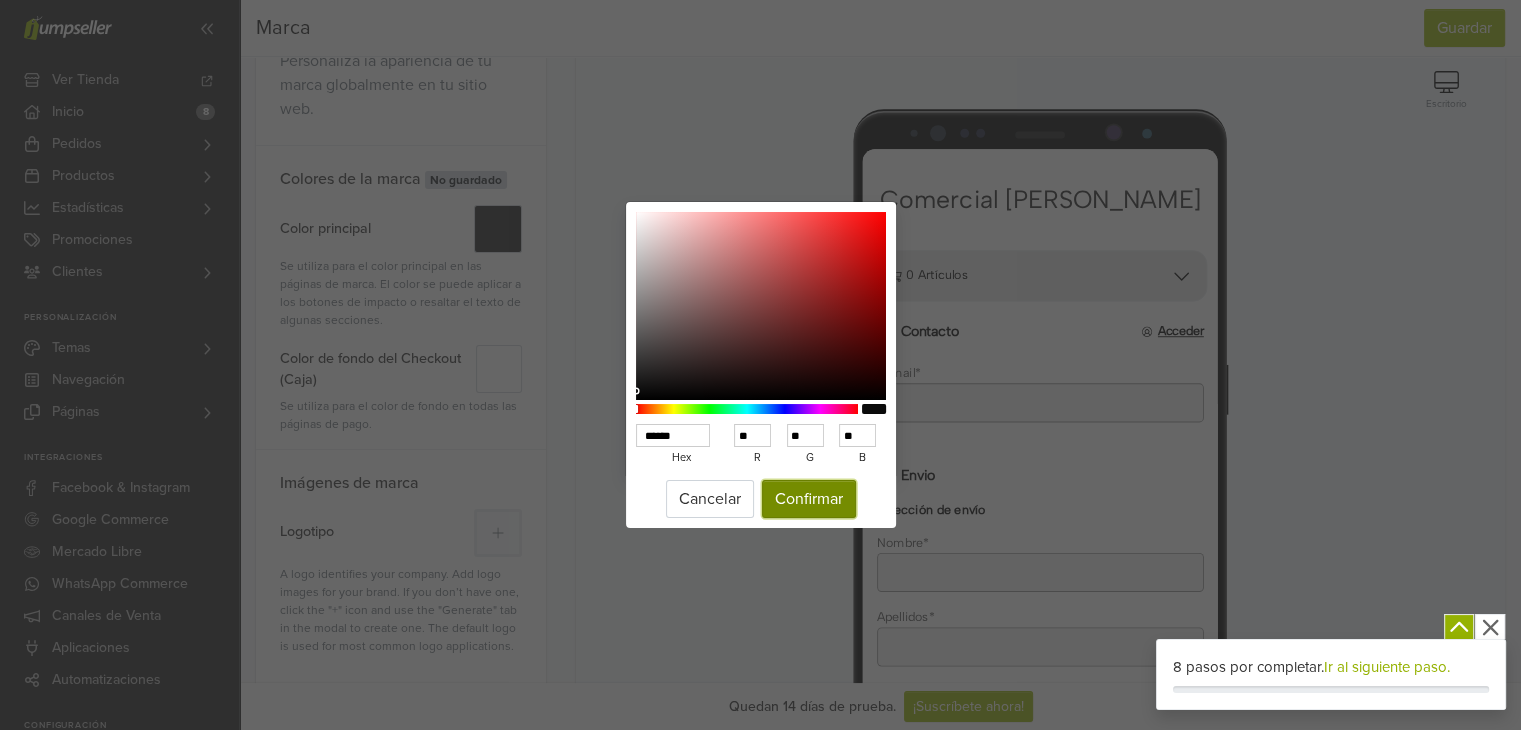 click on "Confirmar" at bounding box center [809, 499] 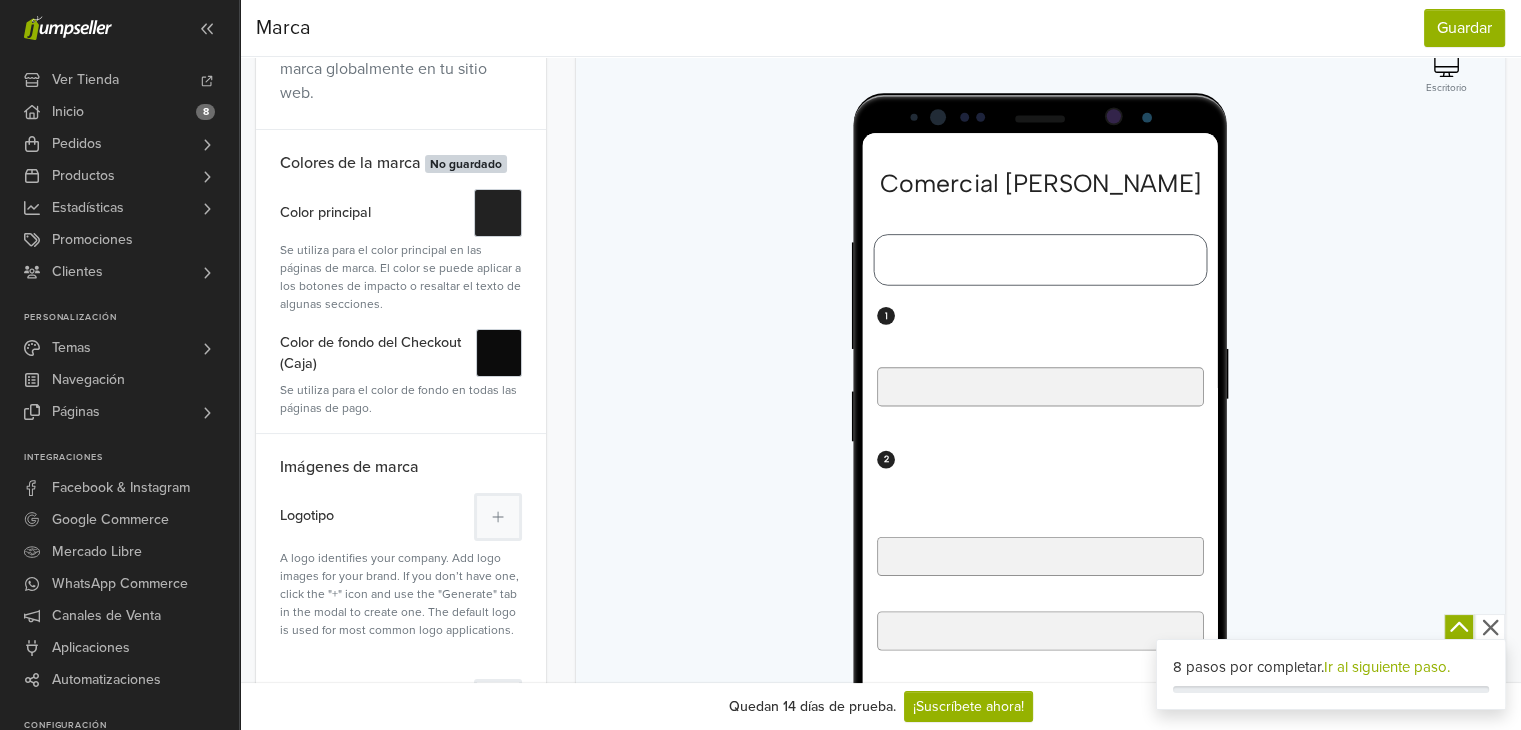 scroll, scrollTop: 176, scrollLeft: 0, axis: vertical 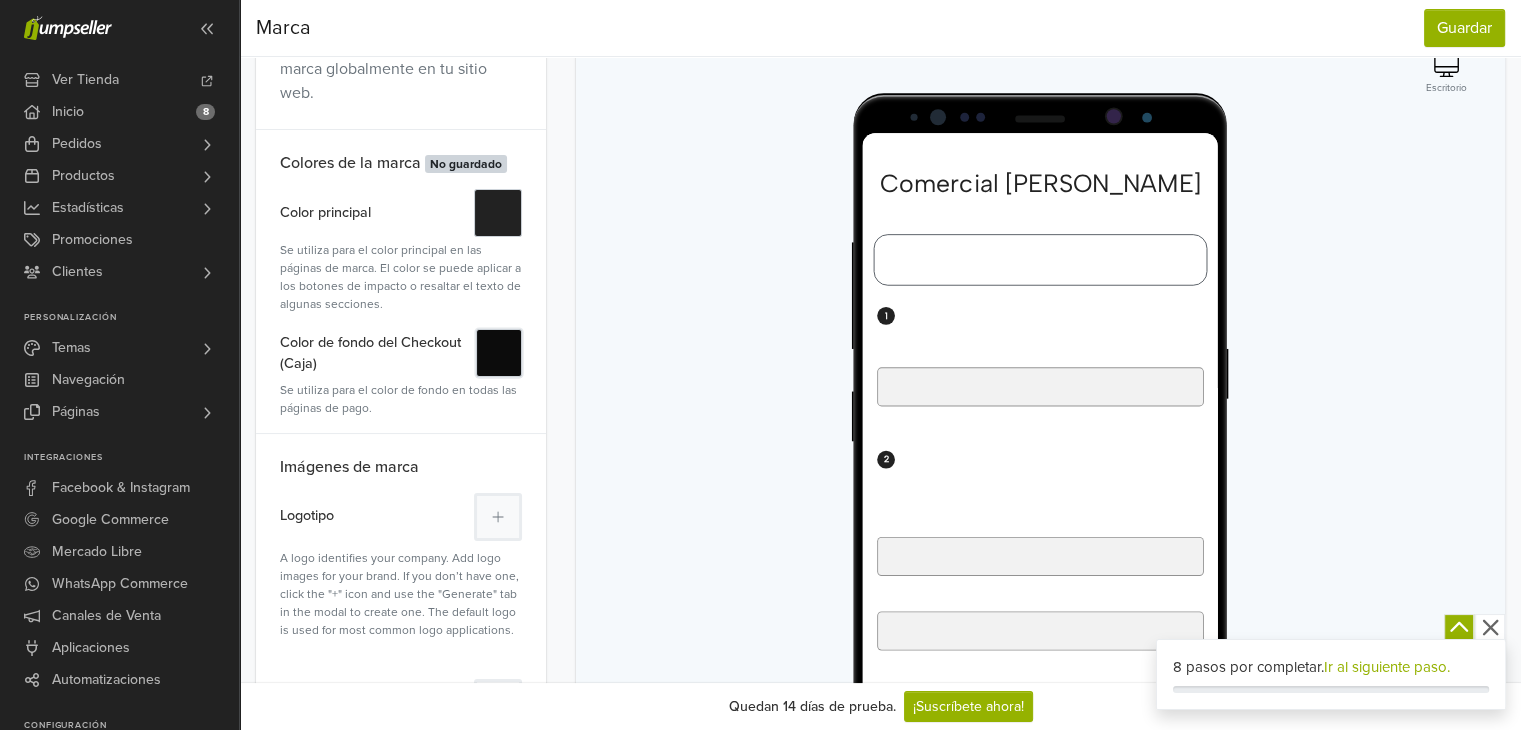 click on "#" at bounding box center (498, 353) 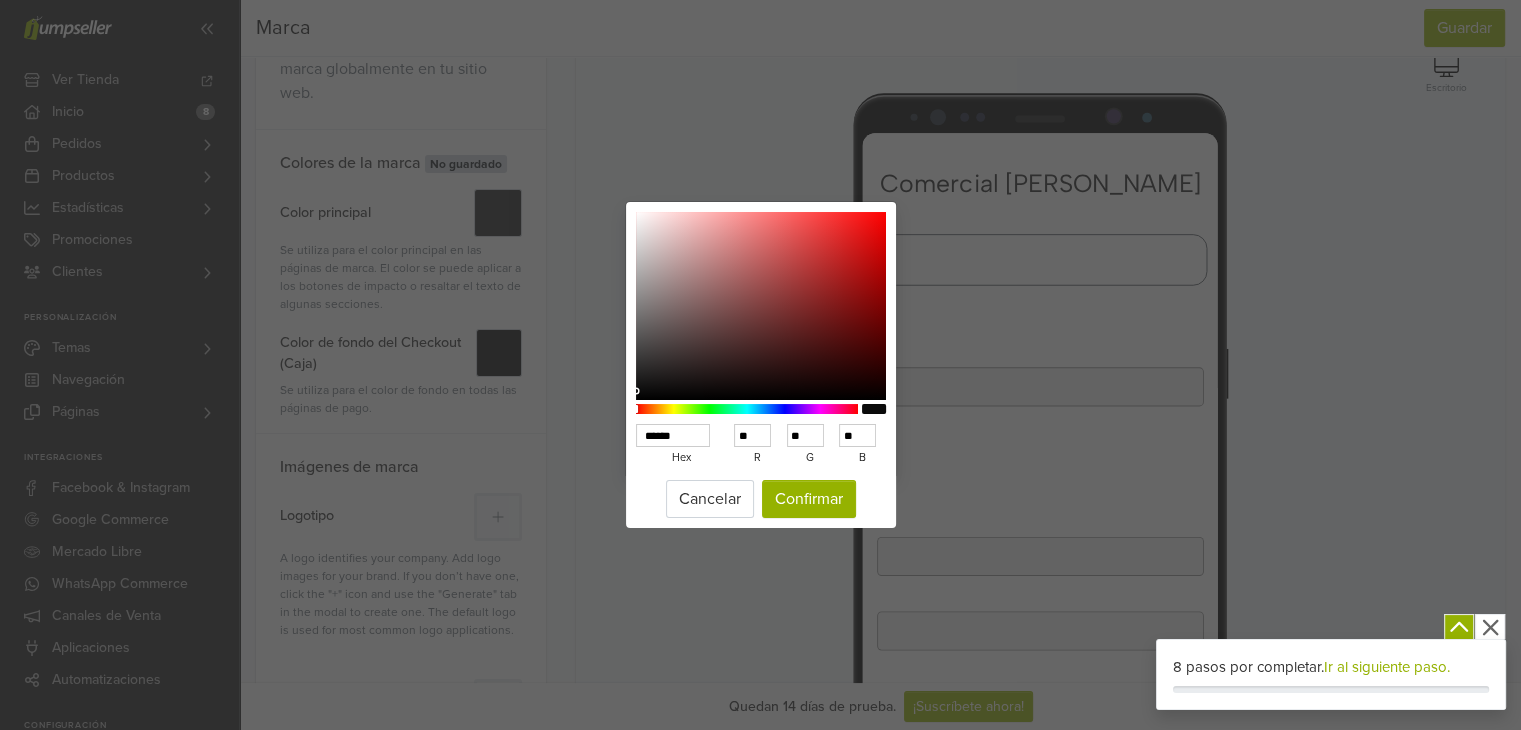 type on "******" 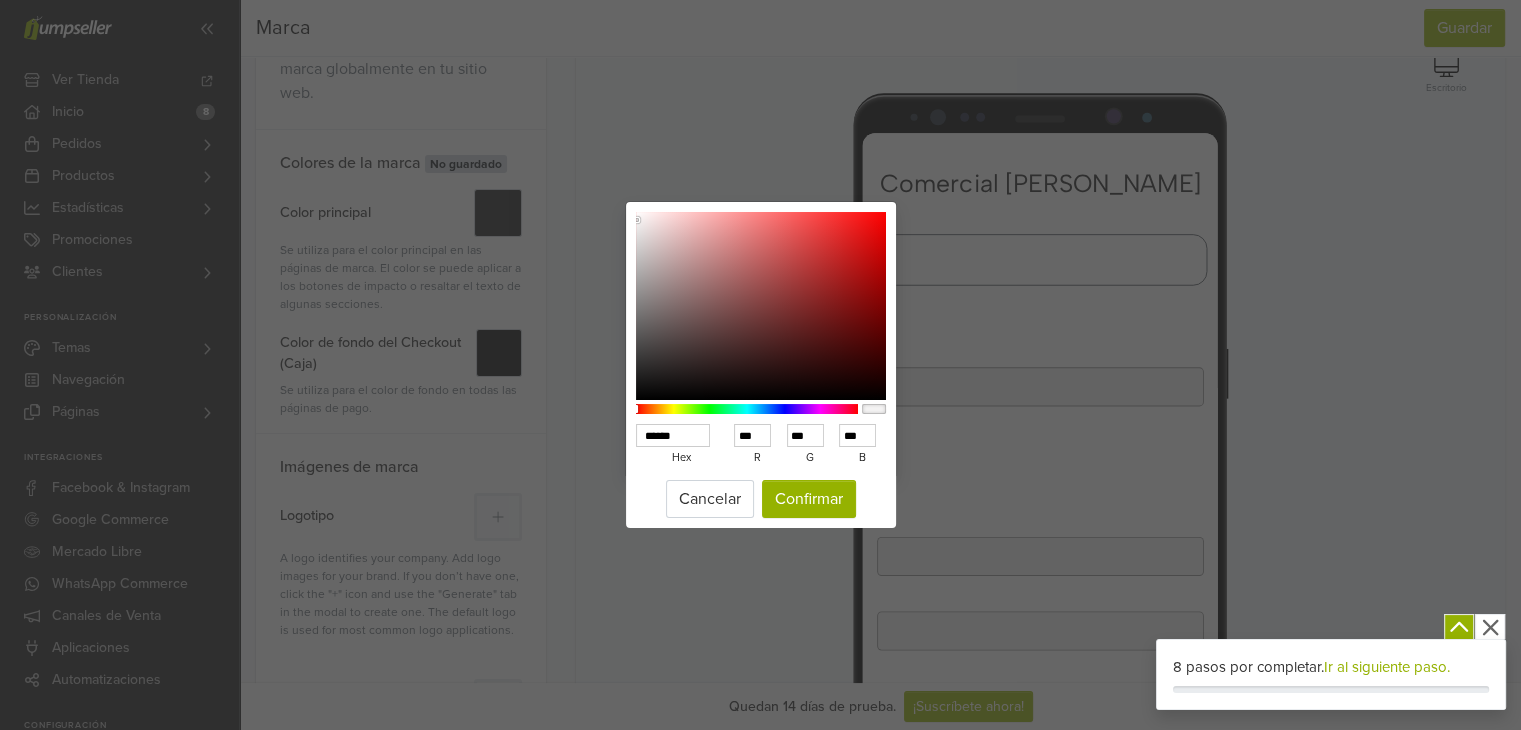 click at bounding box center (761, 306) 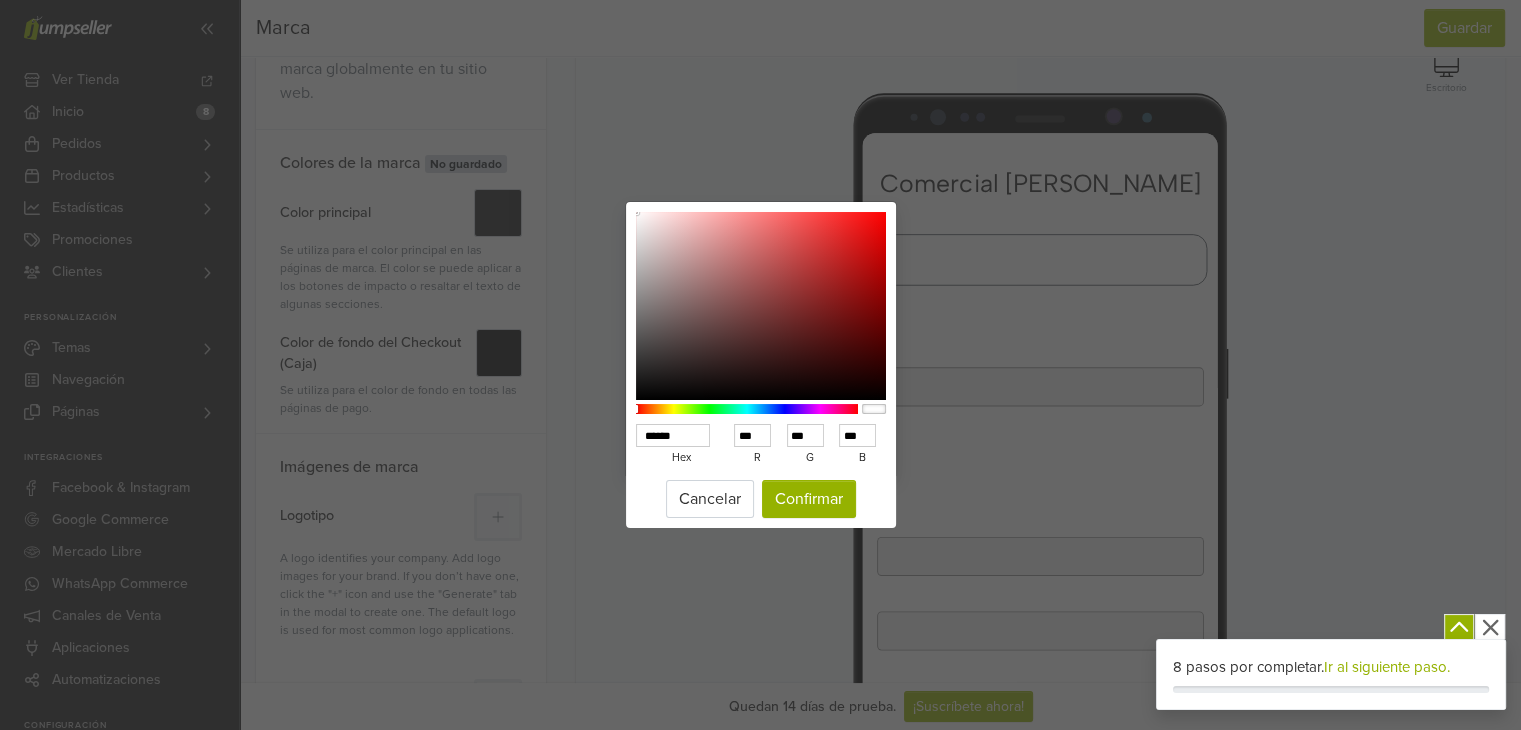 drag, startPoint x: 636, startPoint y: 220, endPoint x: 628, endPoint y: 202, distance: 19.697716 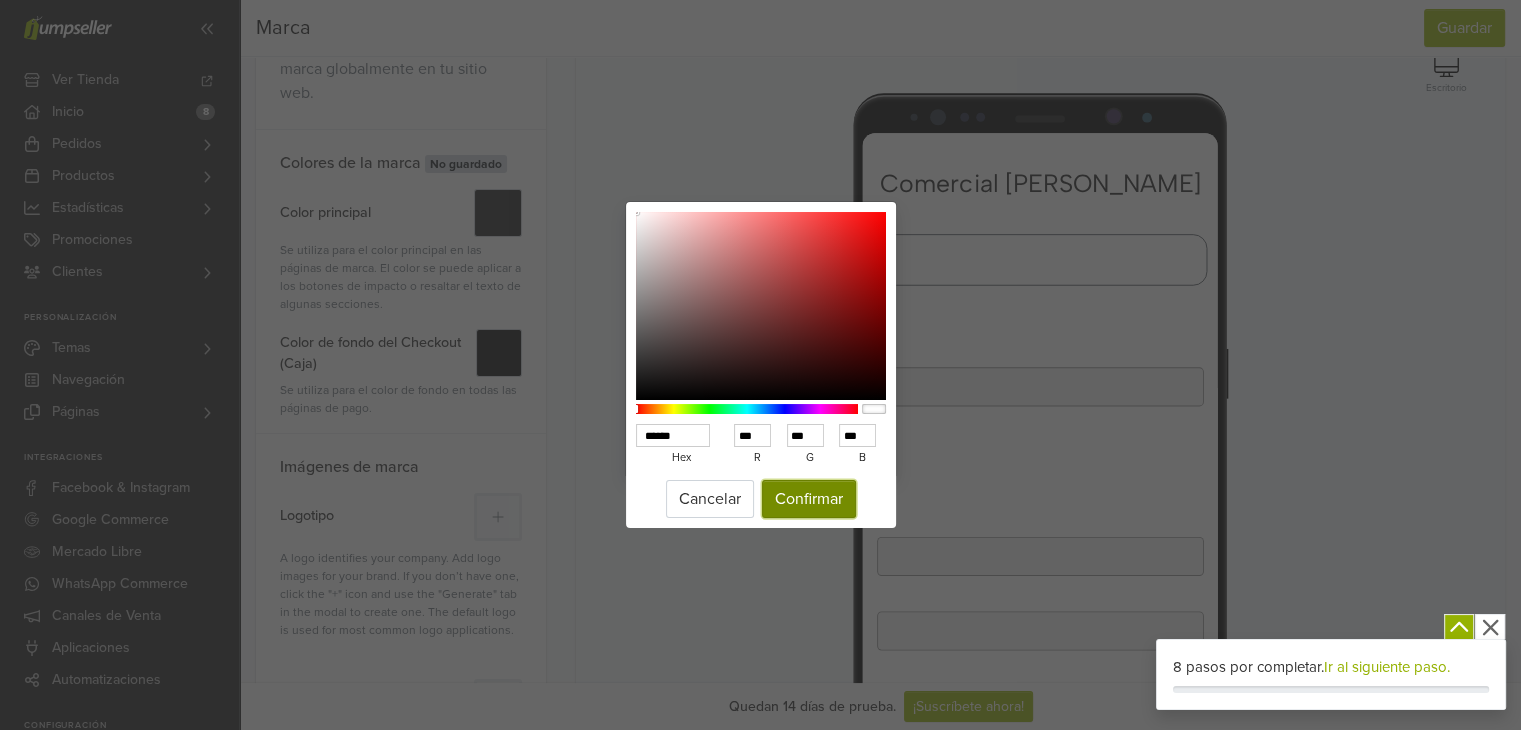 click on "Confirmar" at bounding box center [809, 499] 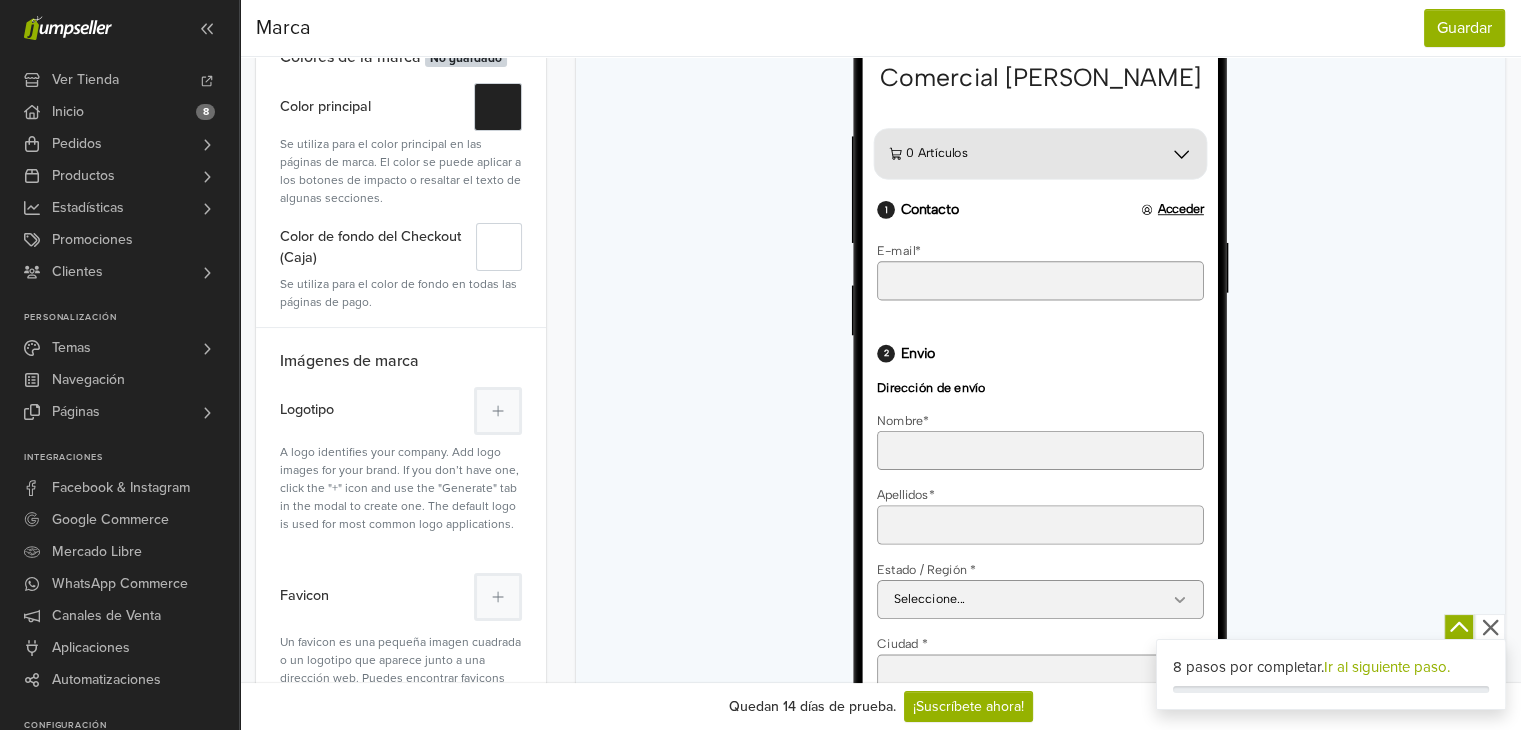 scroll, scrollTop: 283, scrollLeft: 0, axis: vertical 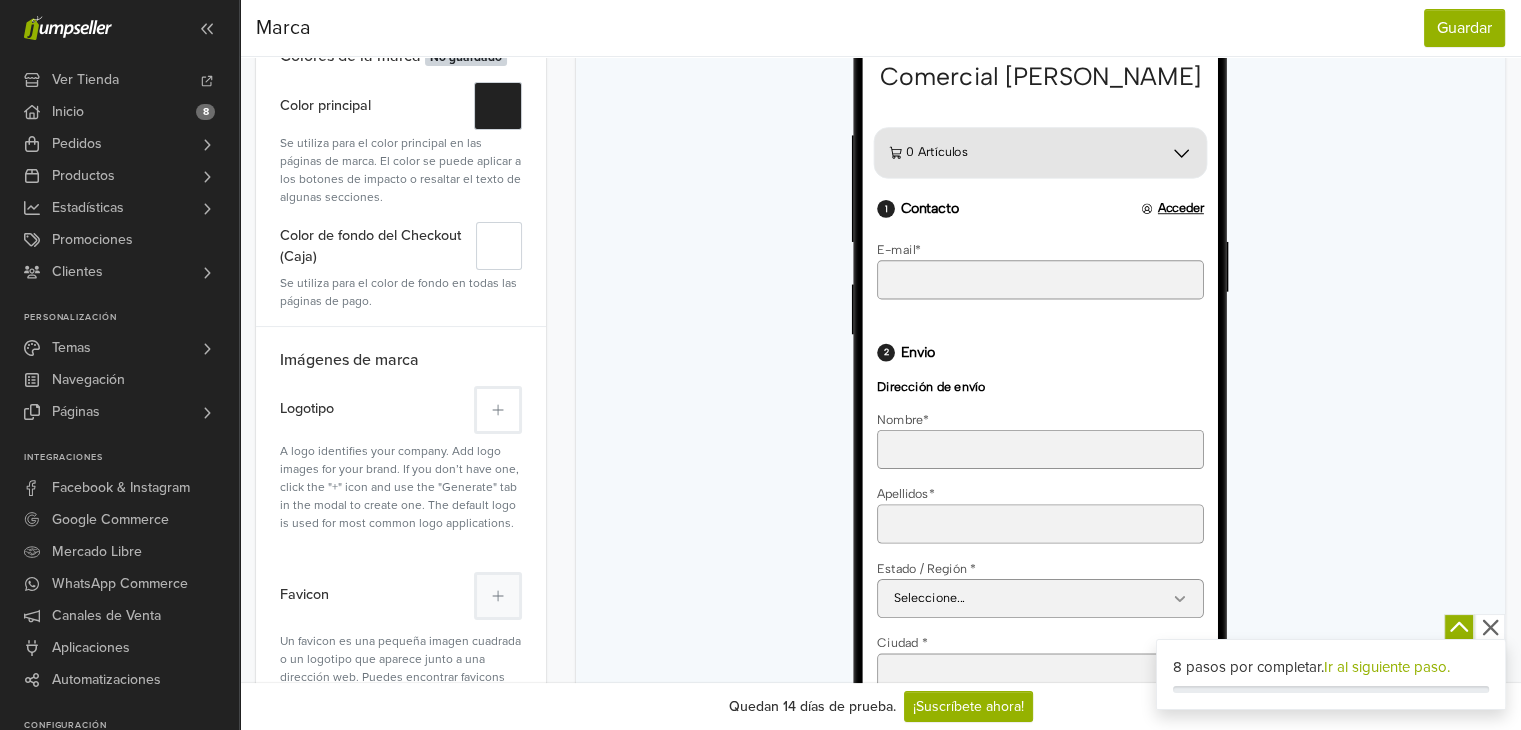 click at bounding box center (498, 410) 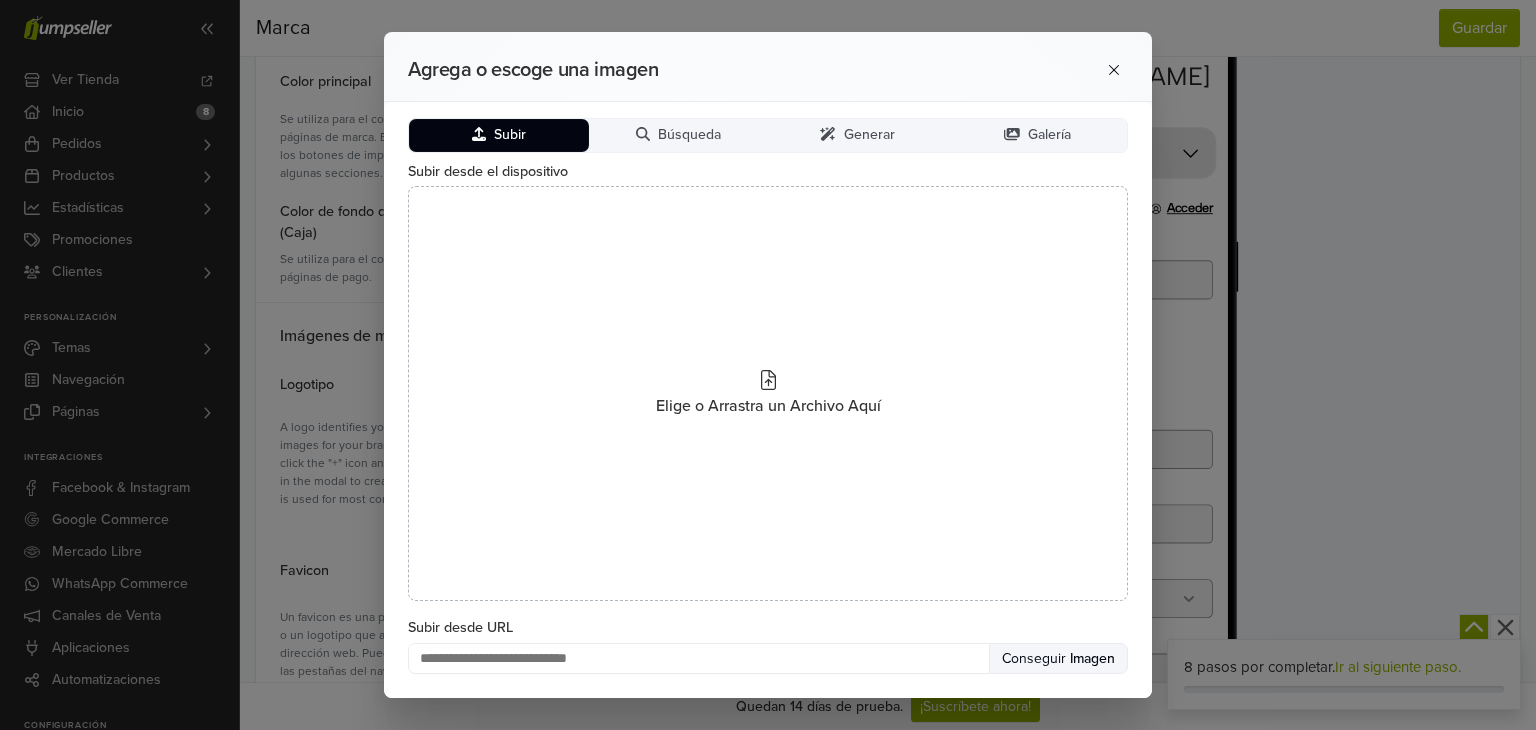 click on "Subir" at bounding box center (510, 135) 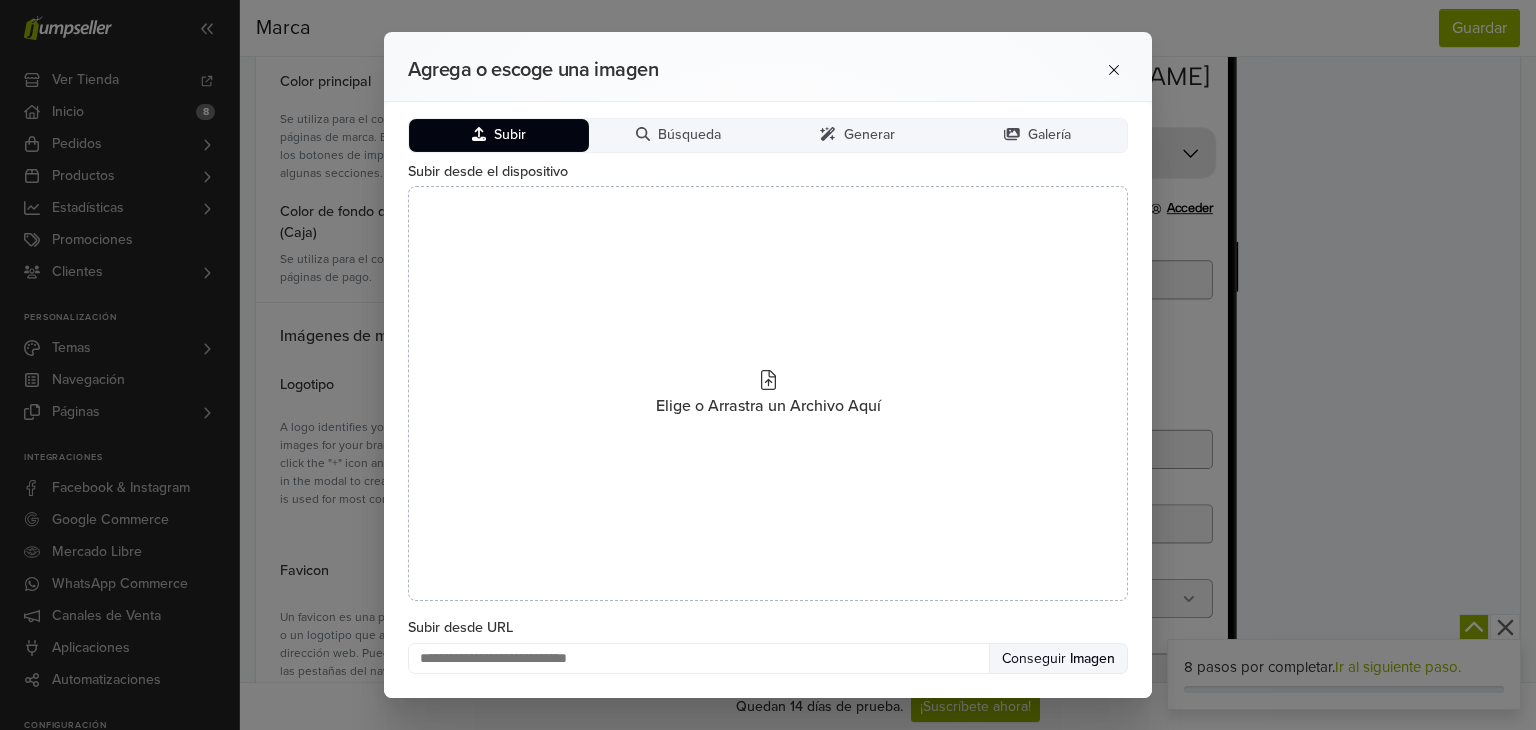 click on "Subir" at bounding box center [510, 135] 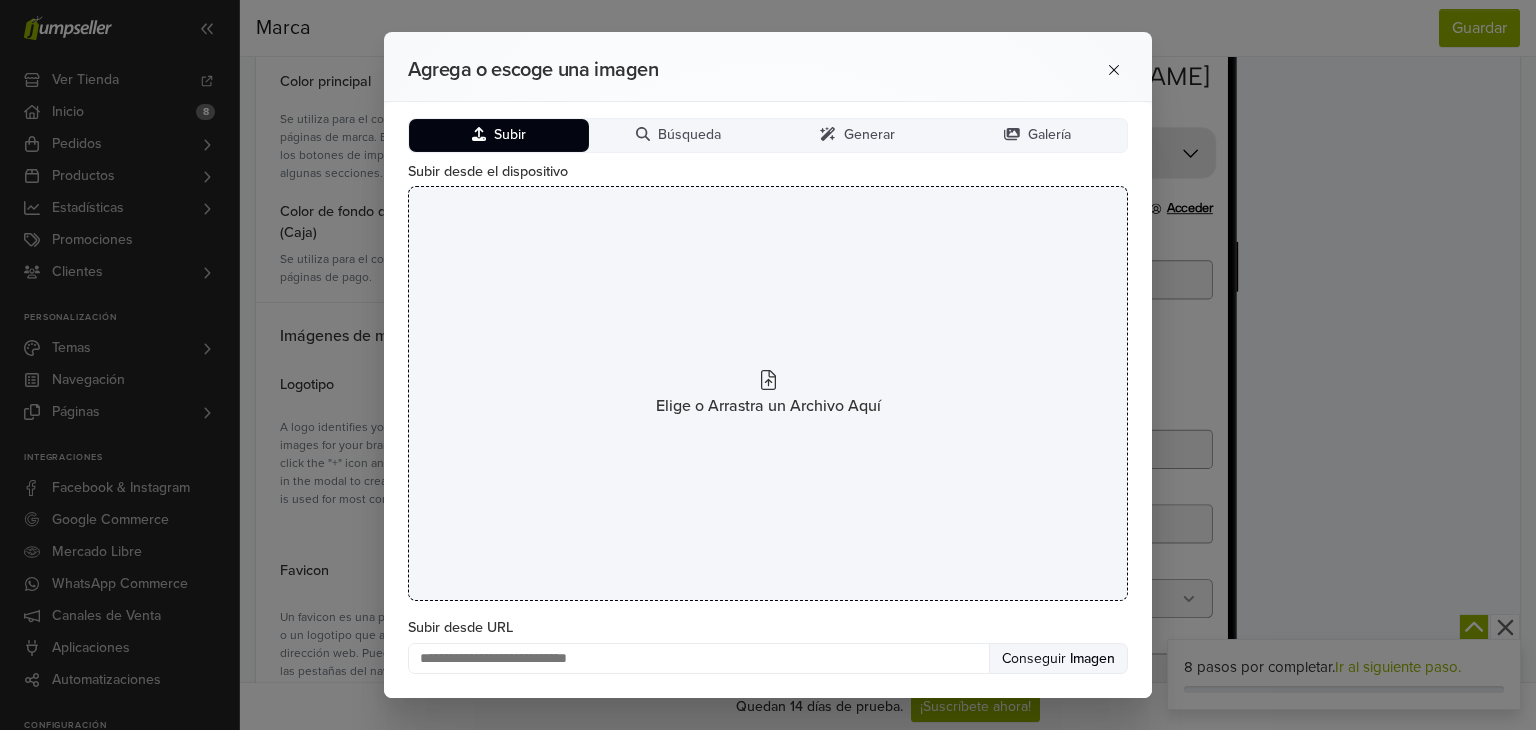 click on "Elige o Arrastra un Archivo Aquí" at bounding box center [768, 406] 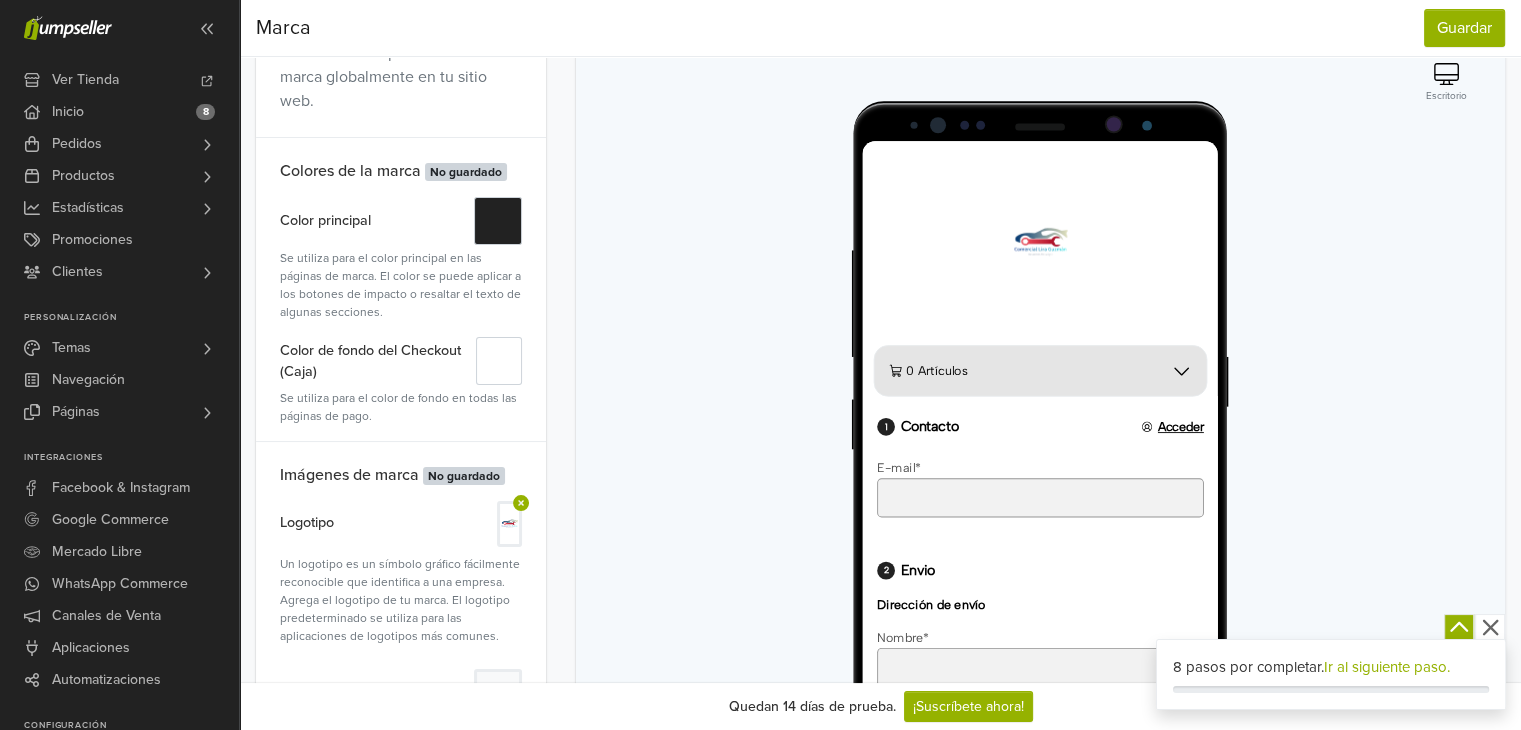 scroll, scrollTop: 236, scrollLeft: 0, axis: vertical 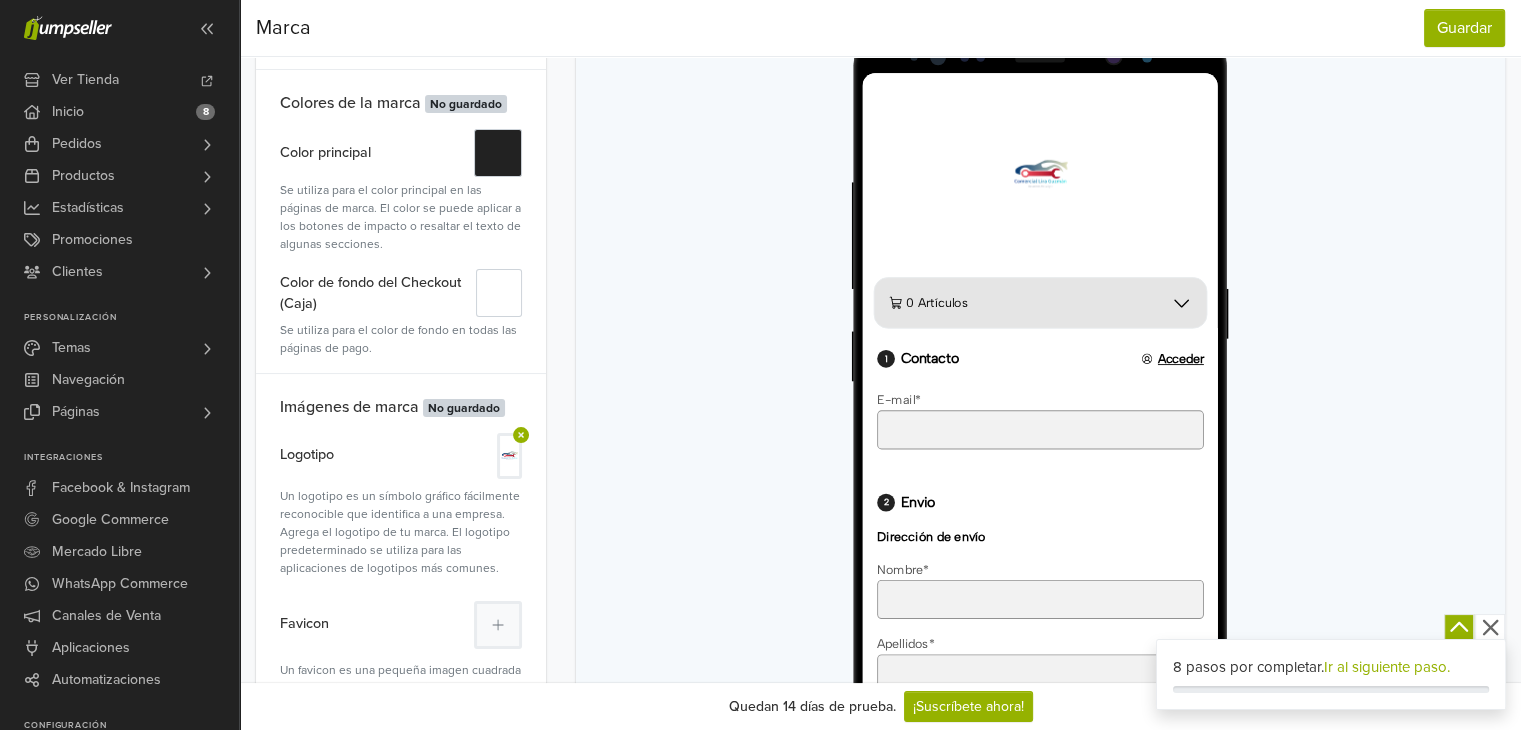 click at bounding box center (1061, 188) 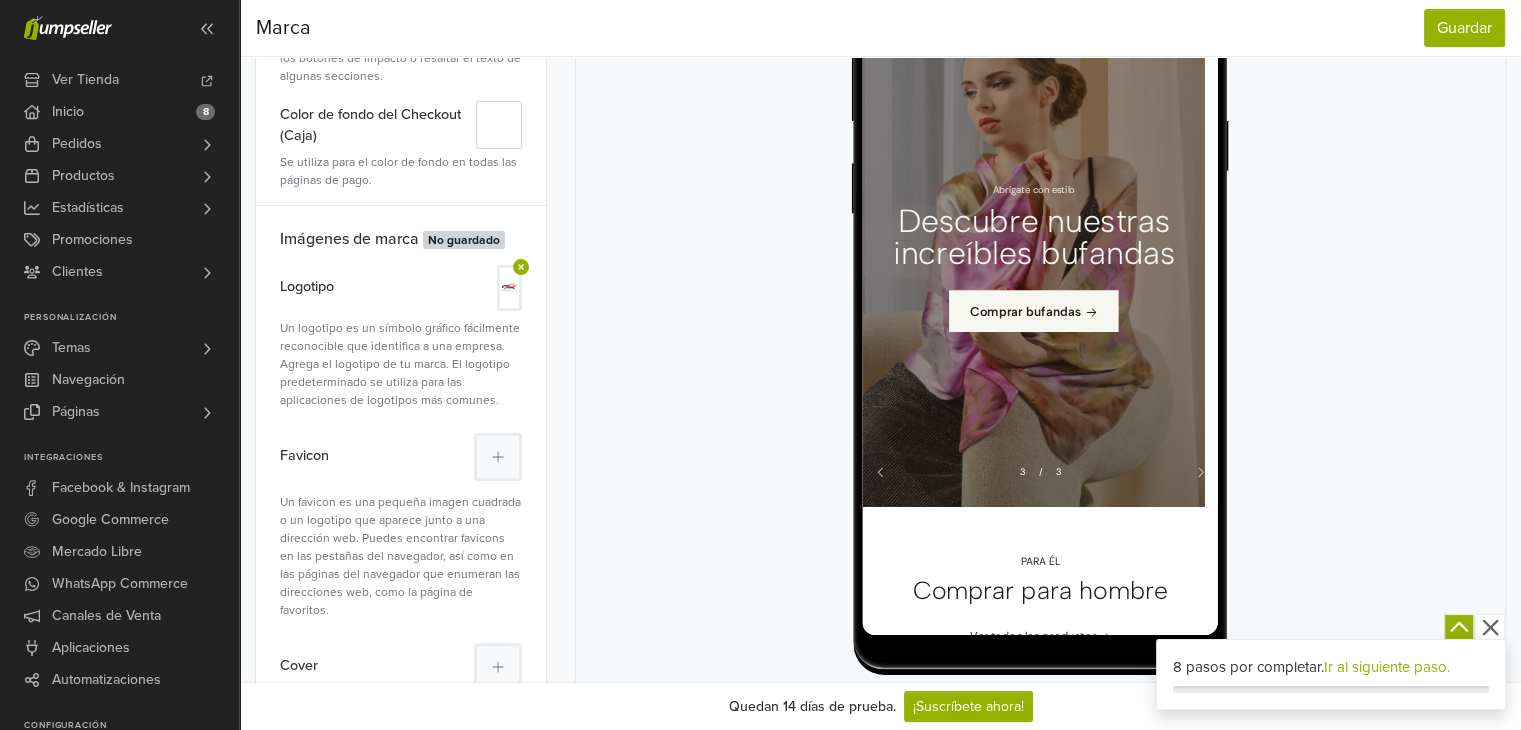 scroll, scrollTop: 407, scrollLeft: 0, axis: vertical 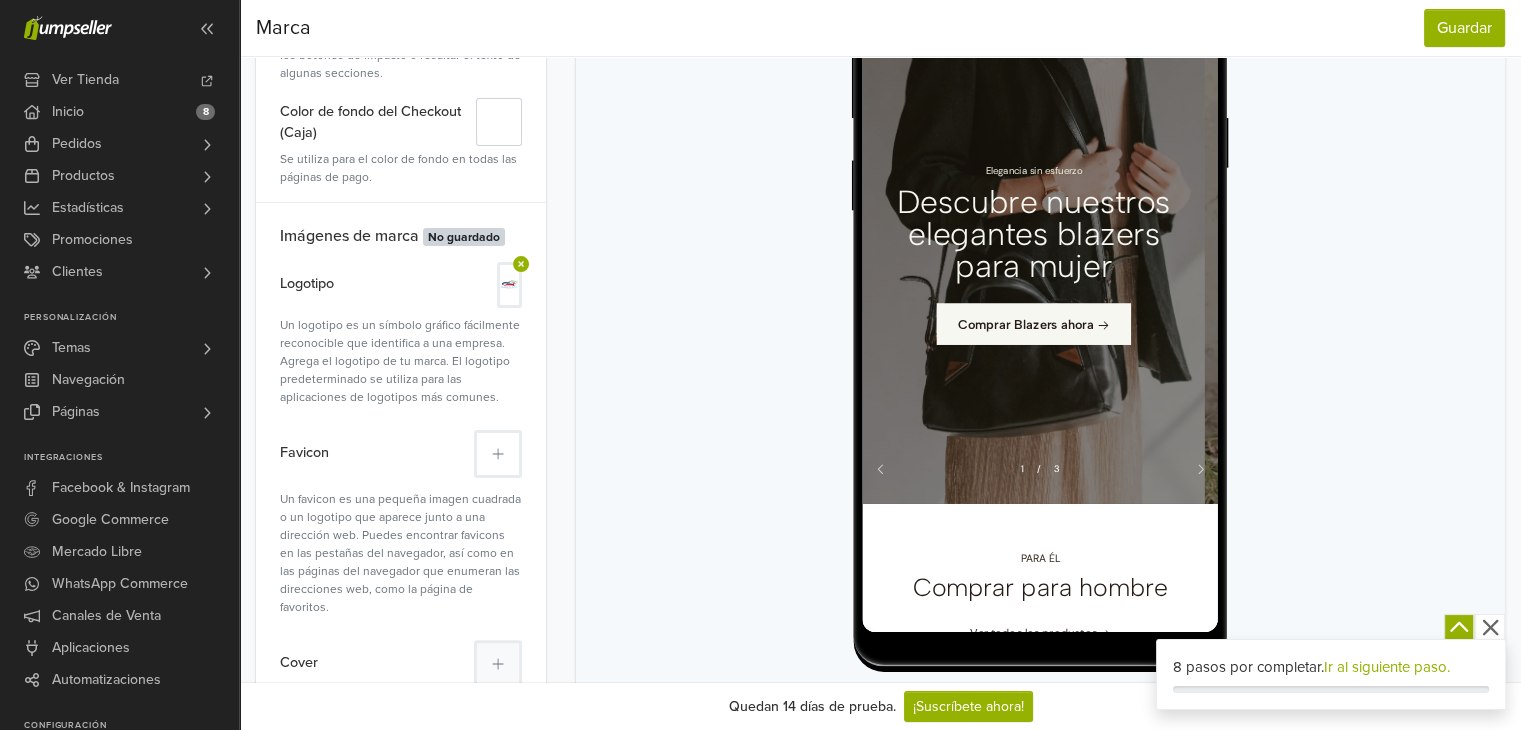 click at bounding box center [498, 454] 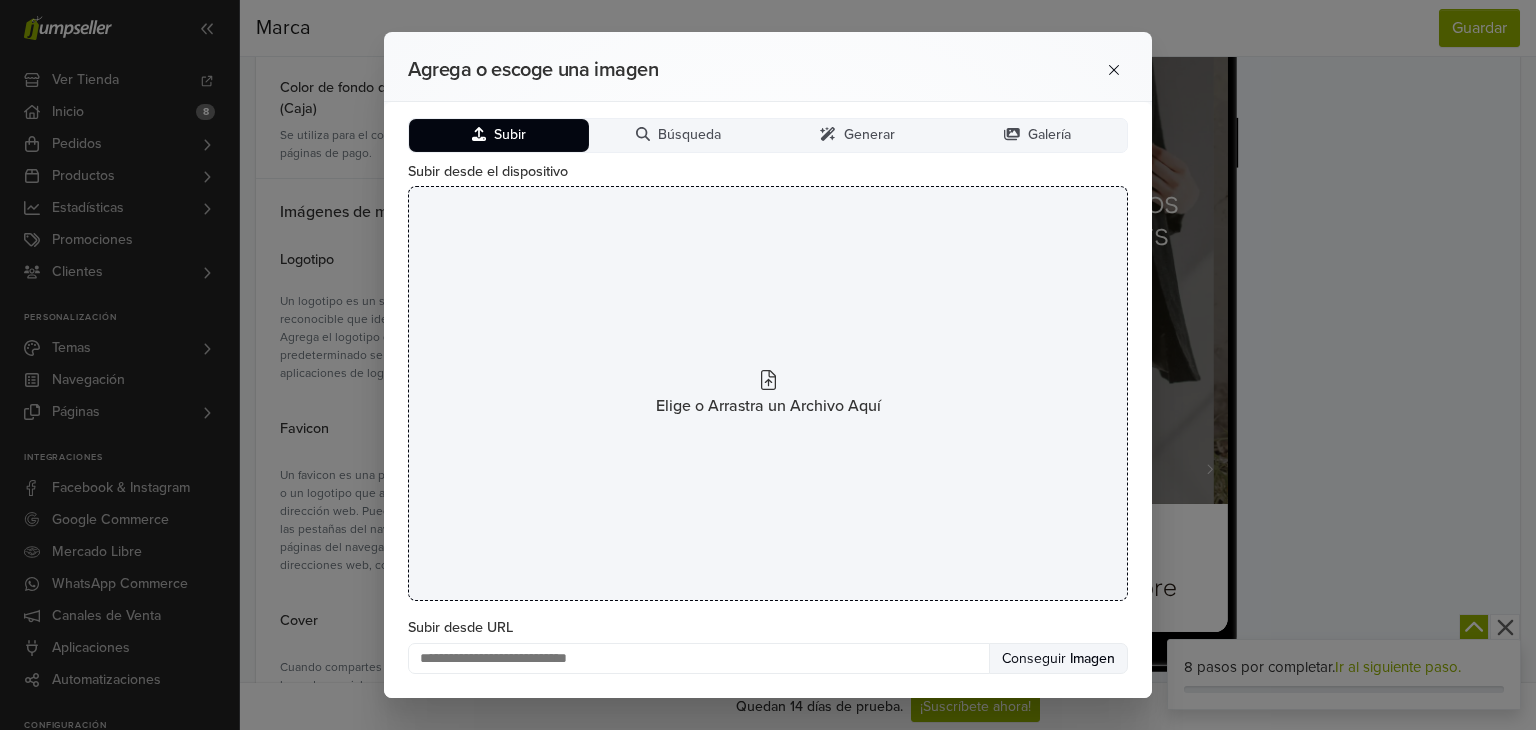 click on "Elige o Arrastra un Archivo Aquí" at bounding box center (768, 393) 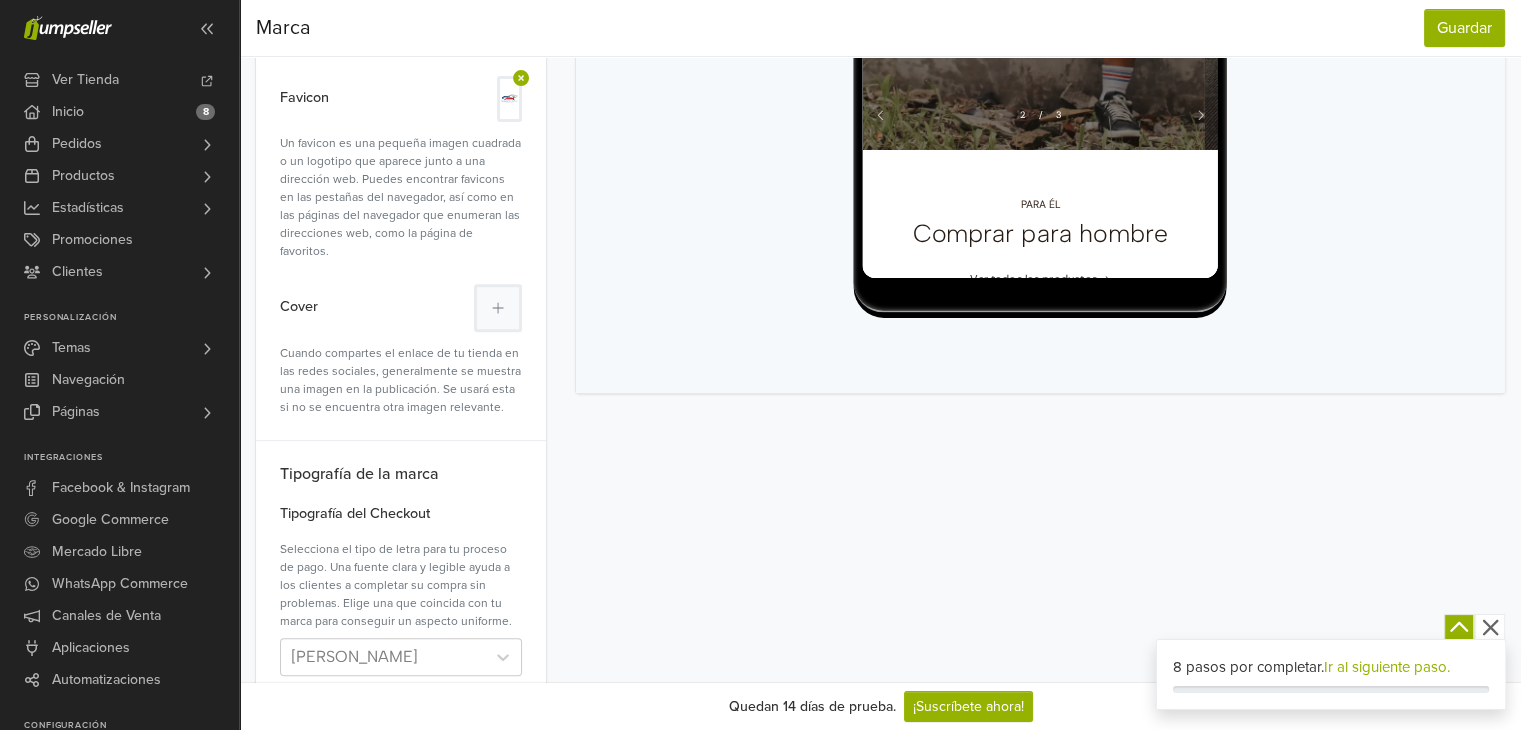 scroll, scrollTop: 783, scrollLeft: 0, axis: vertical 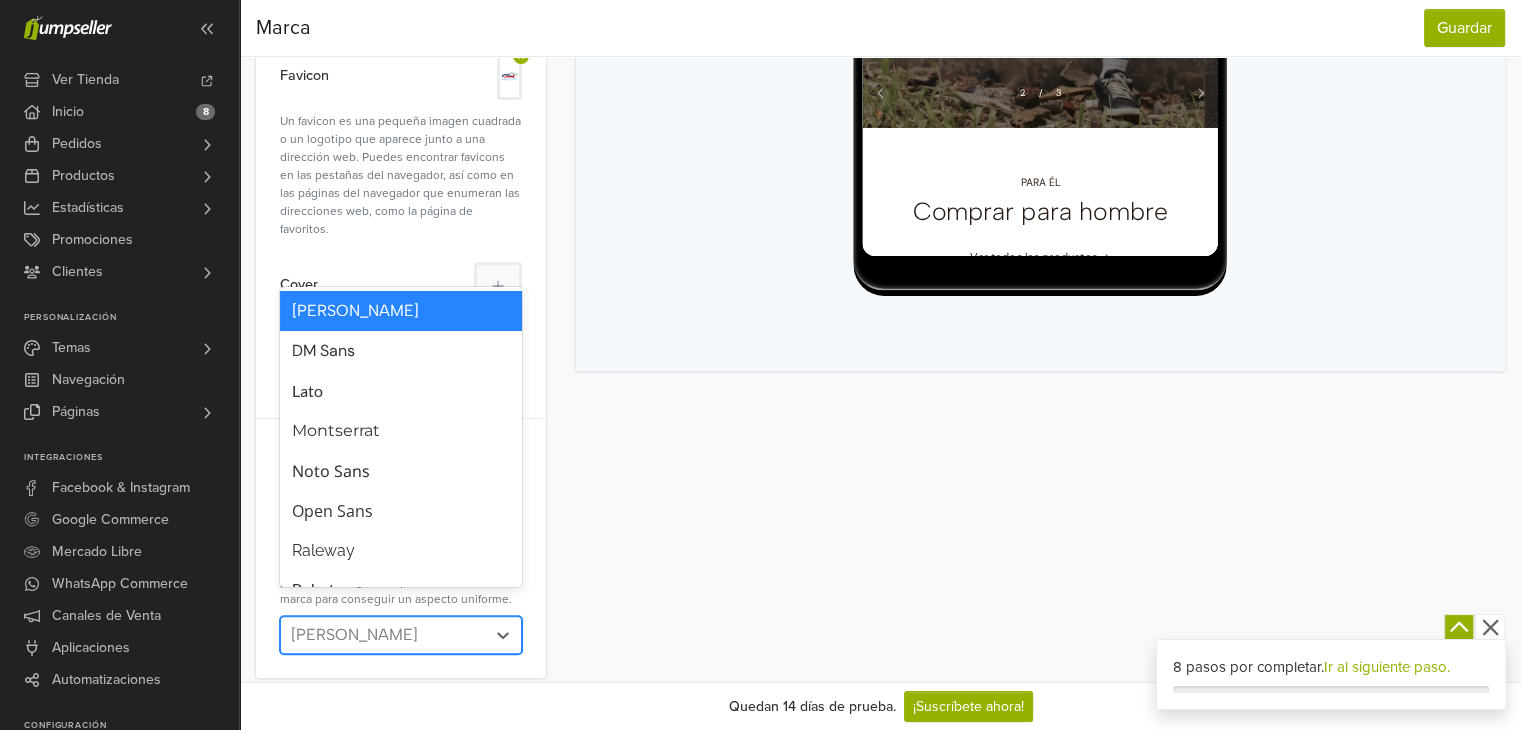 click at bounding box center (383, 635) 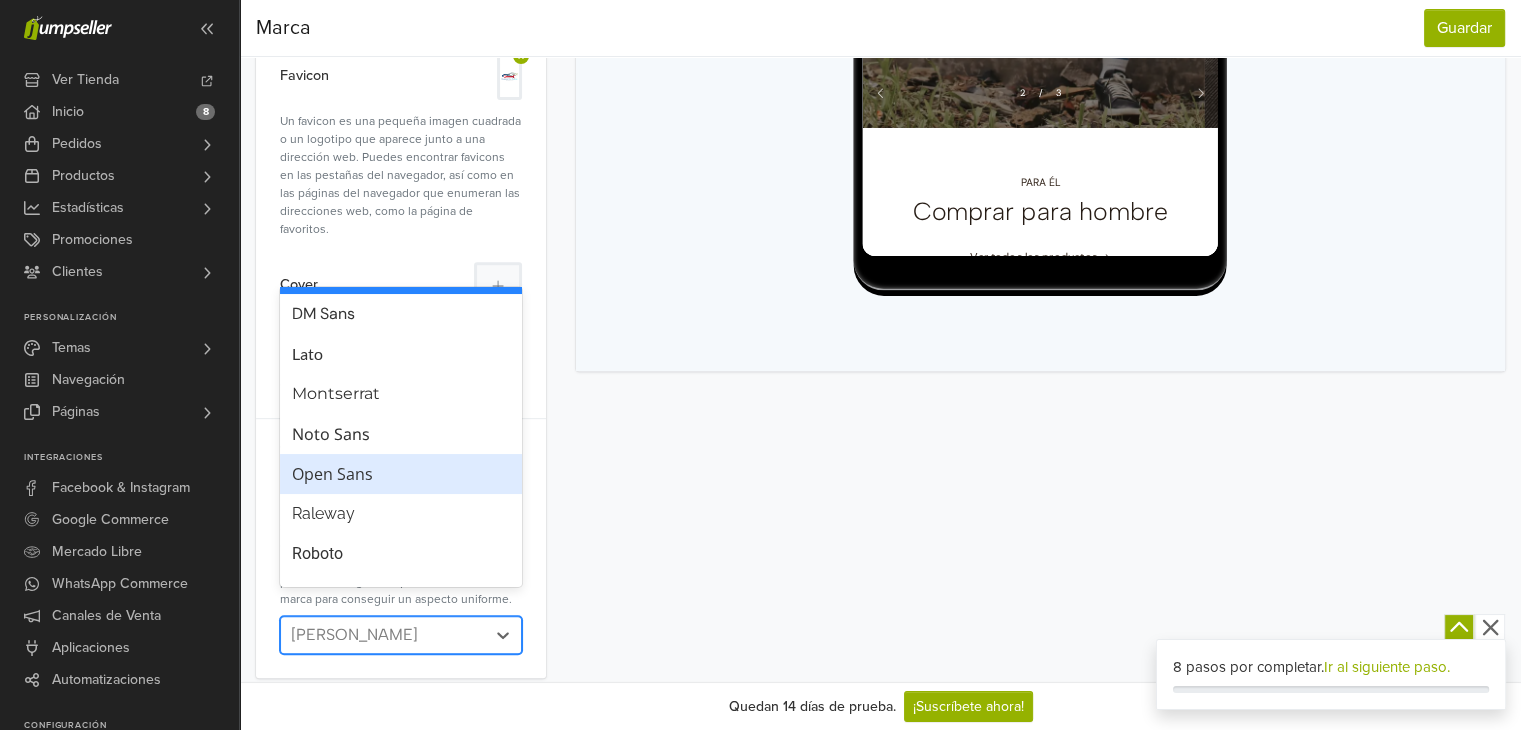 scroll, scrollTop: 68, scrollLeft: 0, axis: vertical 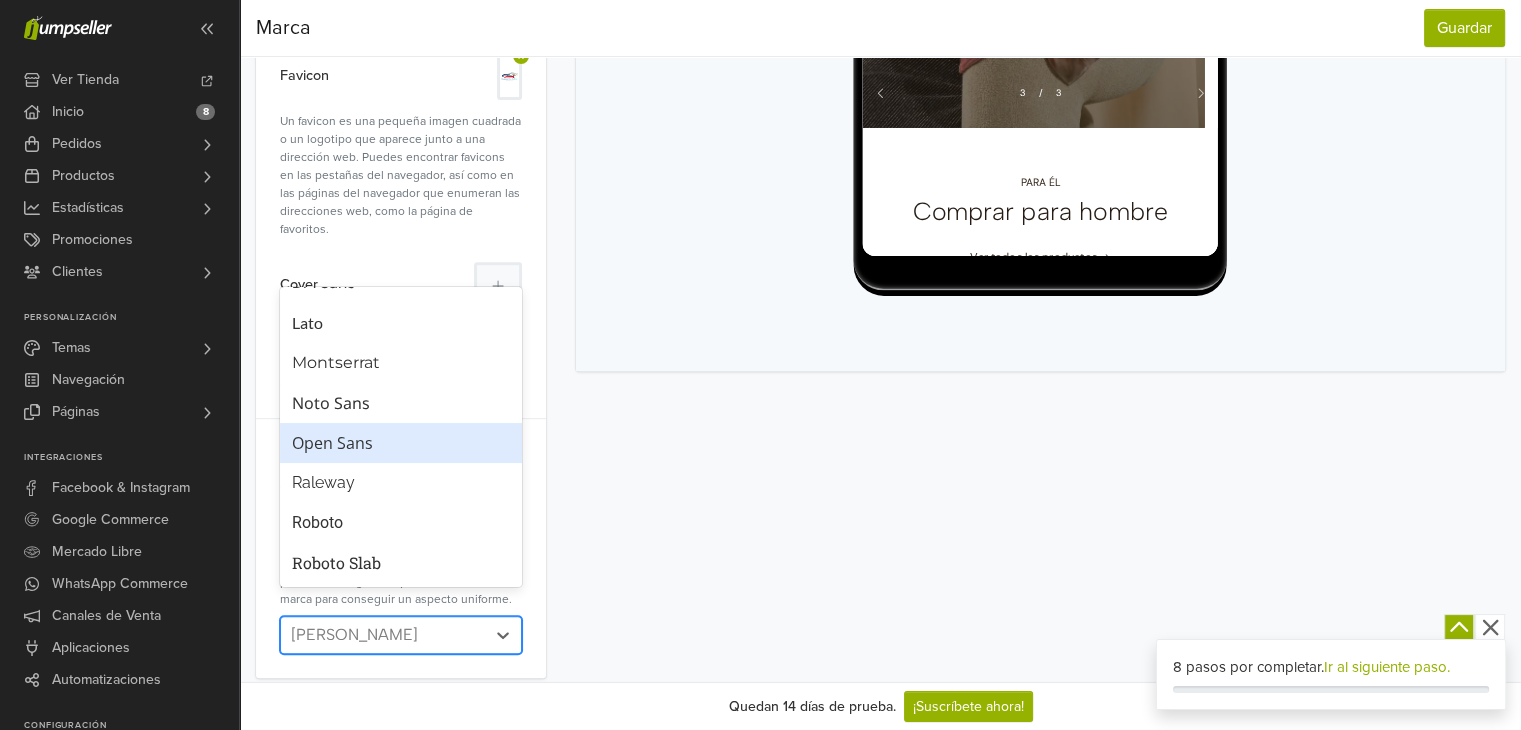 click on "Open Sans" at bounding box center [401, 443] 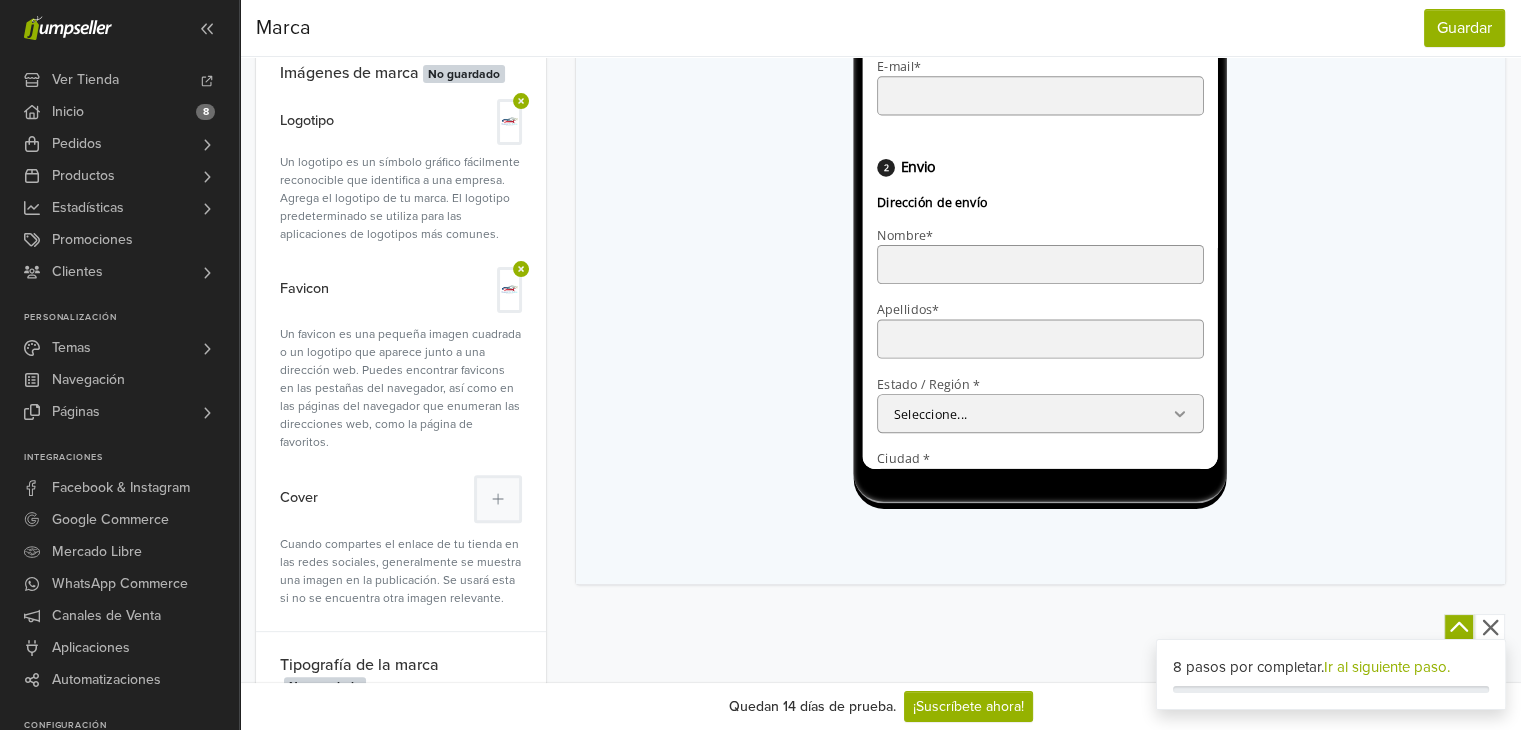 scroll, scrollTop: 571, scrollLeft: 0, axis: vertical 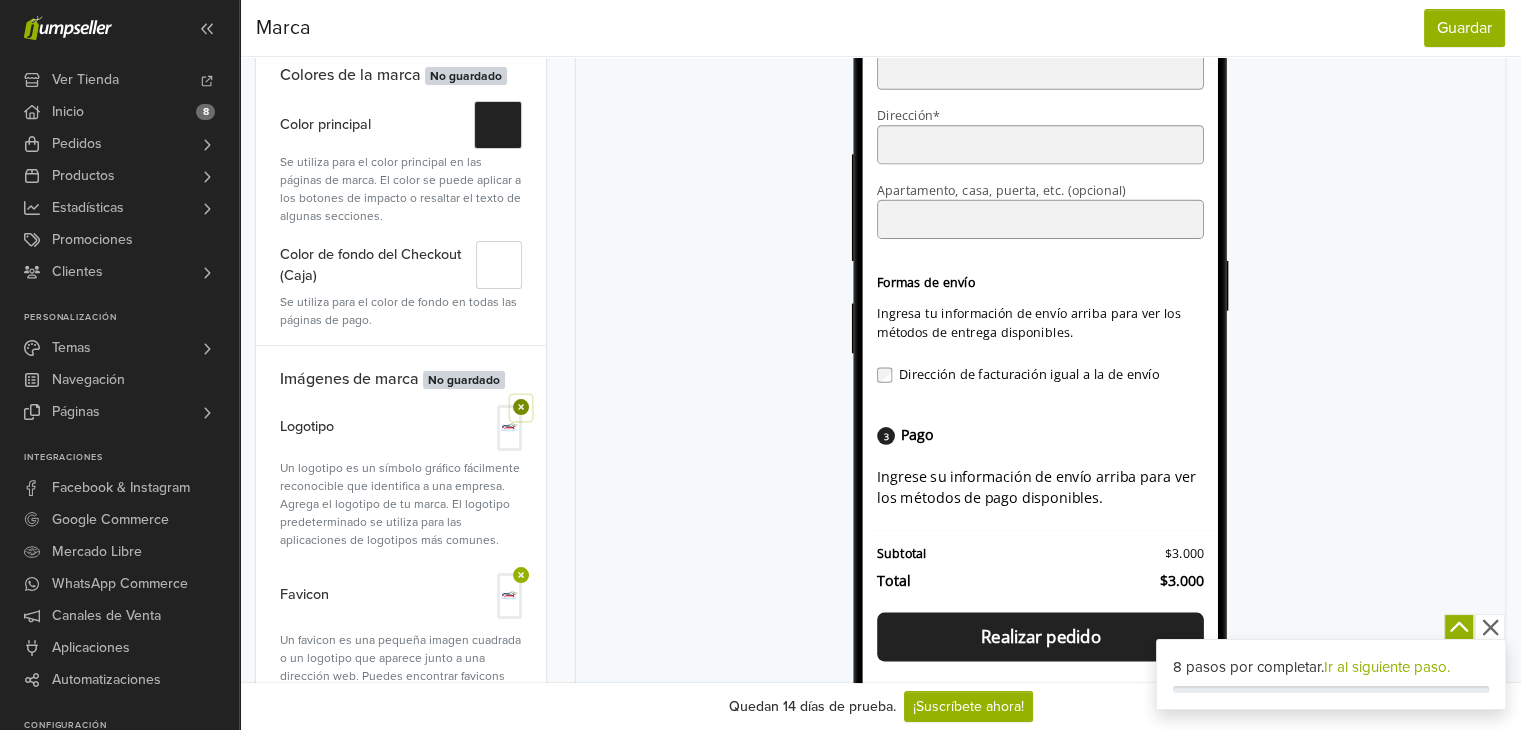 click 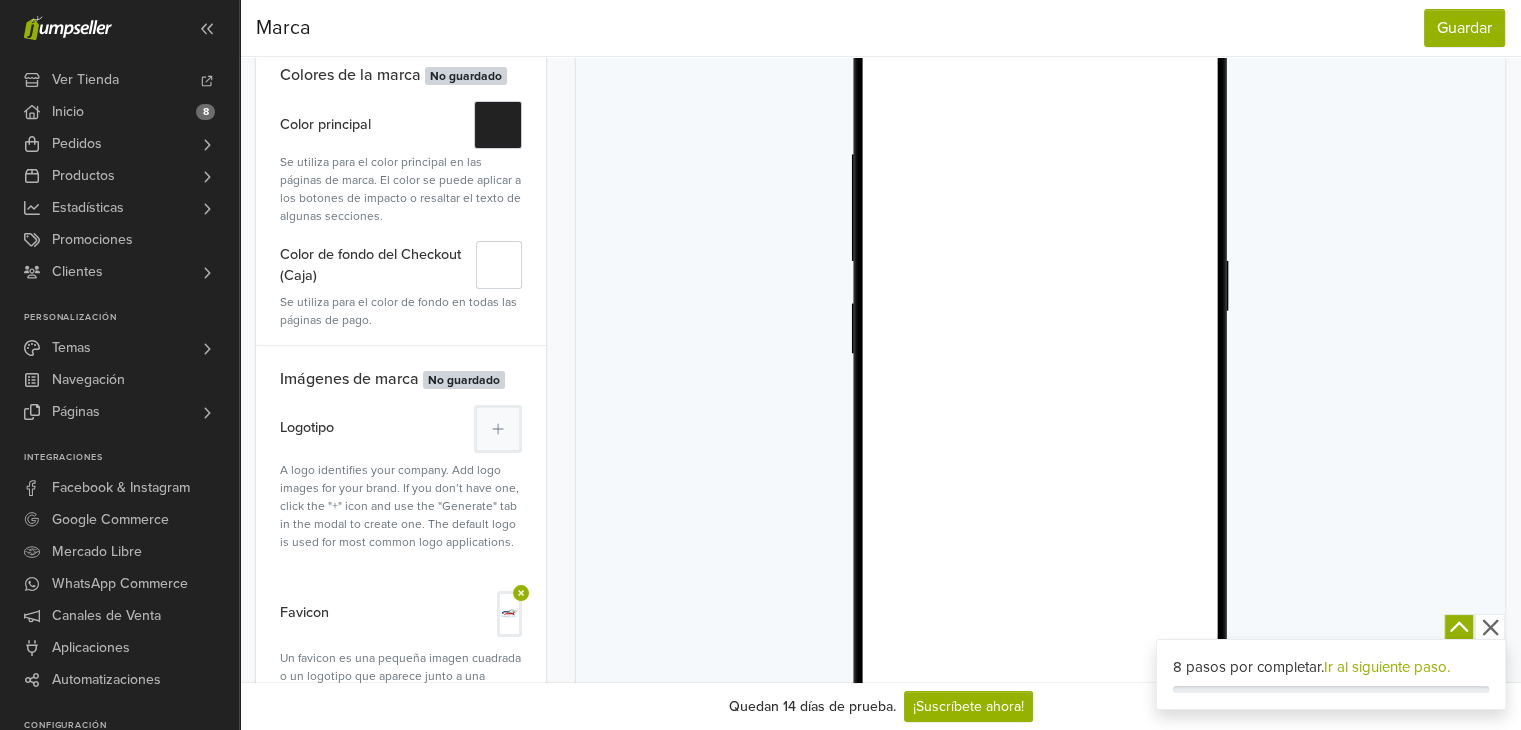 scroll, scrollTop: 0, scrollLeft: 0, axis: both 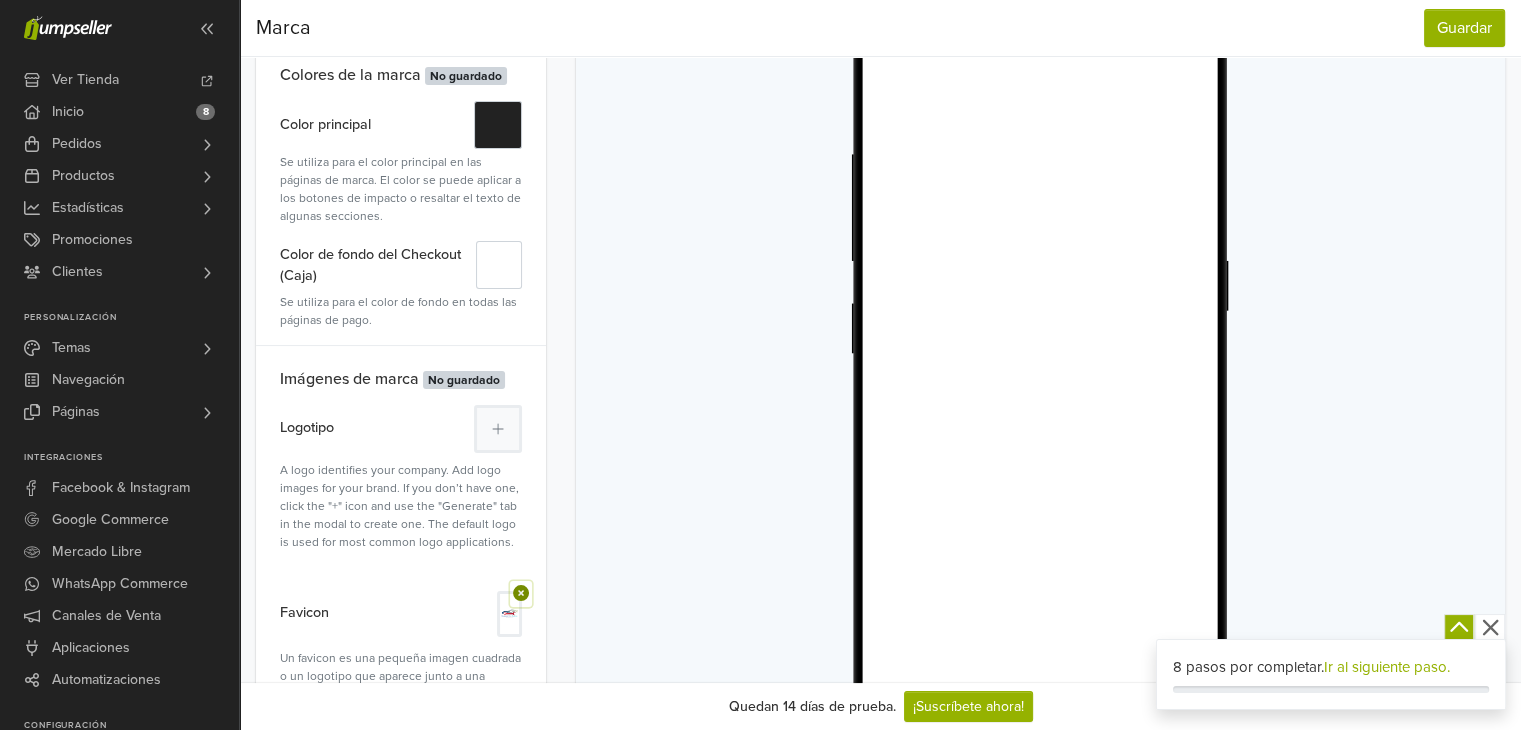 click 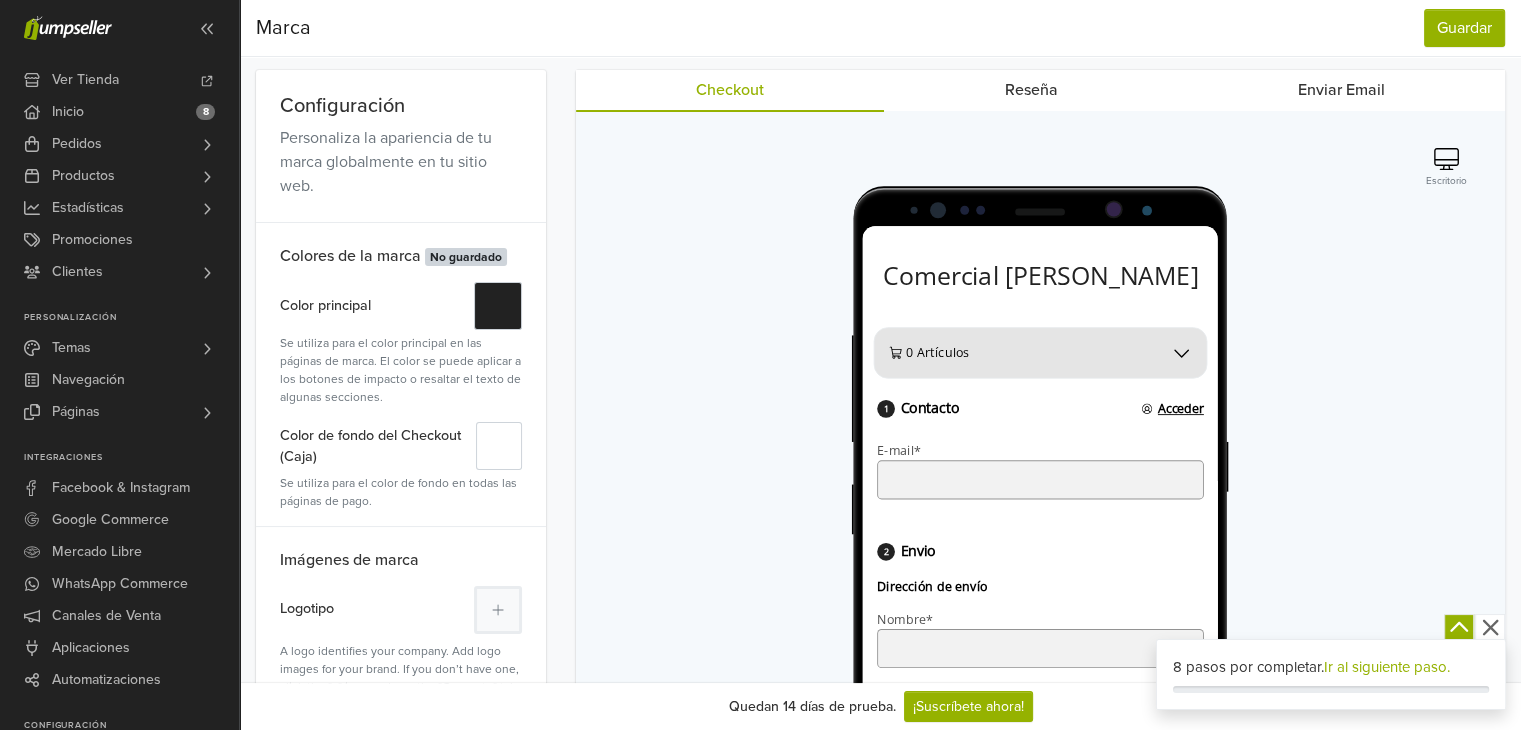 scroll, scrollTop: 44, scrollLeft: 0, axis: vertical 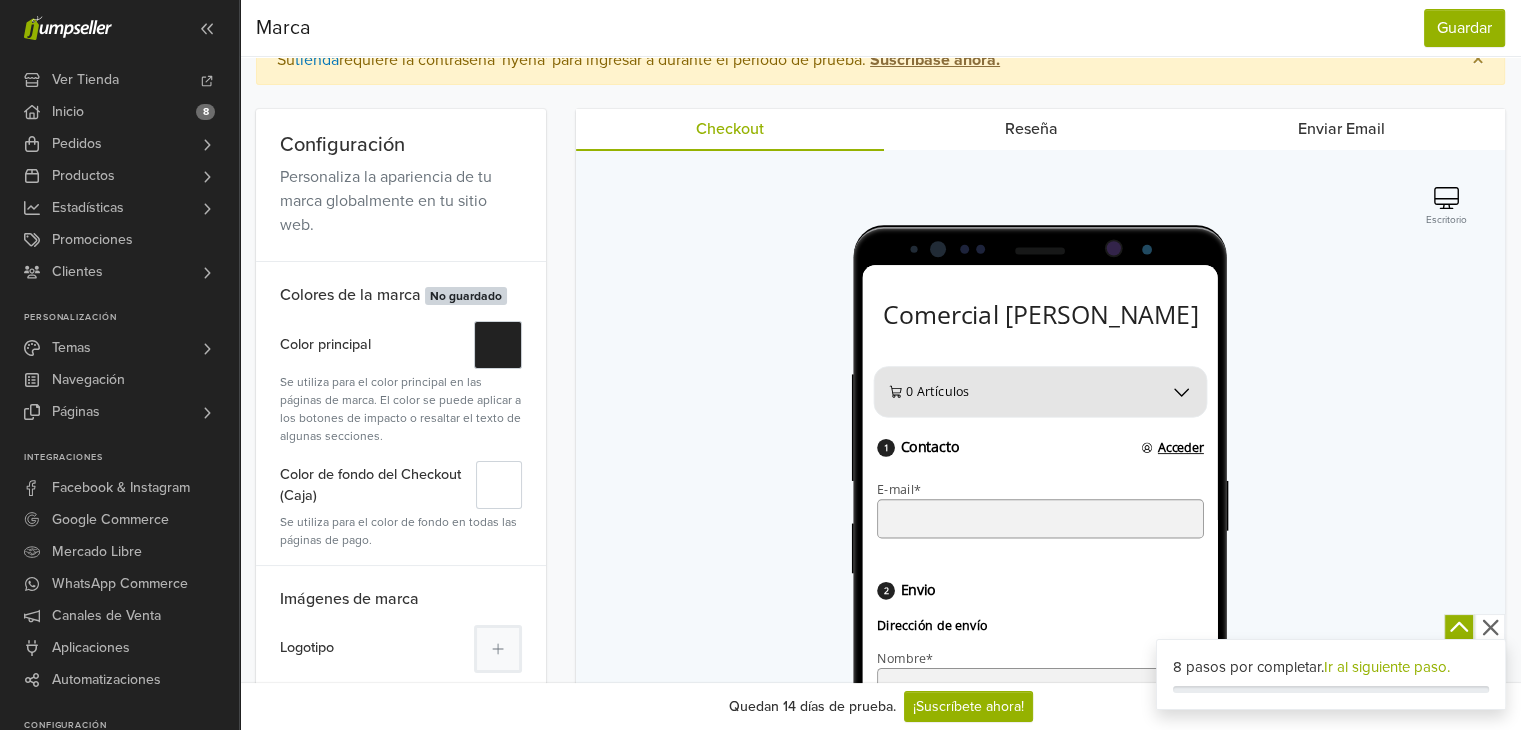 click on "Reseña" at bounding box center (1030, 129) 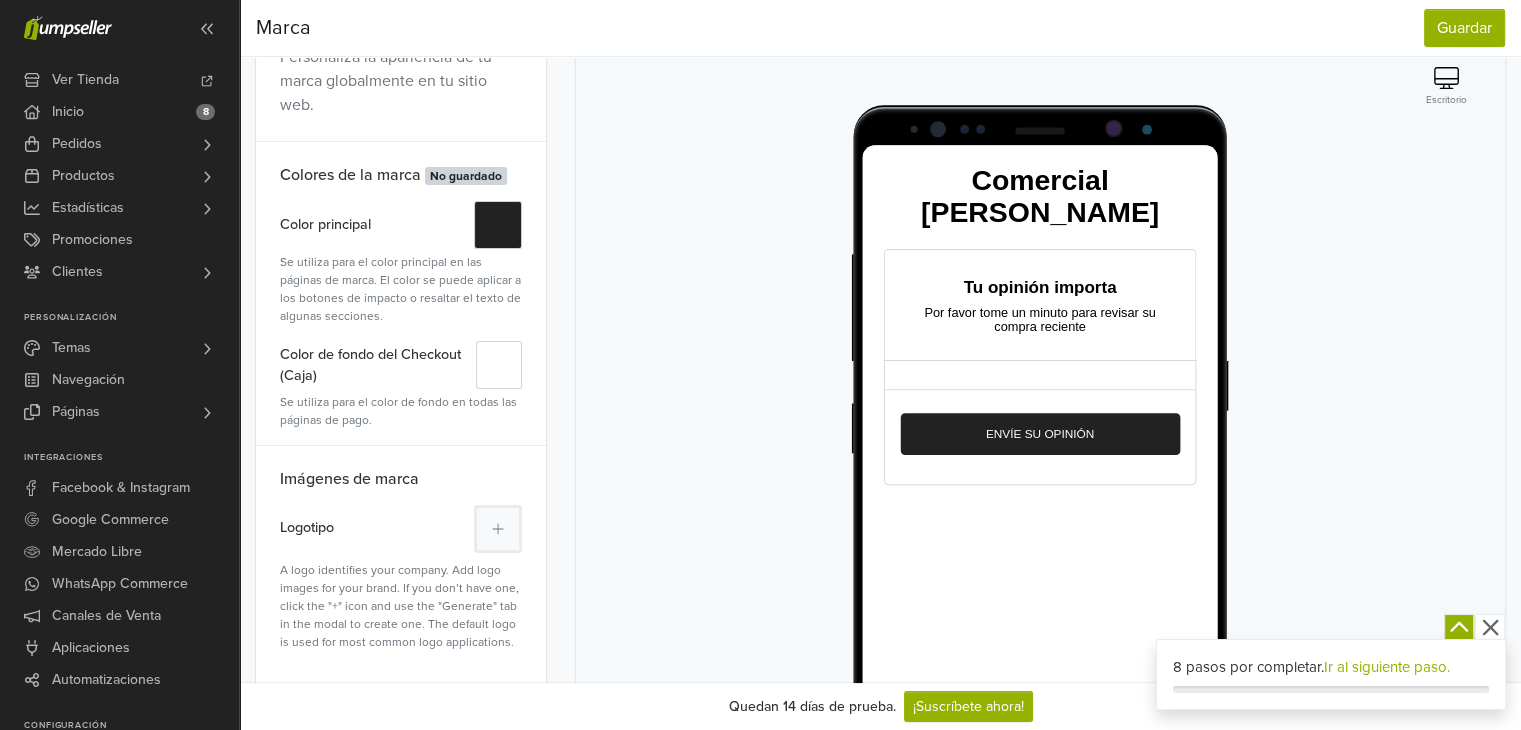 scroll, scrollTop: 171, scrollLeft: 0, axis: vertical 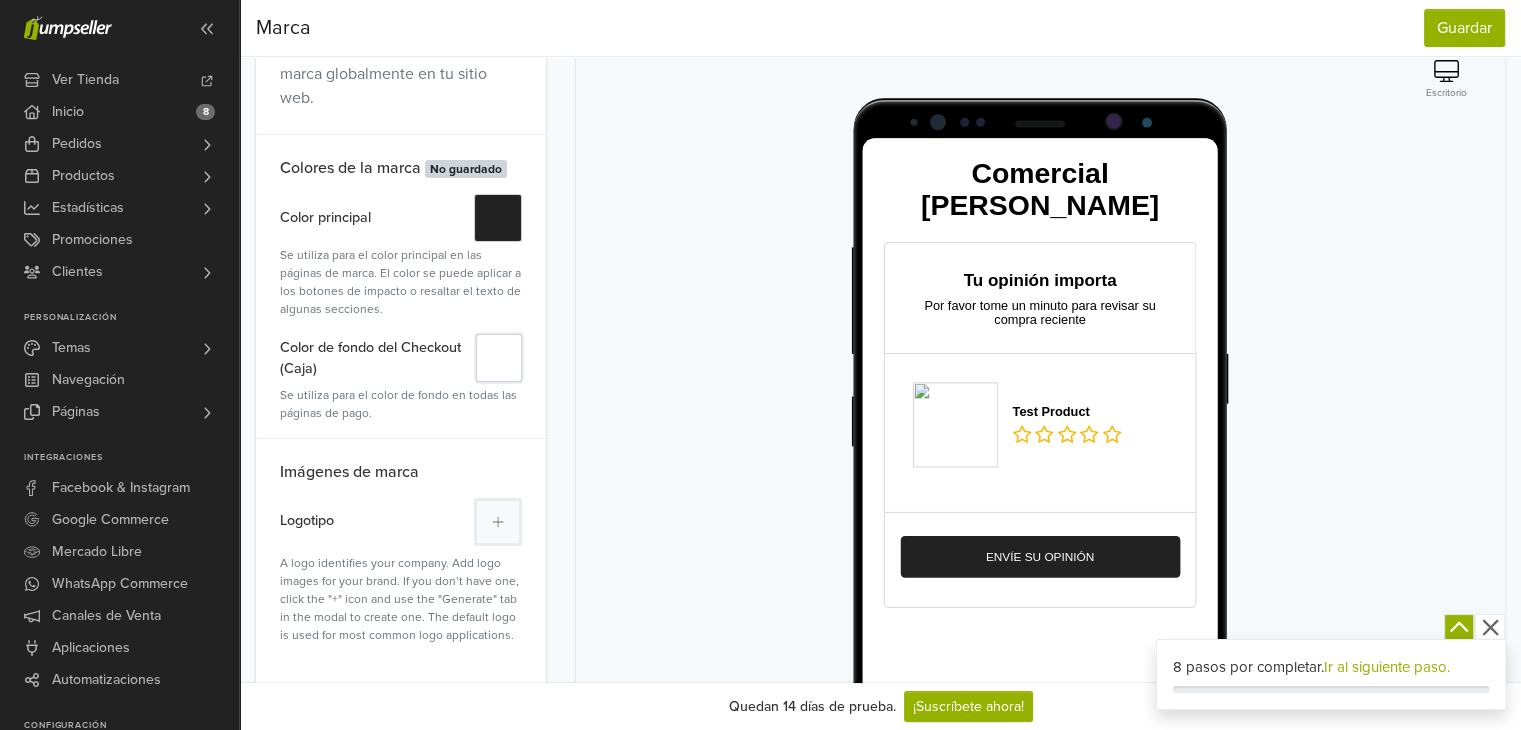 click on "#" at bounding box center (498, 358) 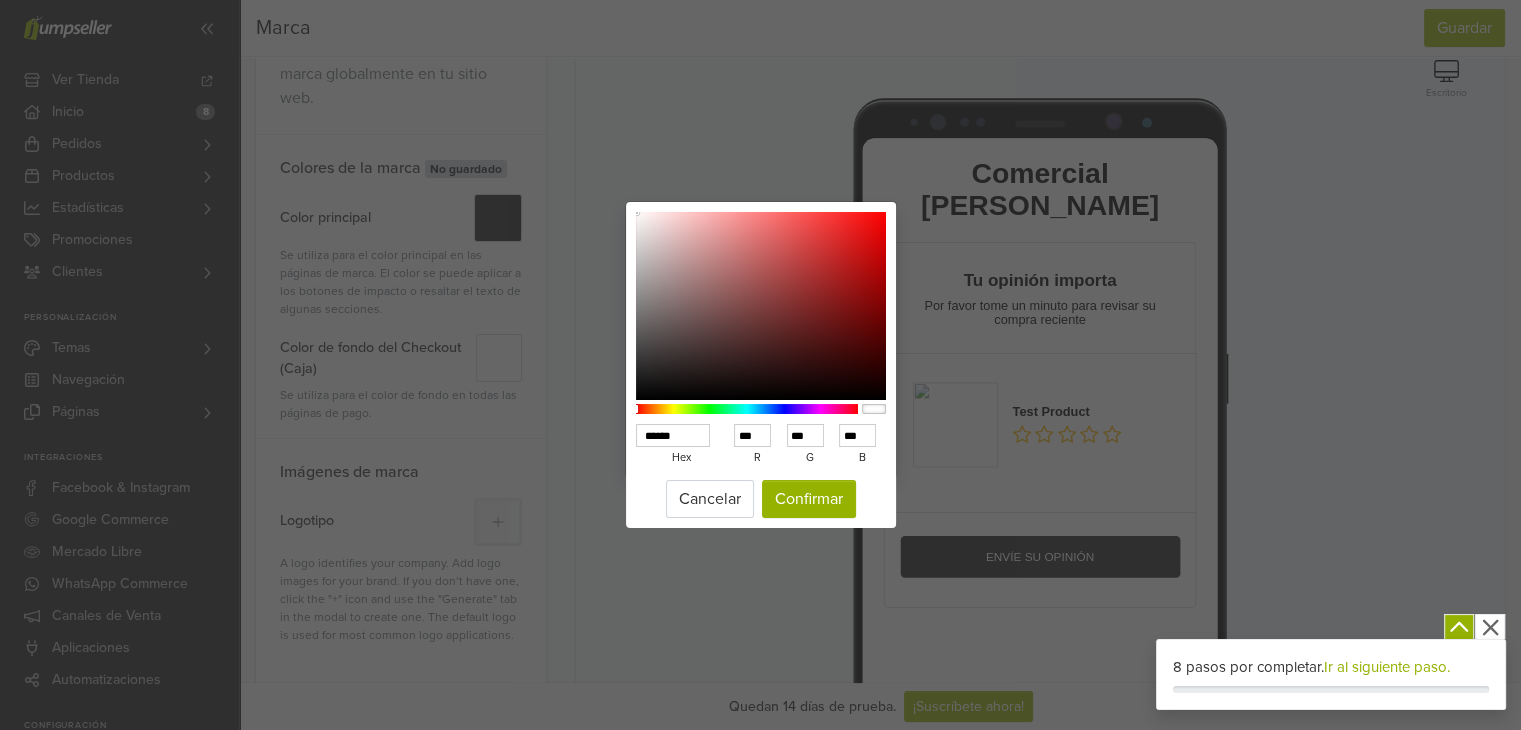 type on "******" 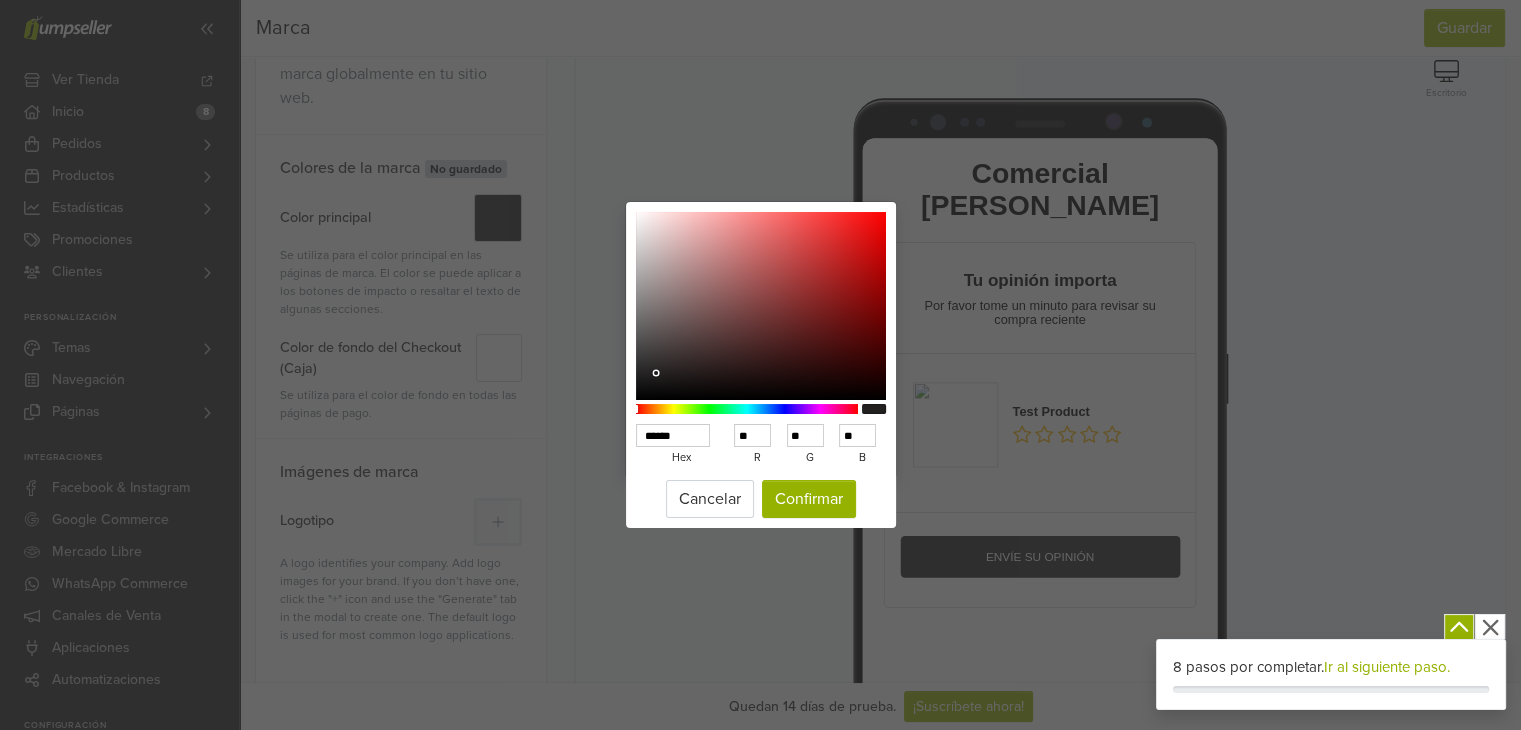 type on "******" 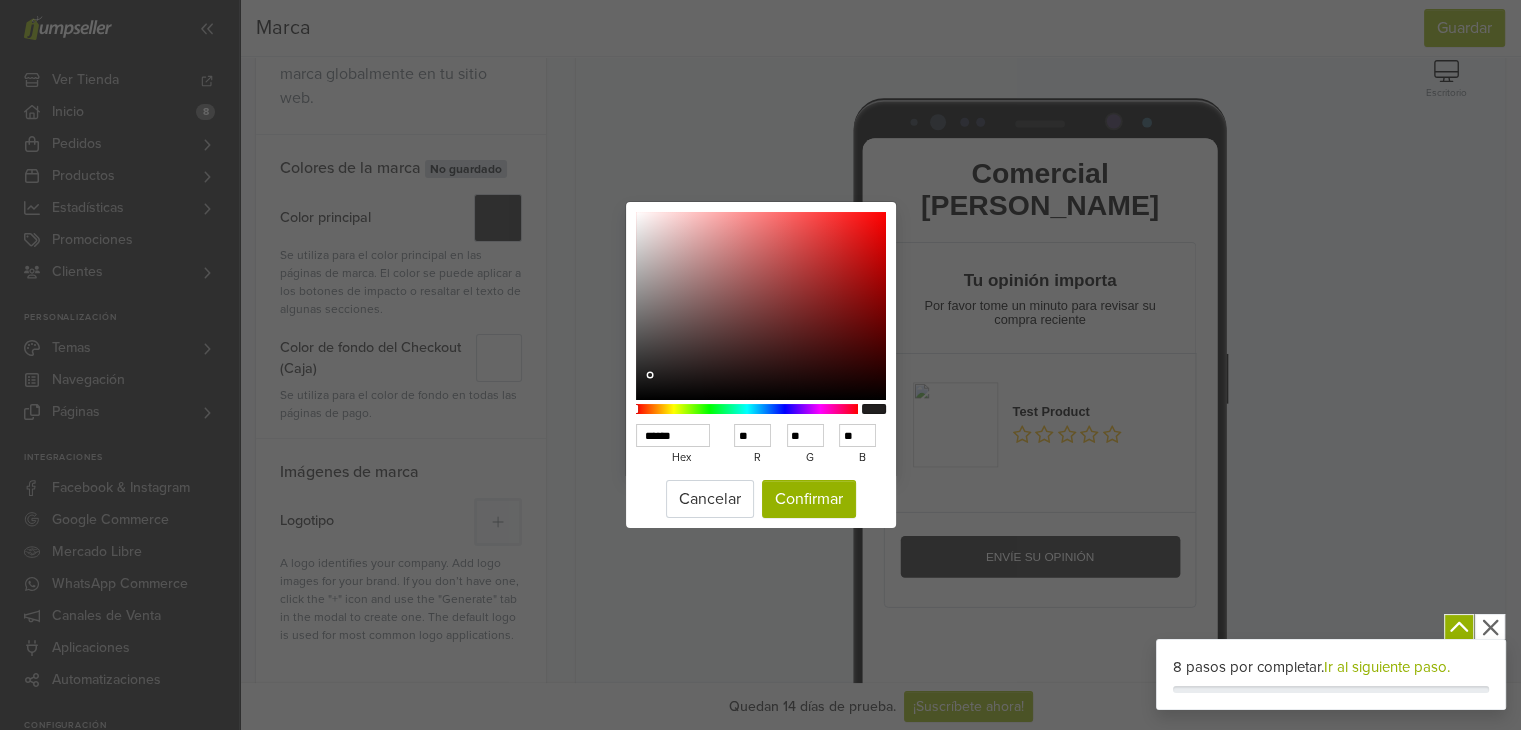 type on "******" 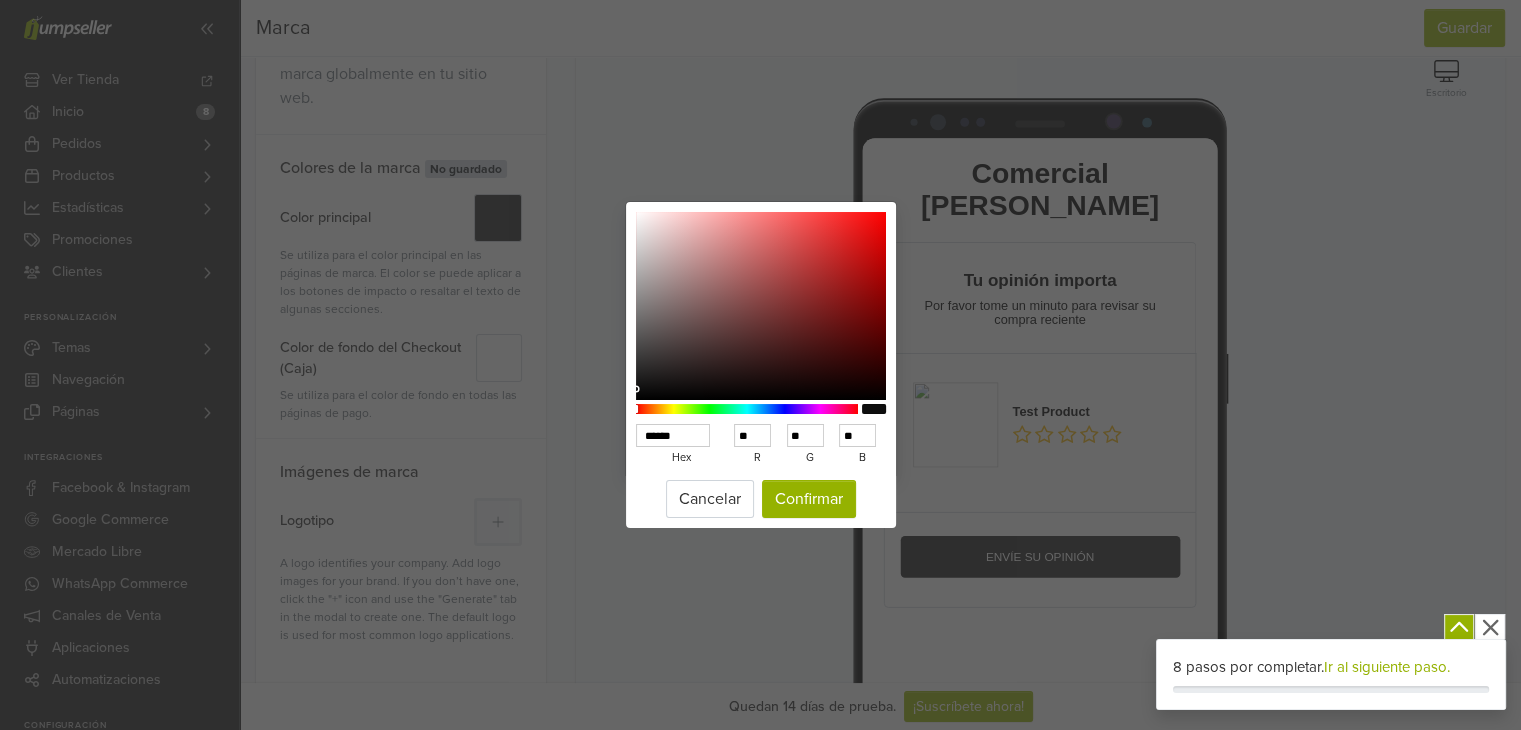 type on "******" 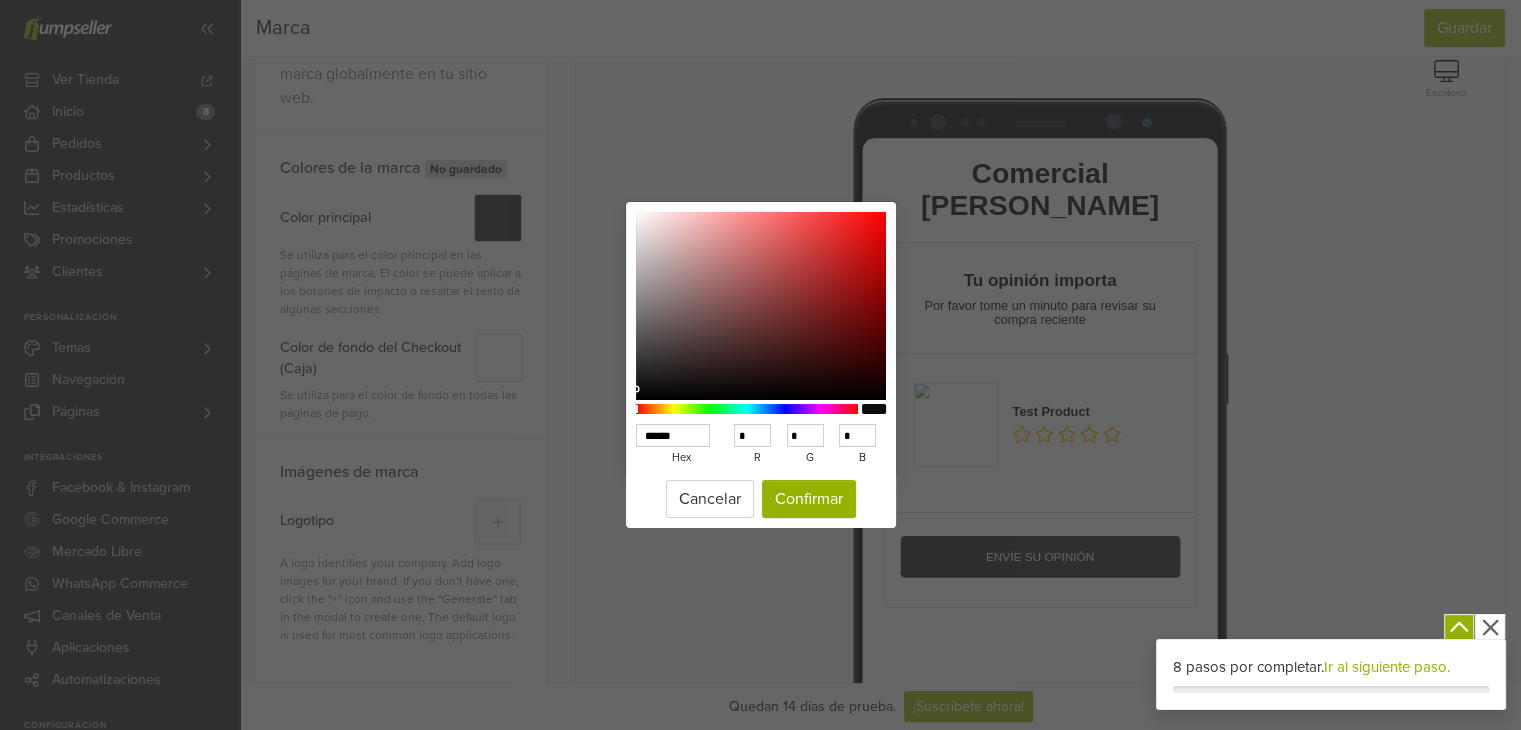 type on "******" 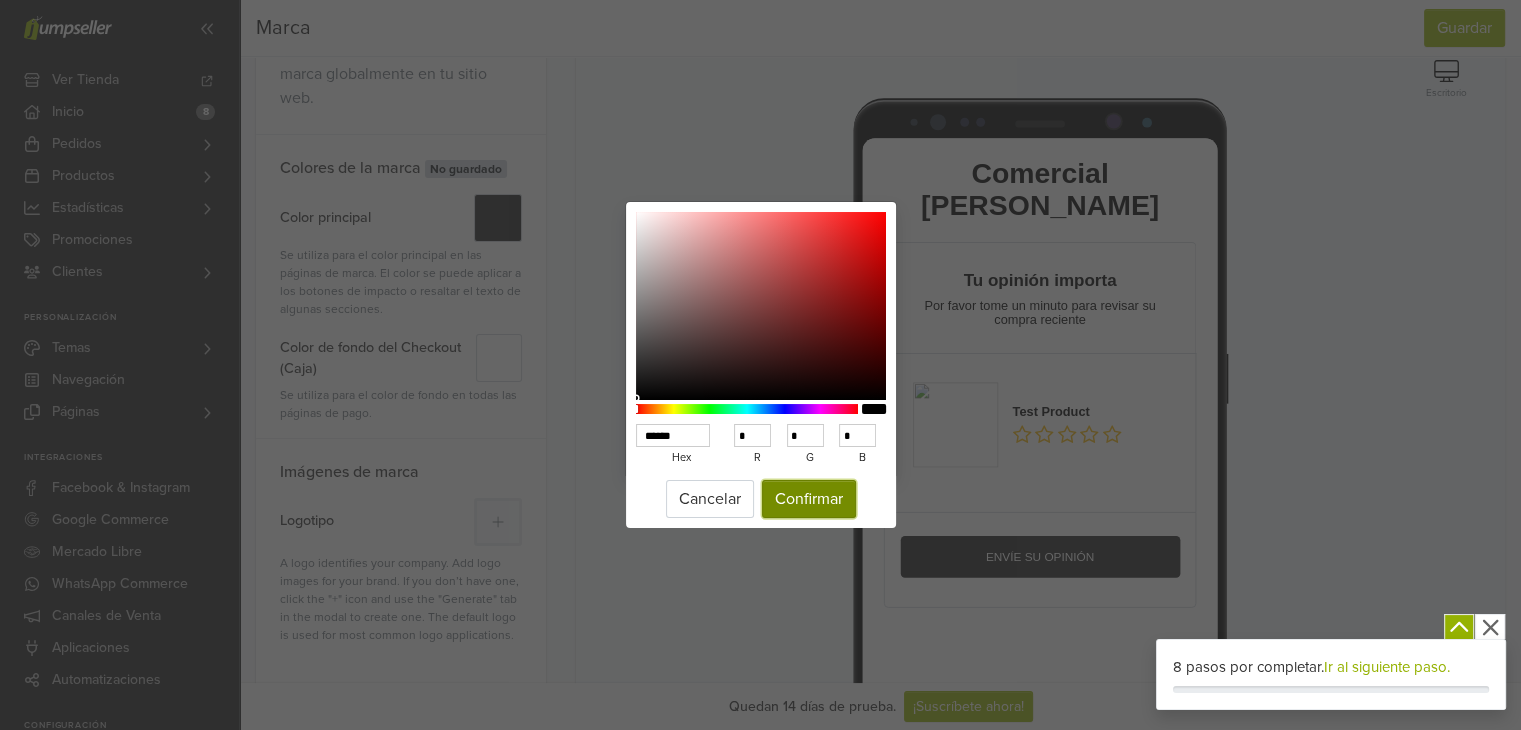 click on "Confirmar" at bounding box center [809, 499] 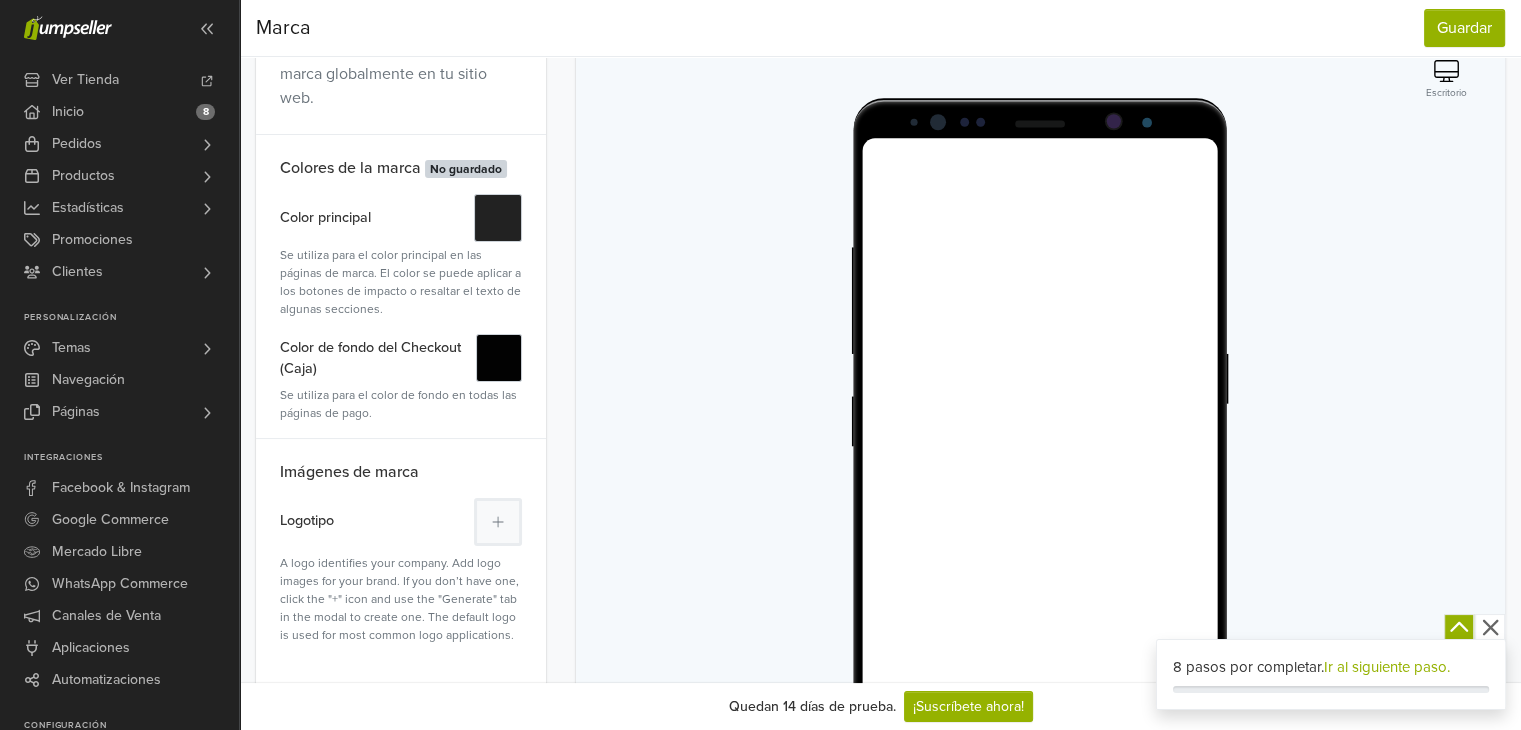 scroll, scrollTop: 0, scrollLeft: 0, axis: both 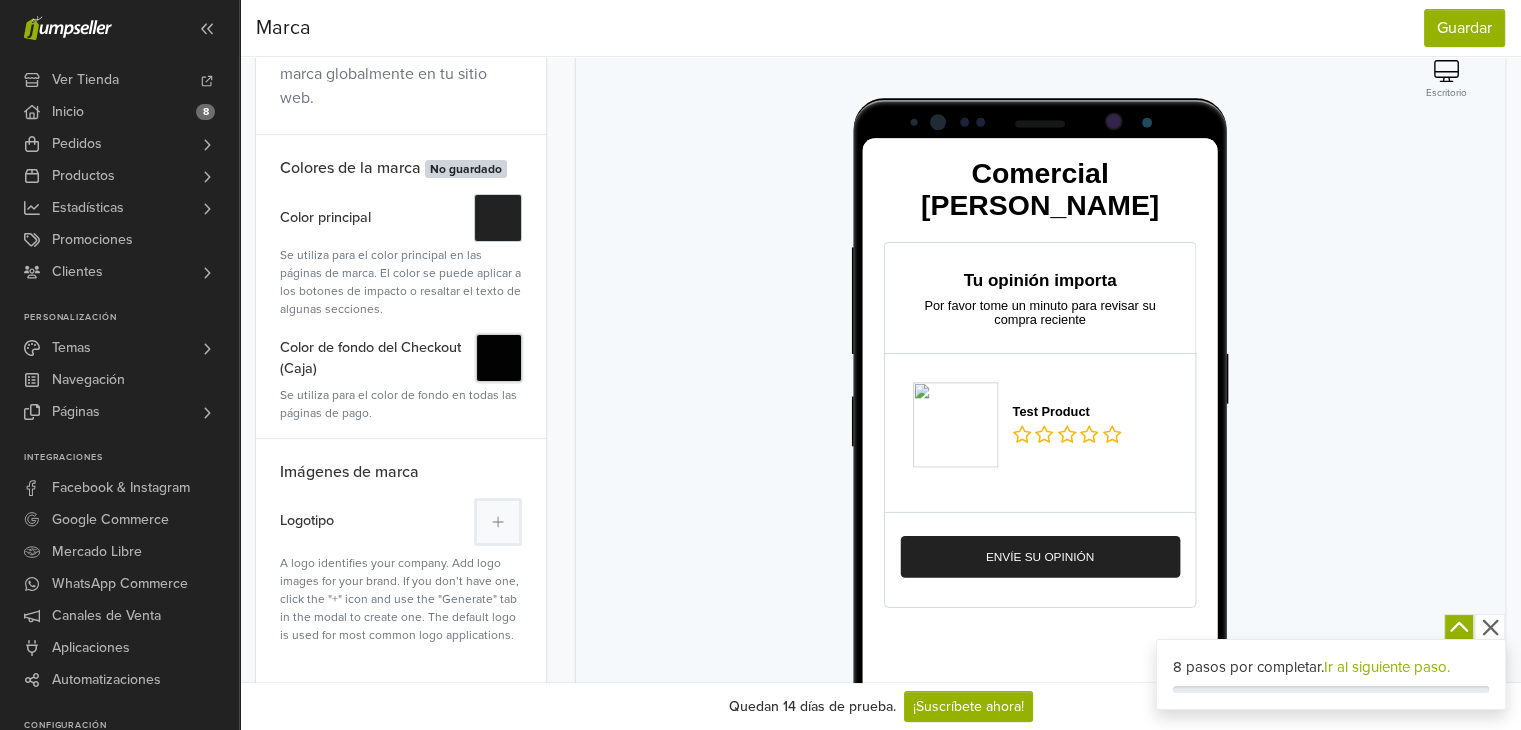 click on "#" at bounding box center [498, 358] 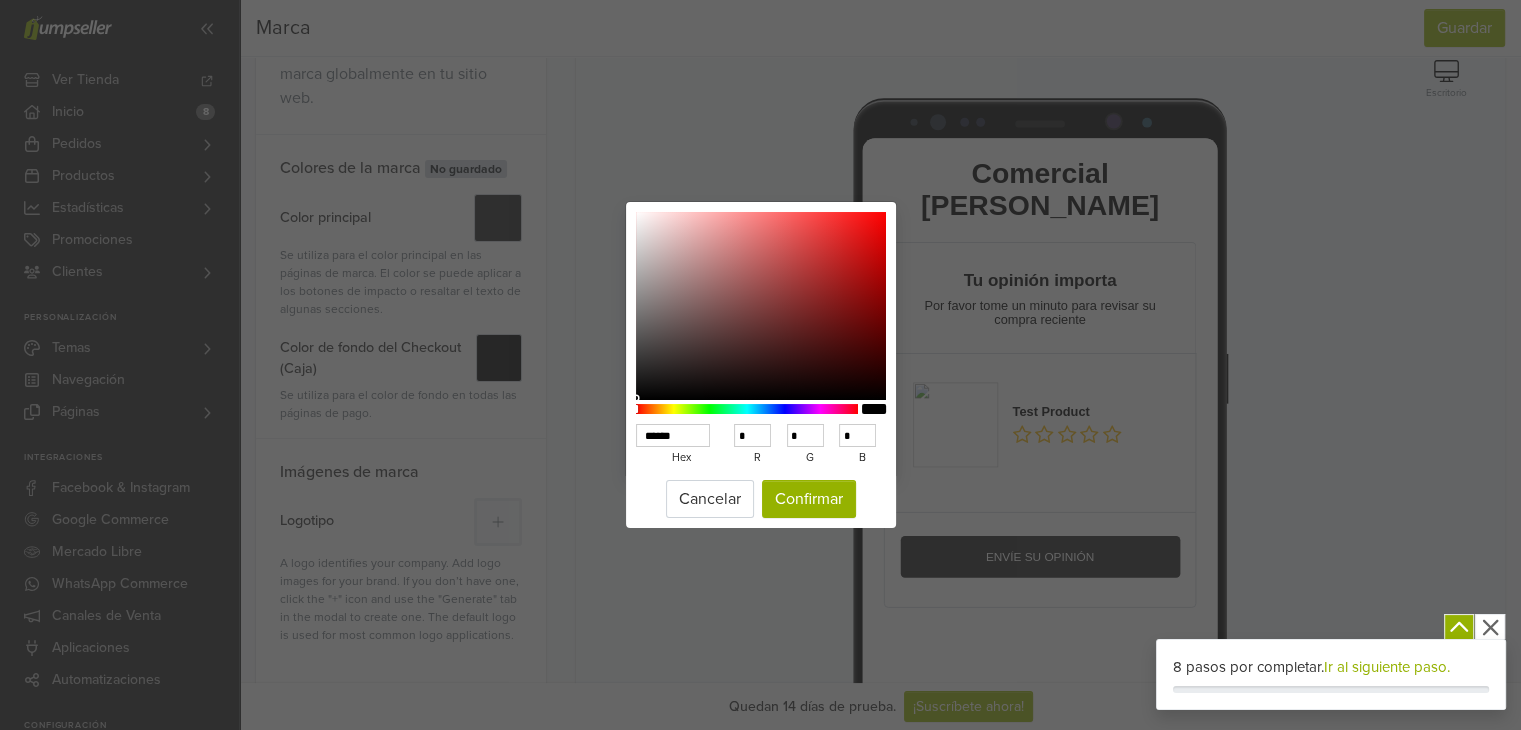 type on "******" 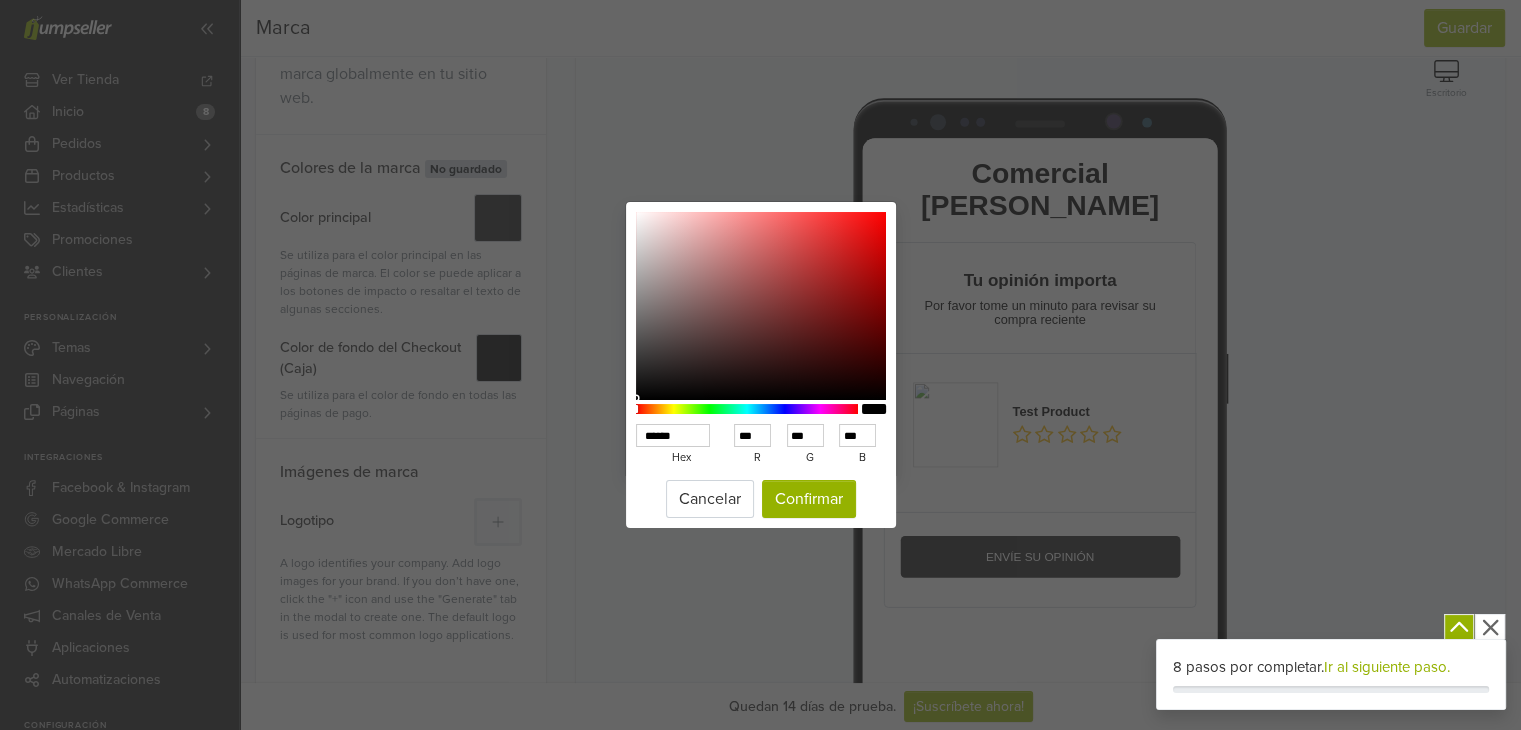 click at bounding box center (761, 306) 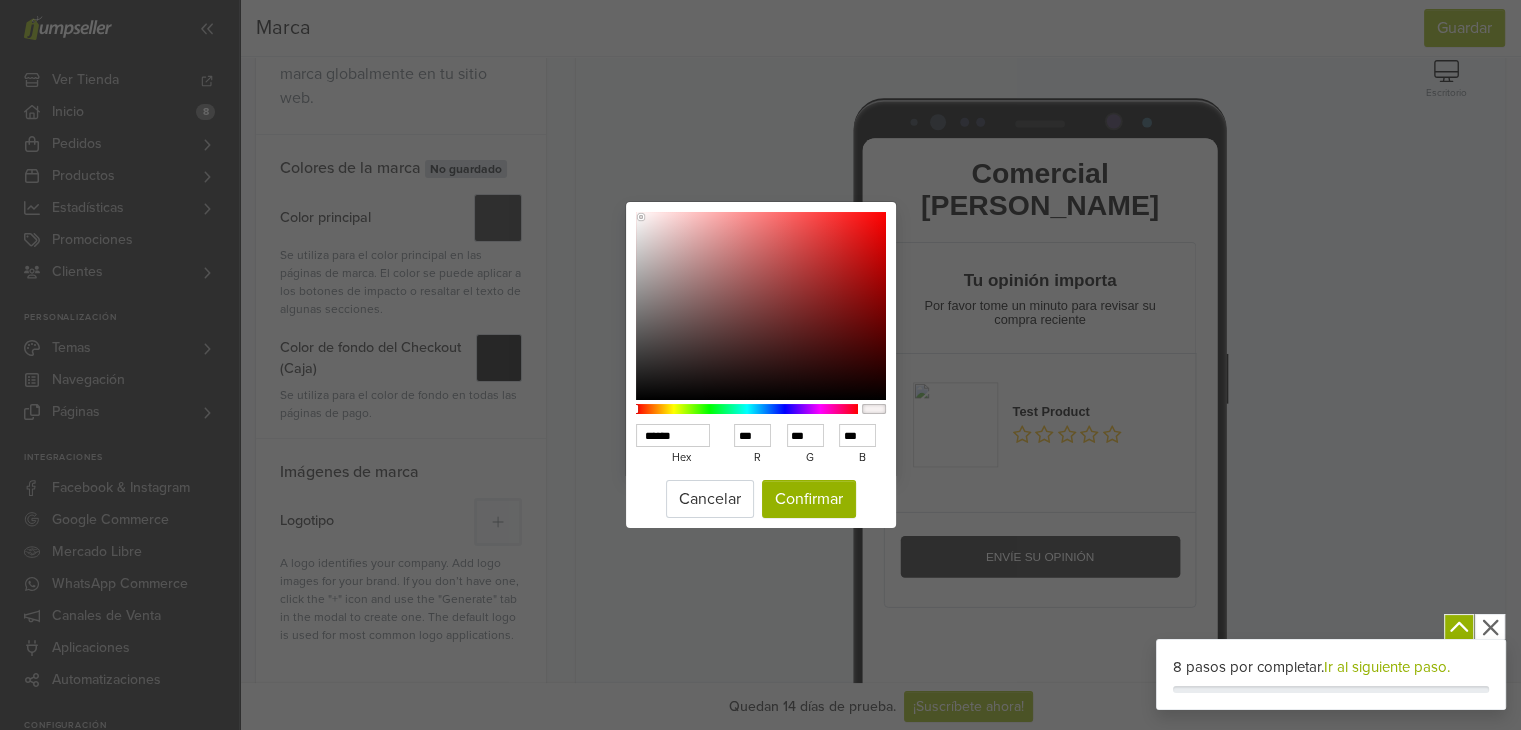 type on "******" 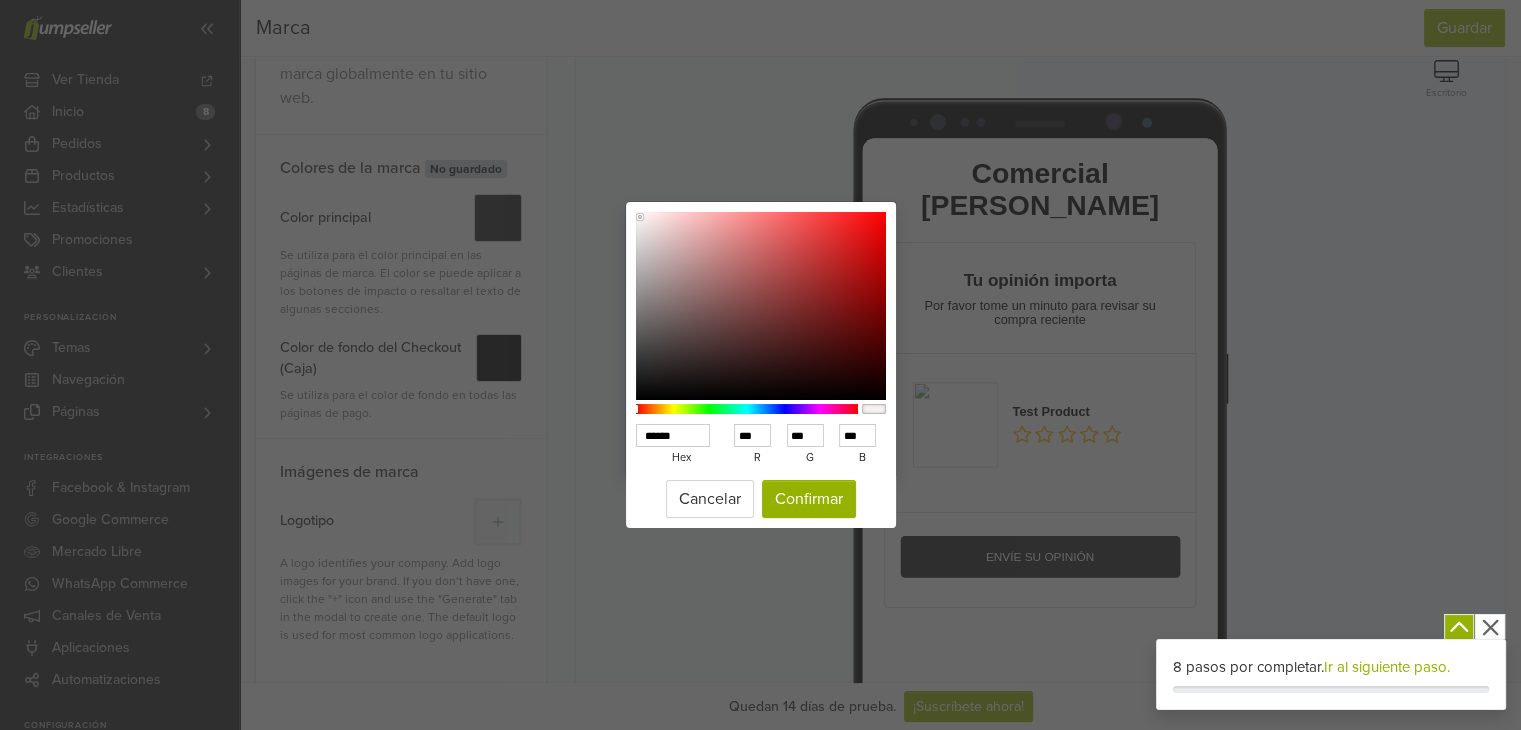 type on "******" 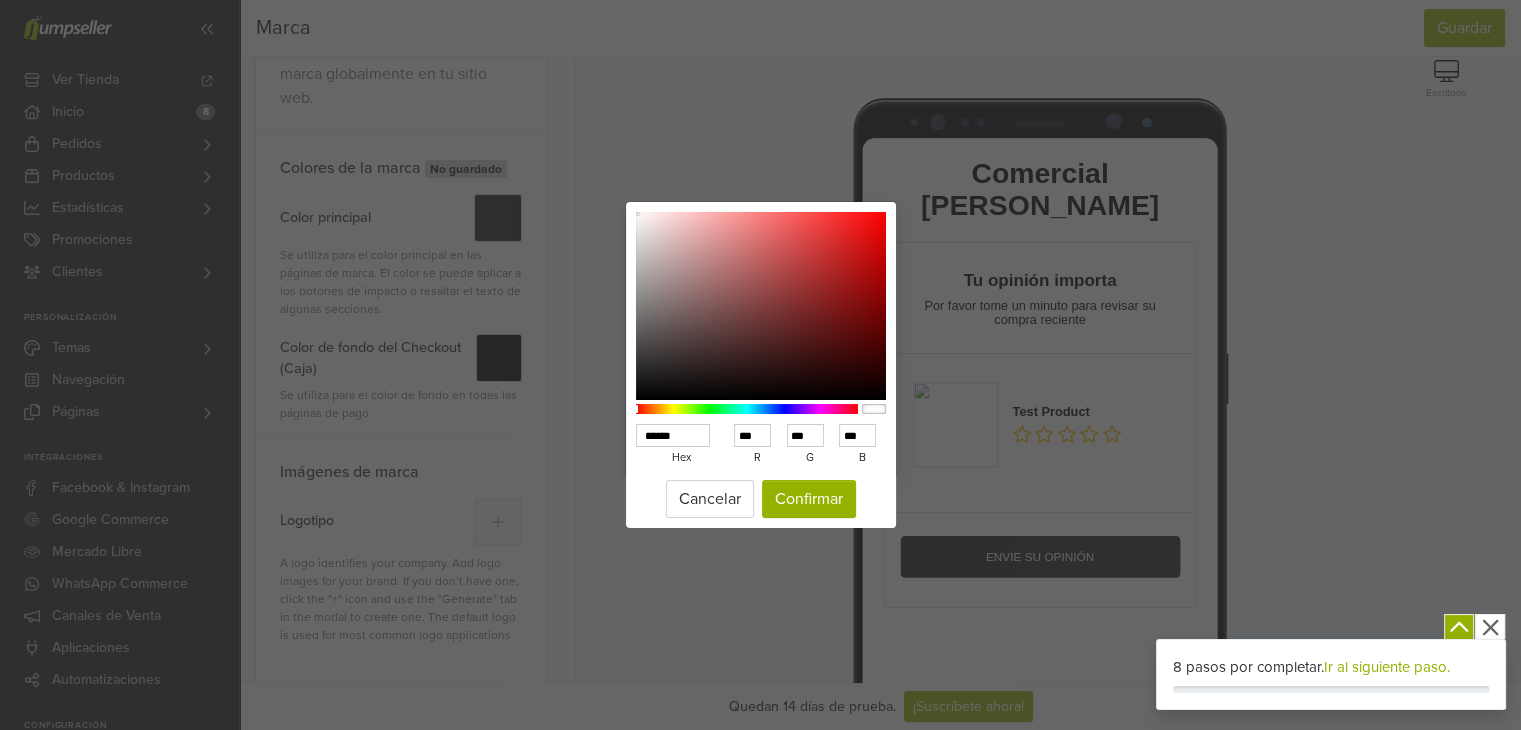 drag, startPoint x: 640, startPoint y: 217, endPoint x: 620, endPoint y: 200, distance: 26.24881 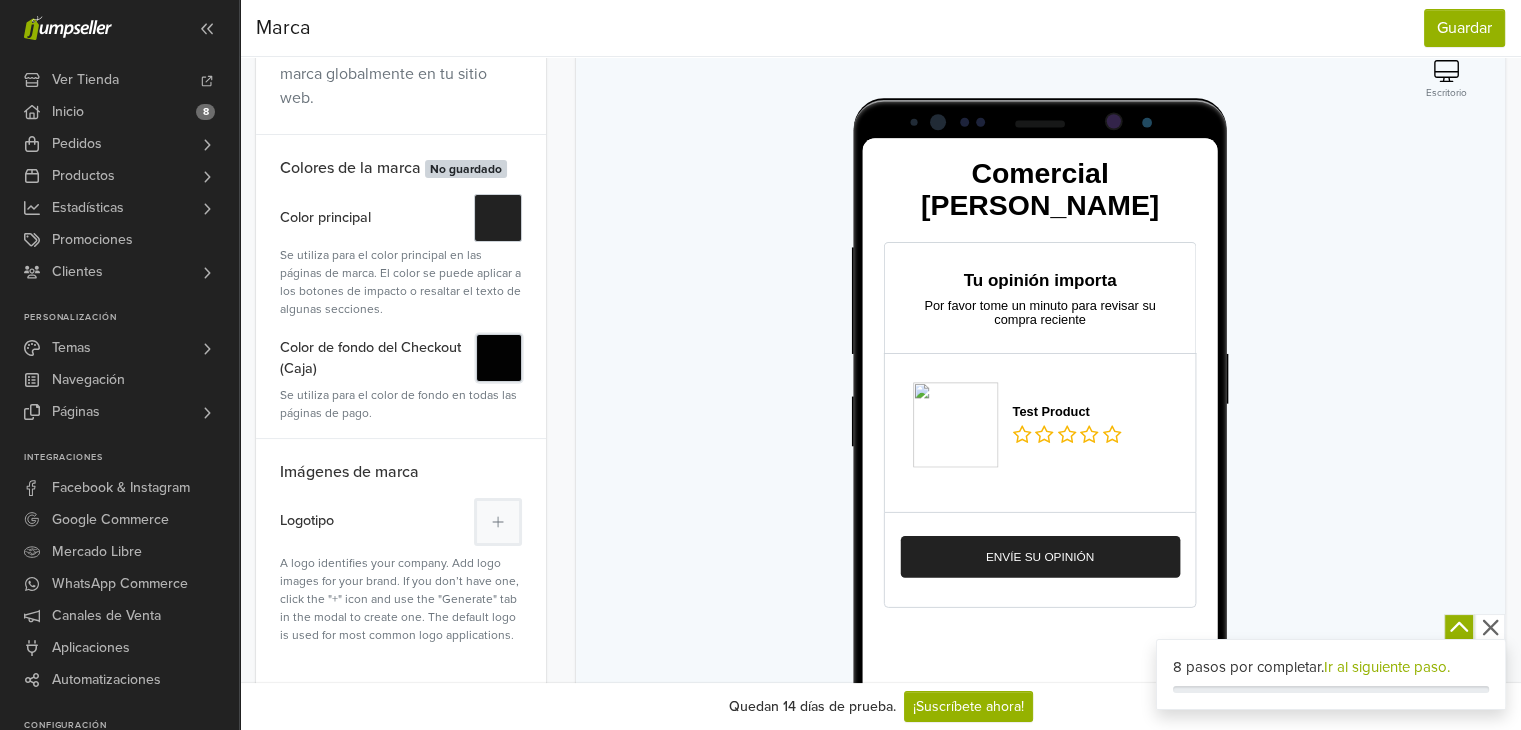 click on "#" at bounding box center [498, 358] 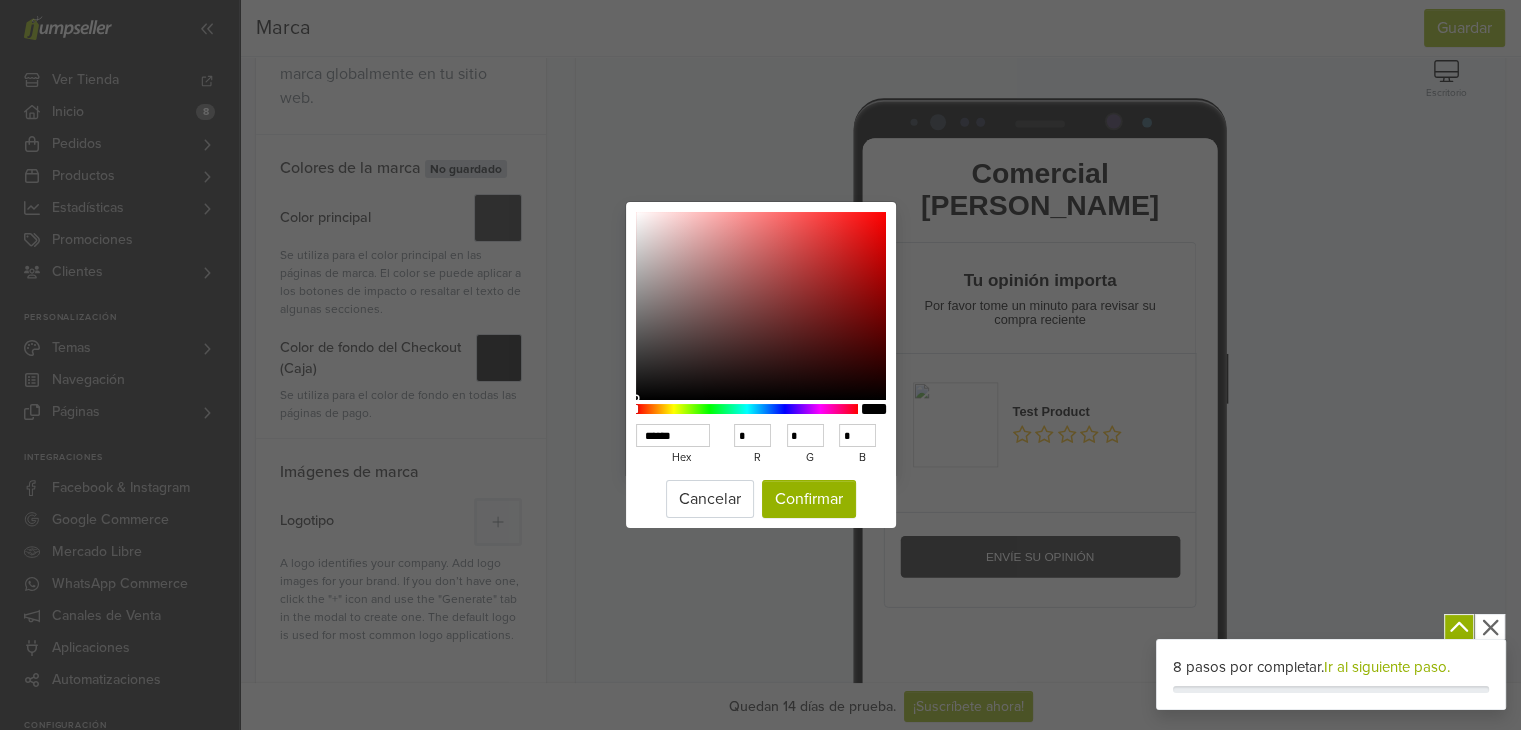 type on "******" 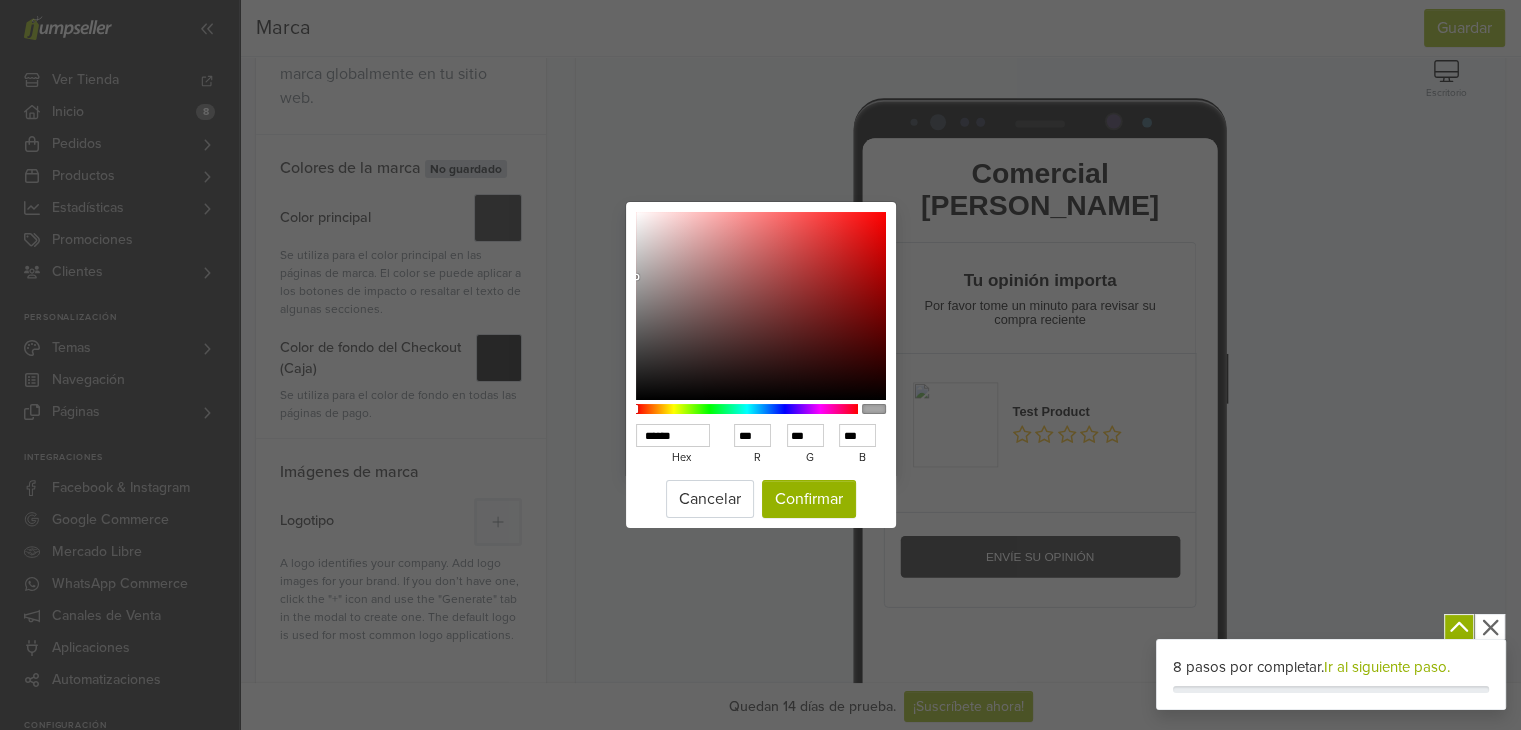 type on "******" 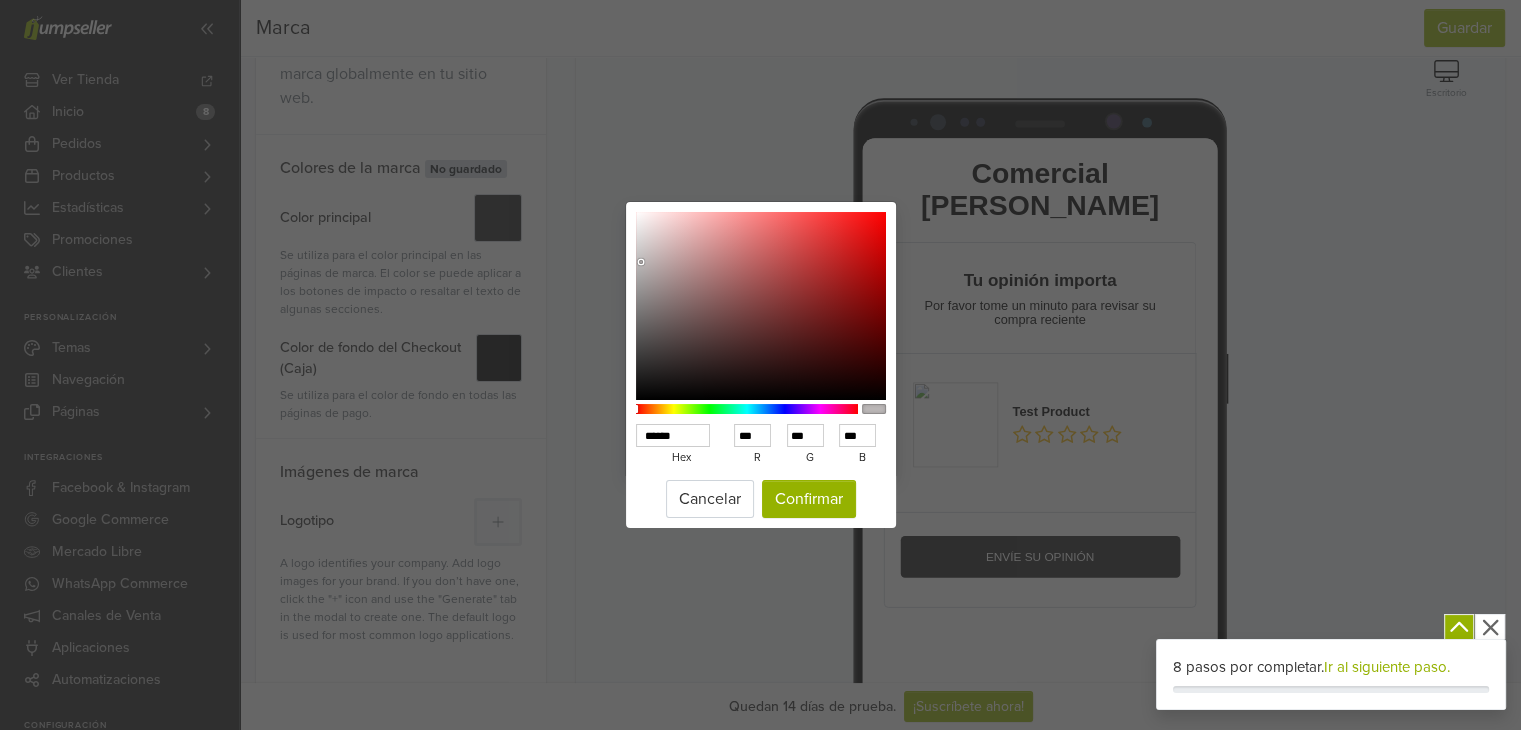 type on "******" 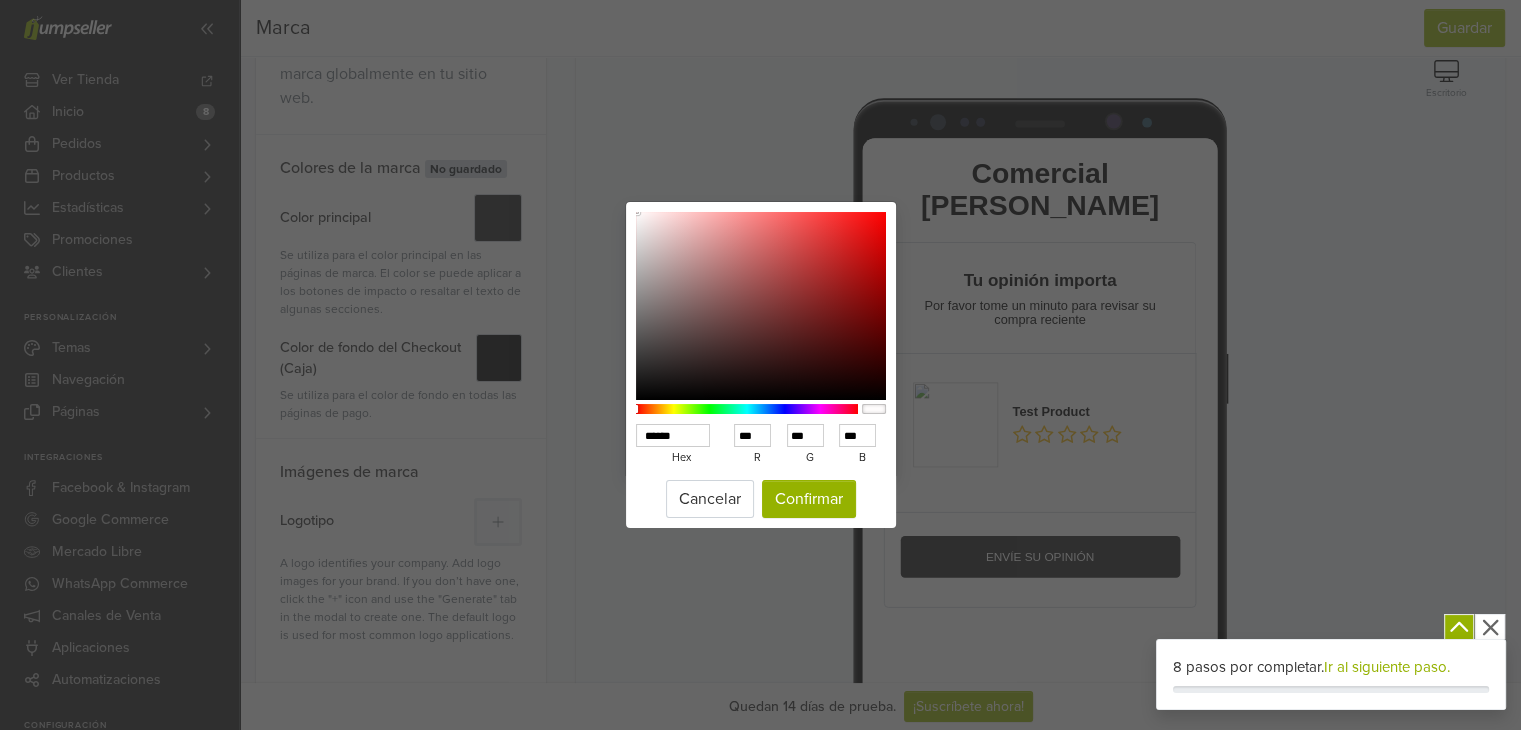 type on "******" 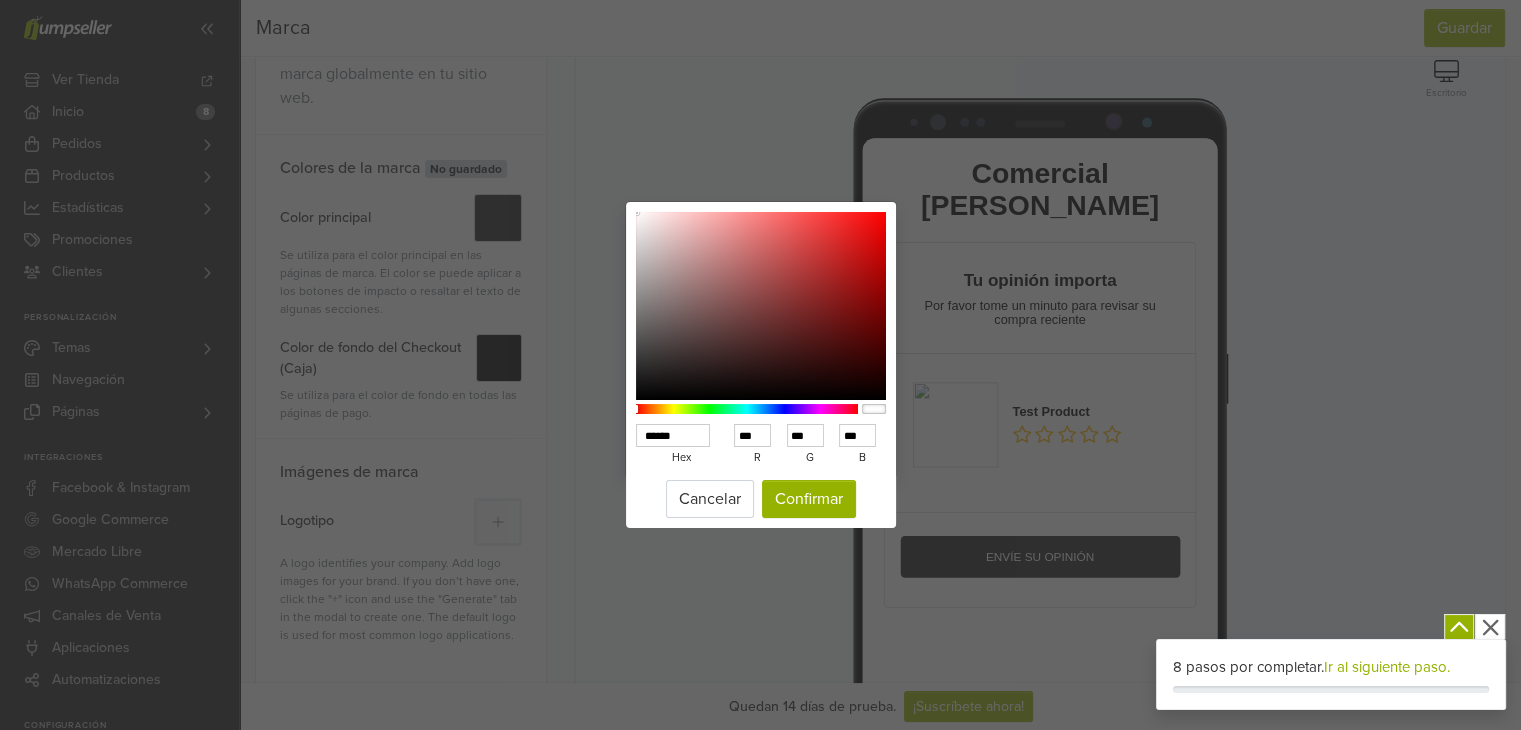 drag, startPoint x: 635, startPoint y: 277, endPoint x: 631, endPoint y: 197, distance: 80.09994 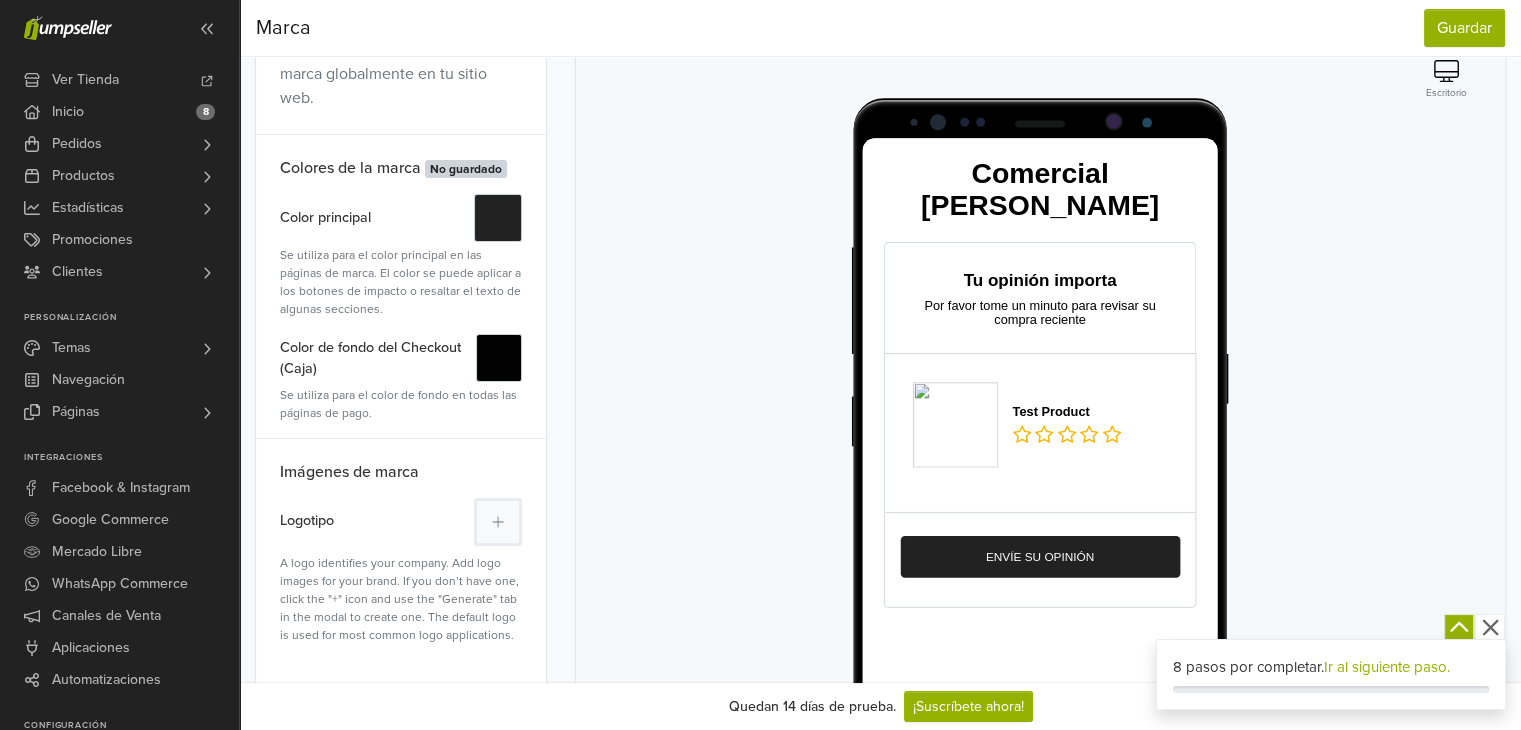click on "Color de fondo del Checkout (Caja)" at bounding box center (378, 358) 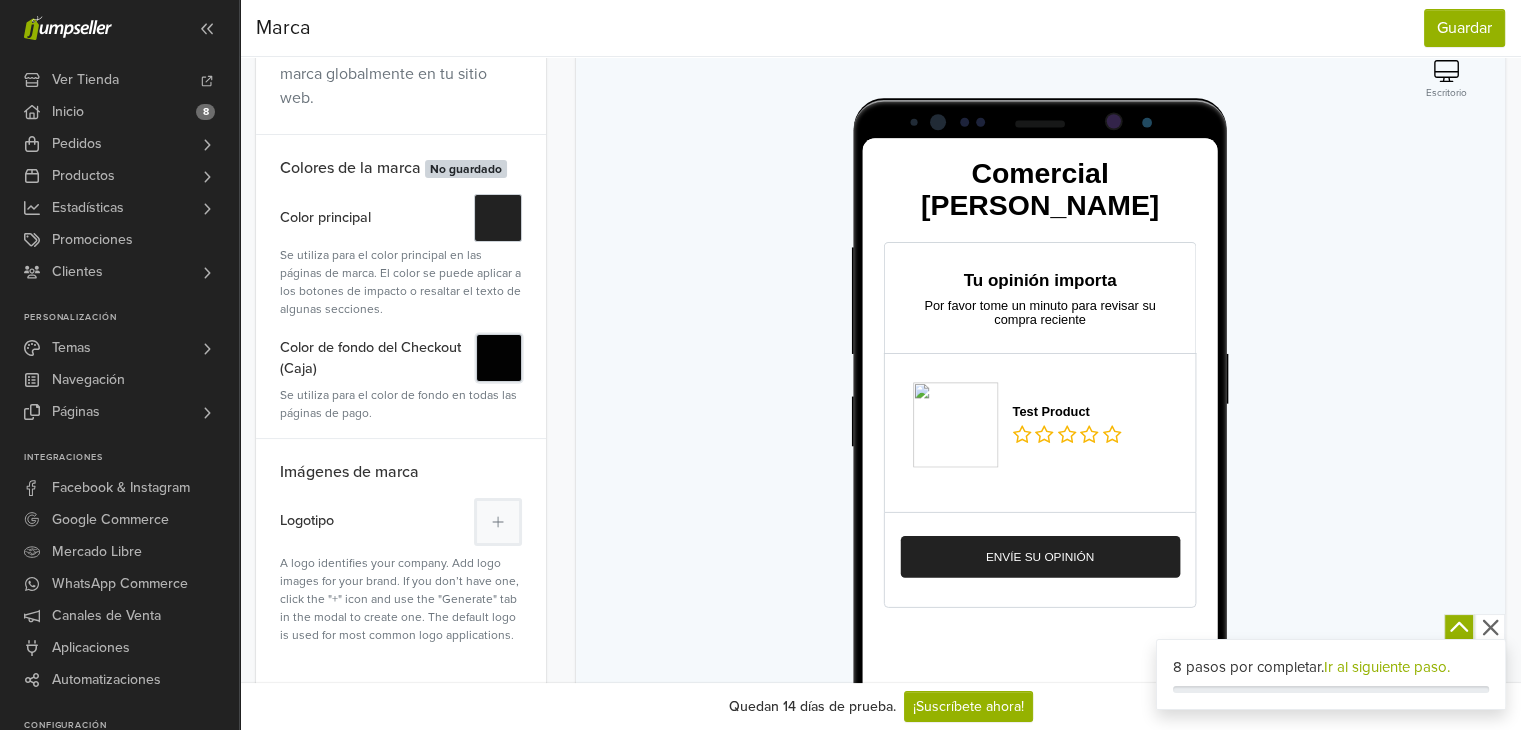 click on "#" at bounding box center (498, 358) 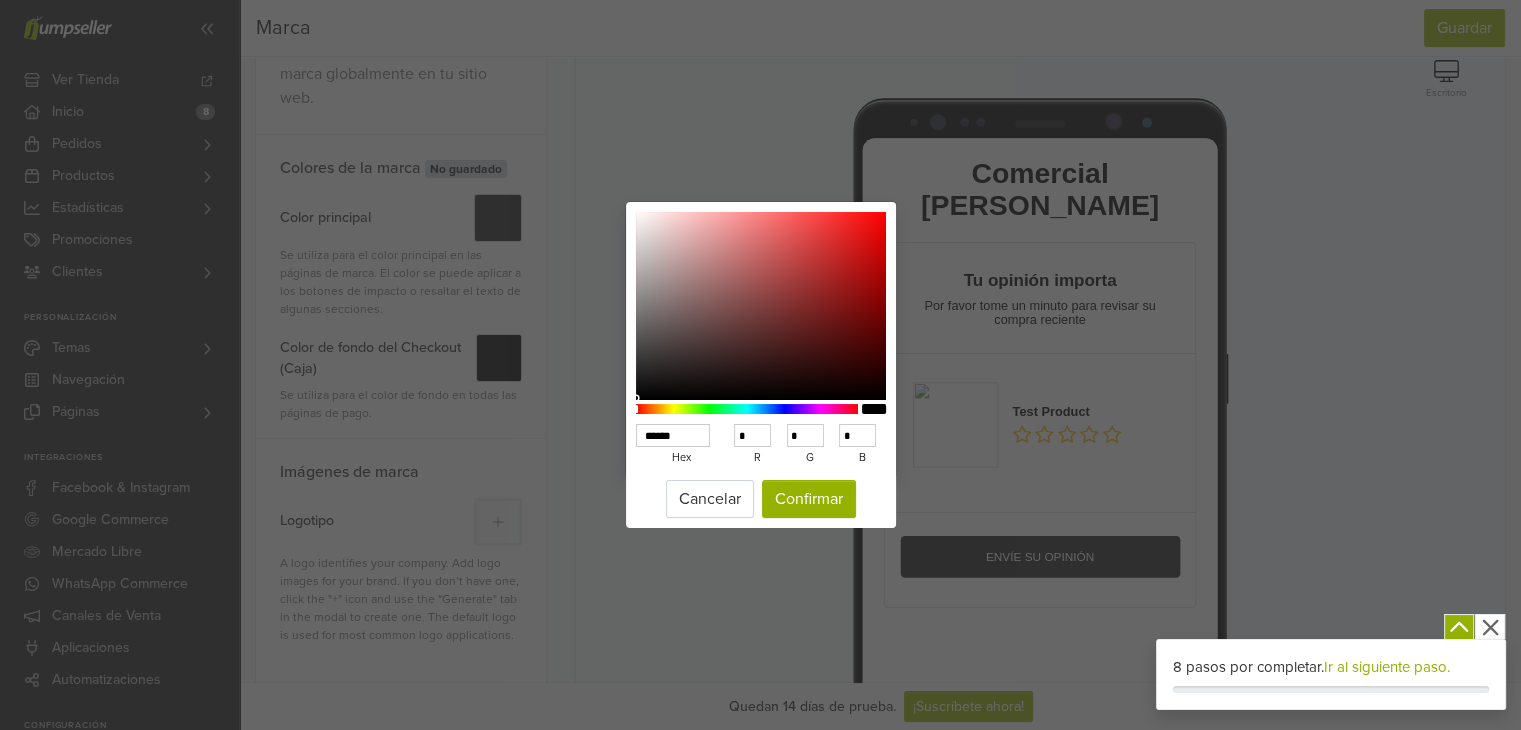 type on "******" 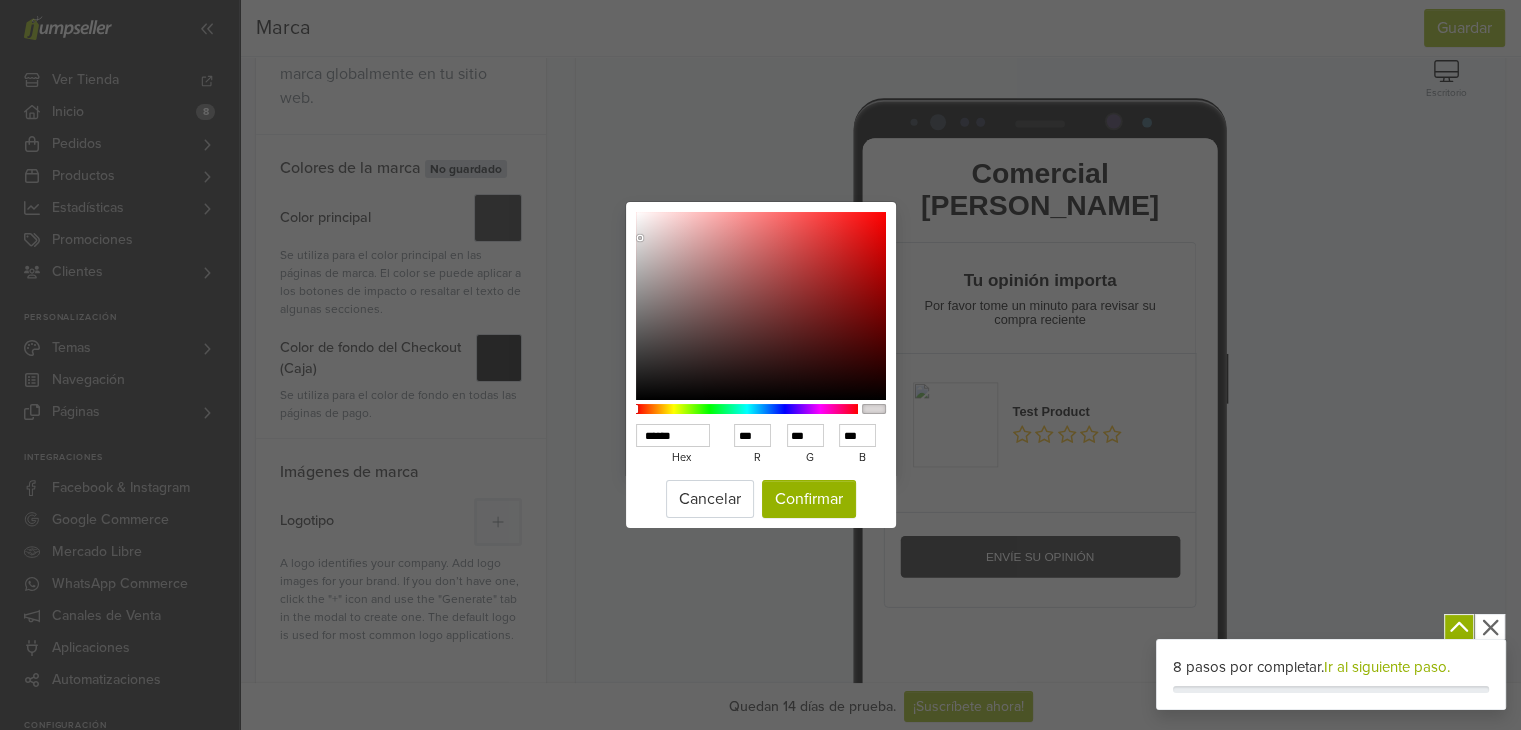 type on "******" 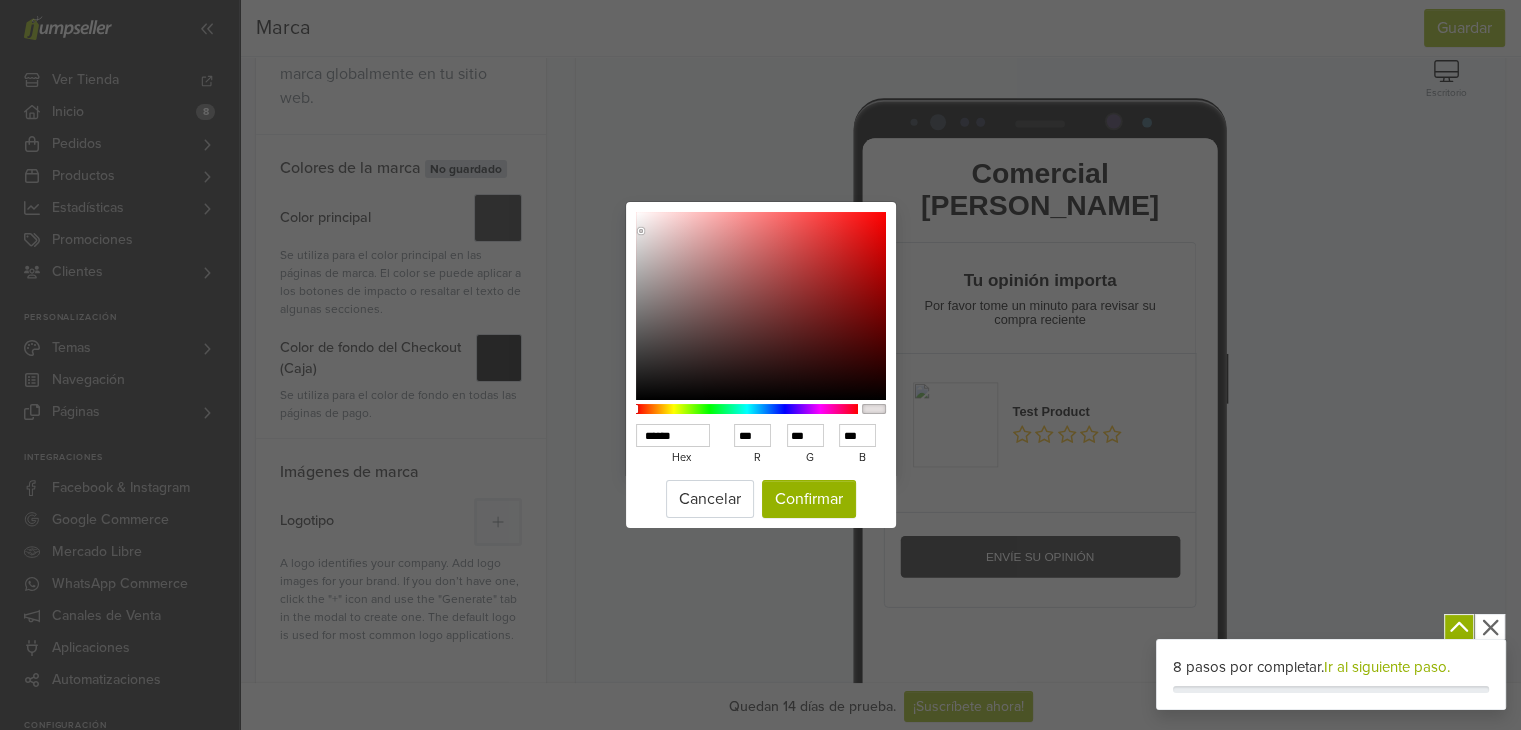 type on "******" 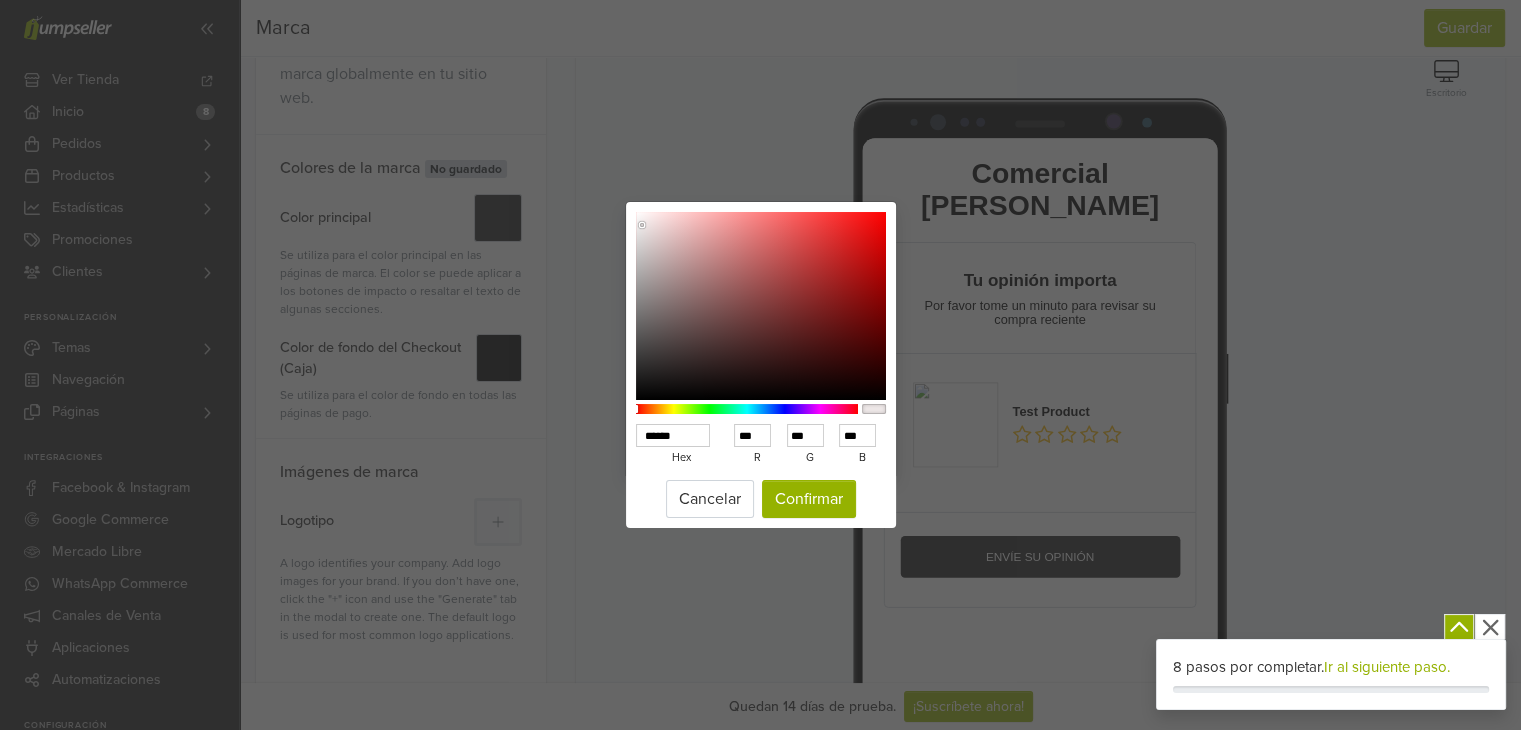 type on "******" 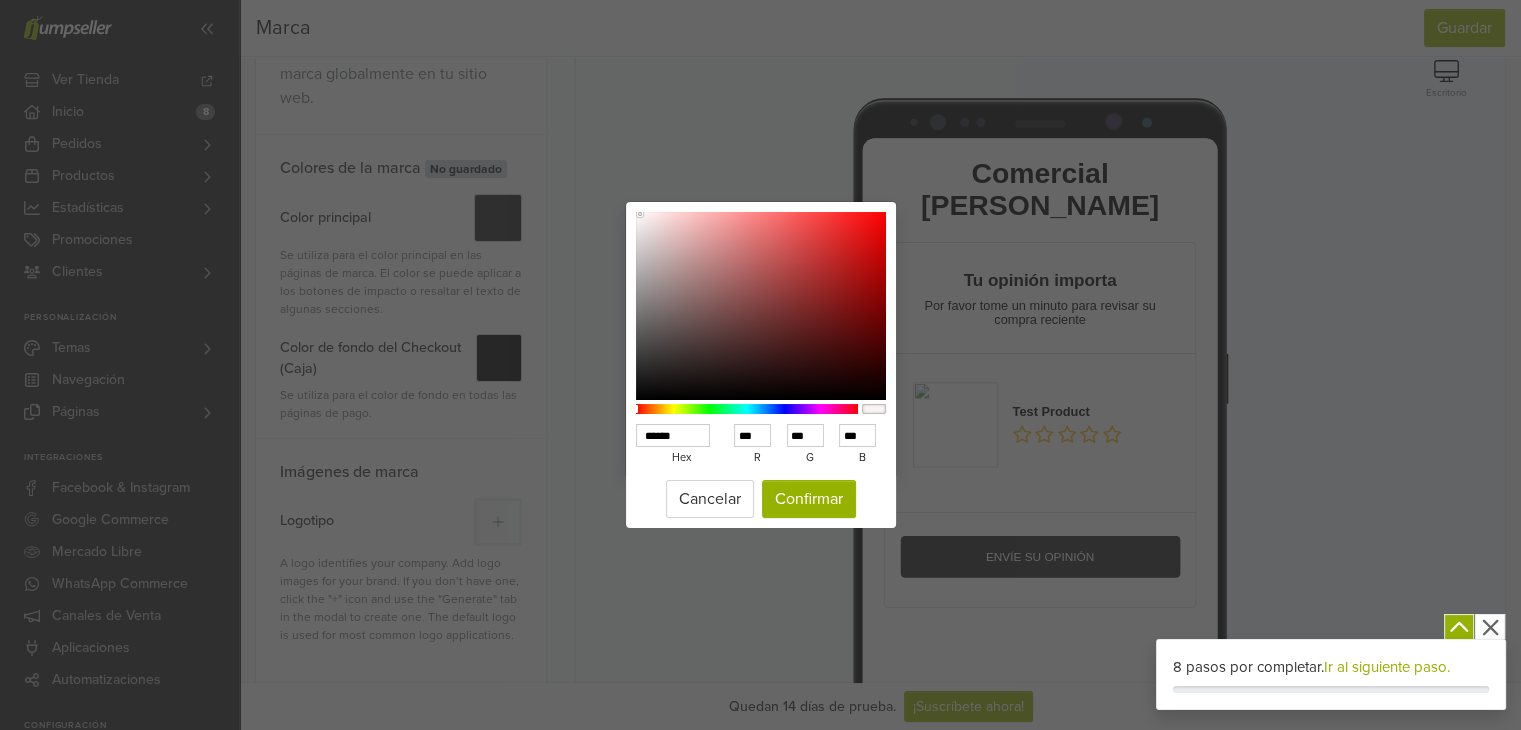 drag, startPoint x: 640, startPoint y: 237, endPoint x: 640, endPoint y: 215, distance: 22 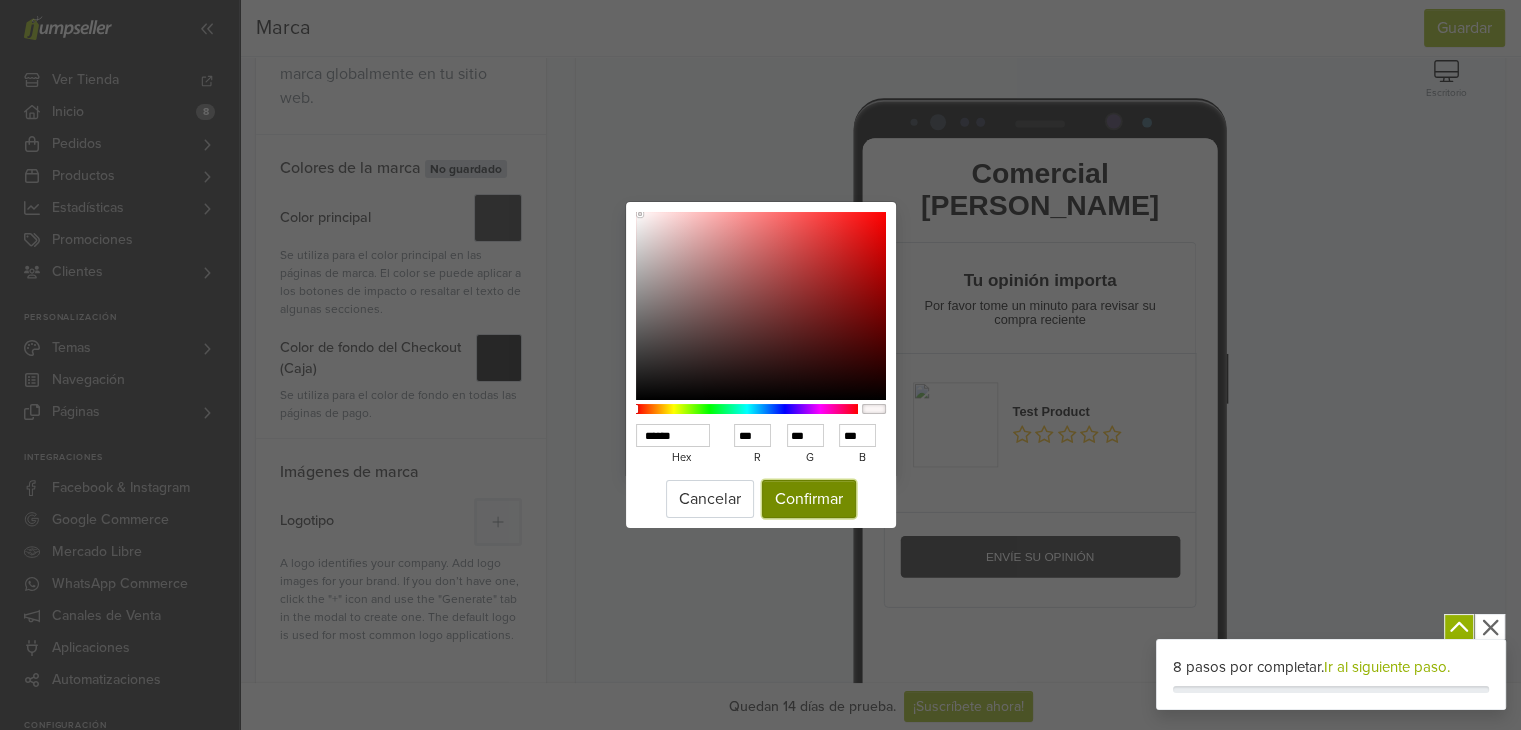 click on "Confirmar" at bounding box center (809, 499) 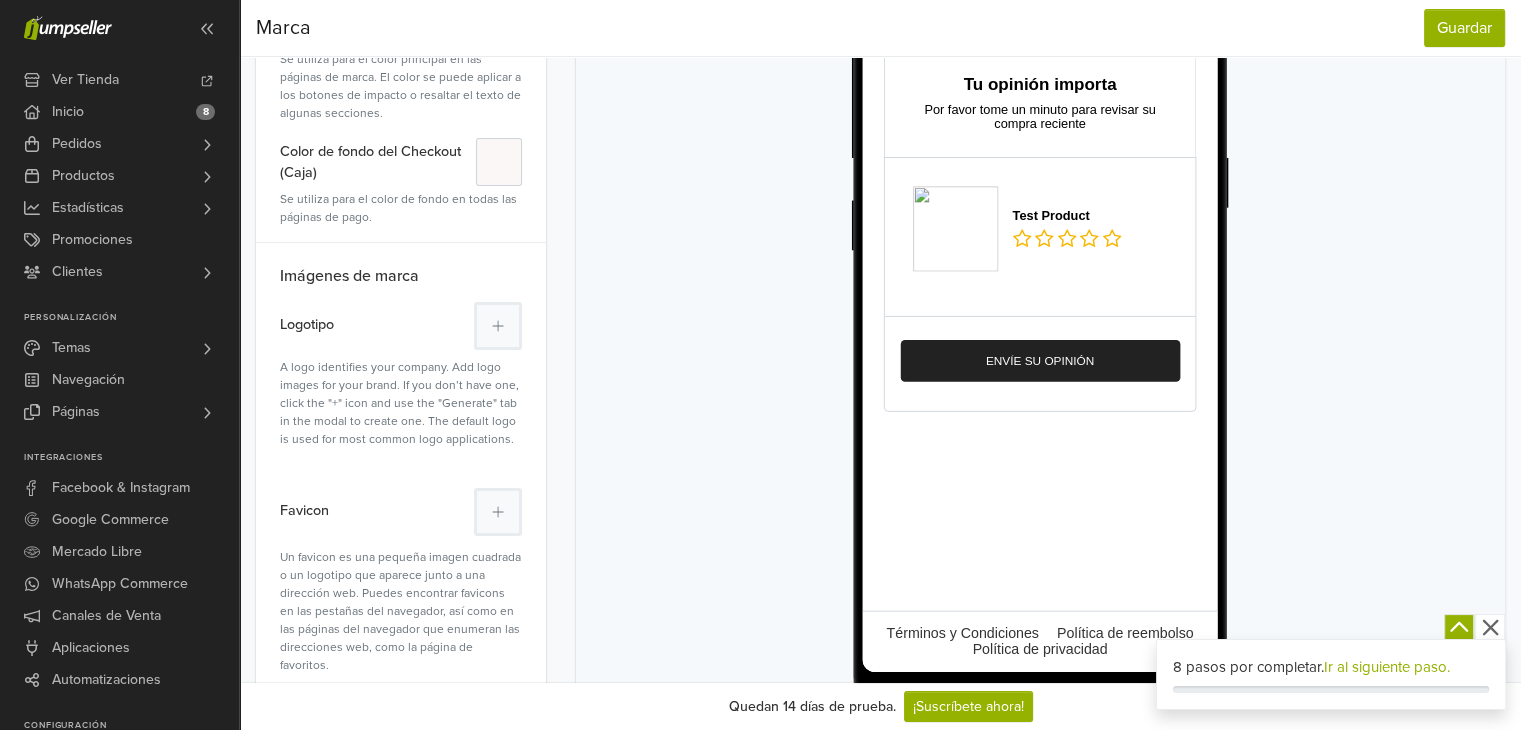 scroll, scrollTop: 0, scrollLeft: 0, axis: both 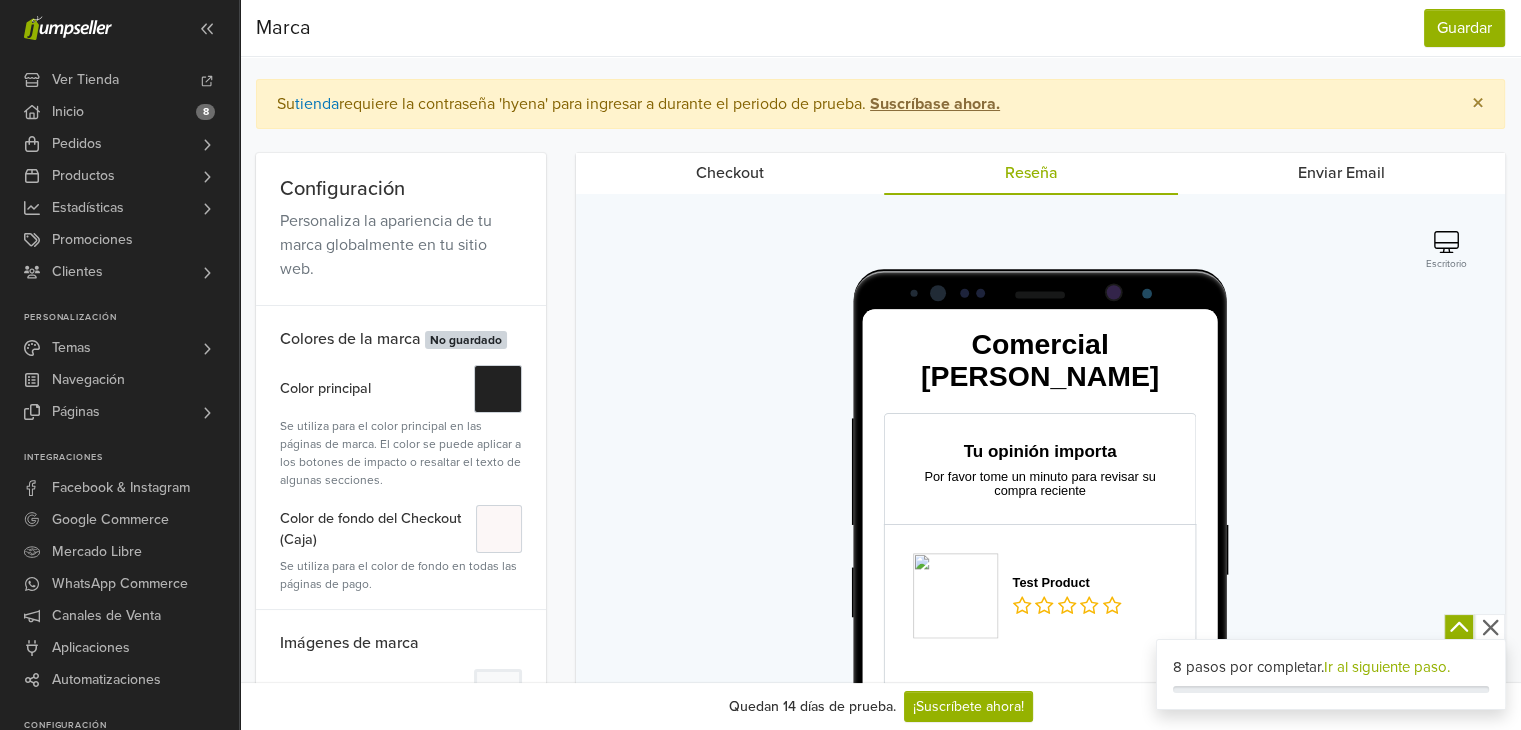click on "Enviar Email" at bounding box center [1341, 173] 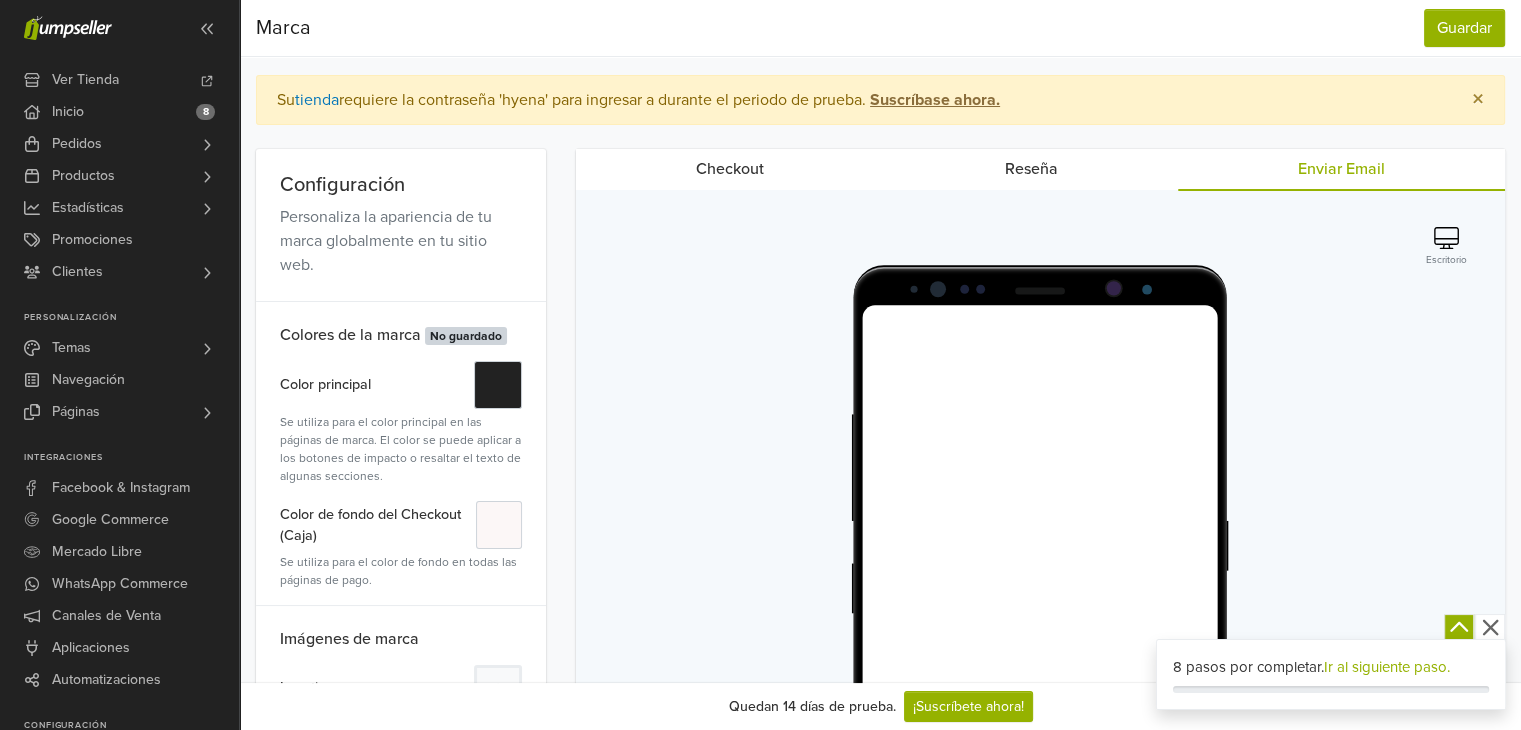 scroll, scrollTop: 0, scrollLeft: 0, axis: both 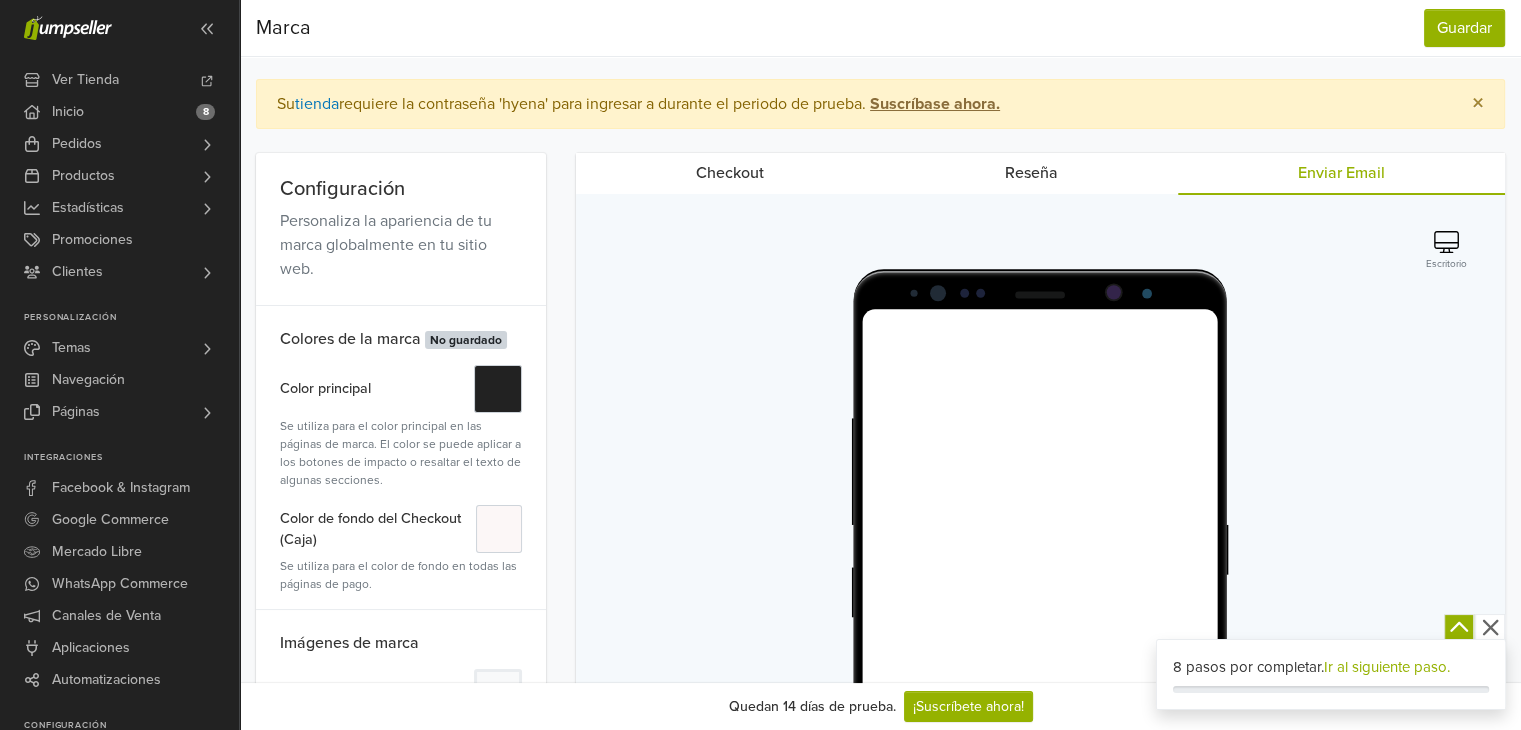 click on "Checkout" at bounding box center (730, 173) 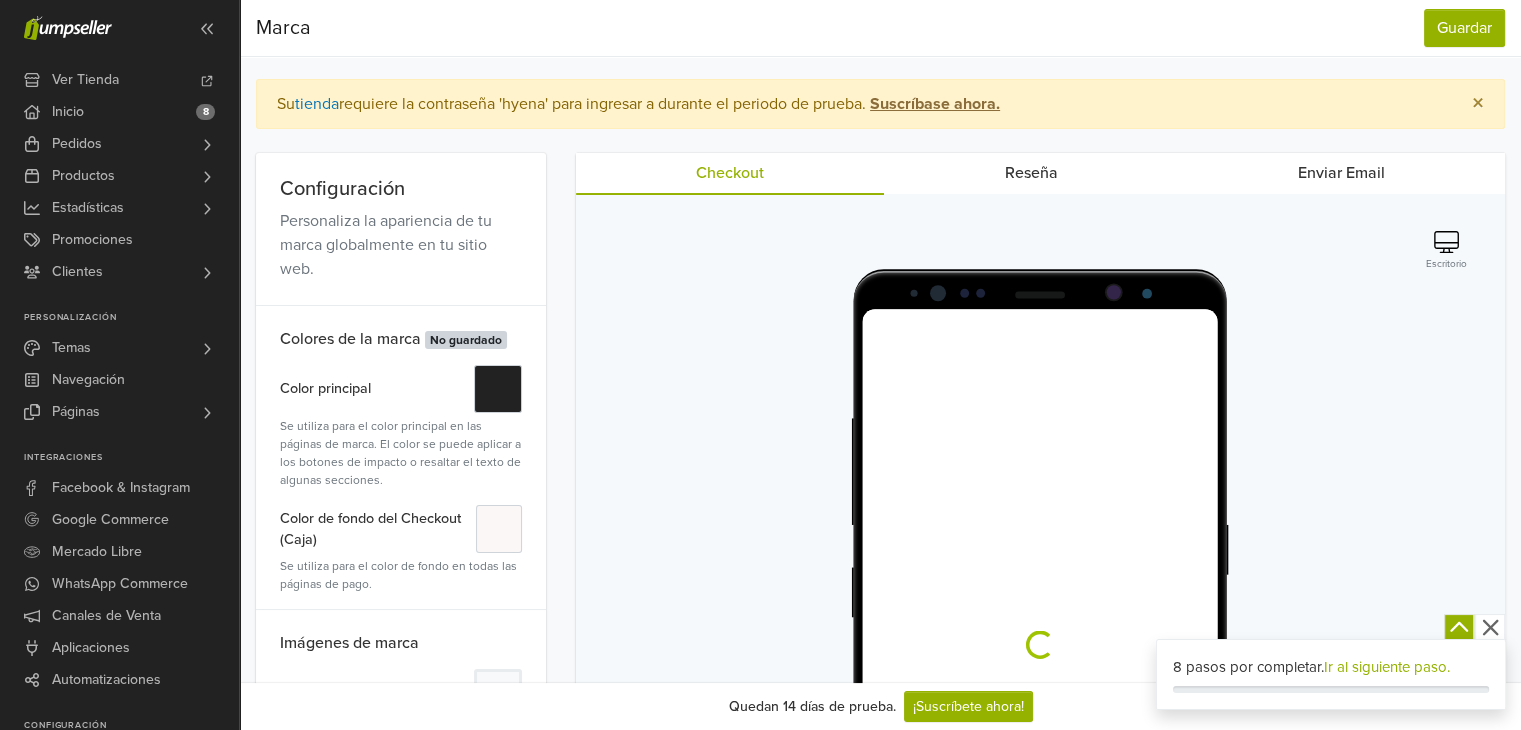 scroll, scrollTop: 0, scrollLeft: 0, axis: both 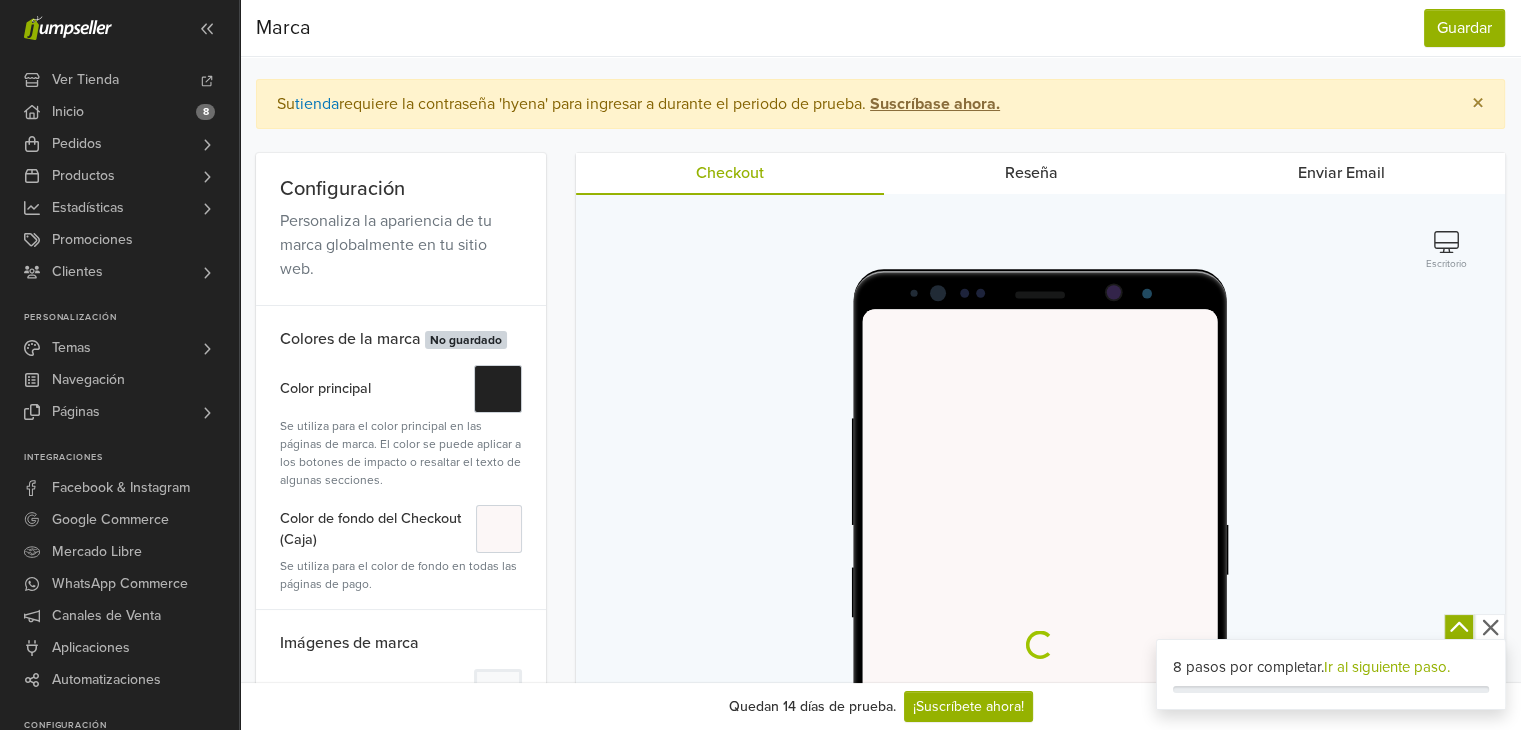 click on "Escritorio" at bounding box center (1446, 264) 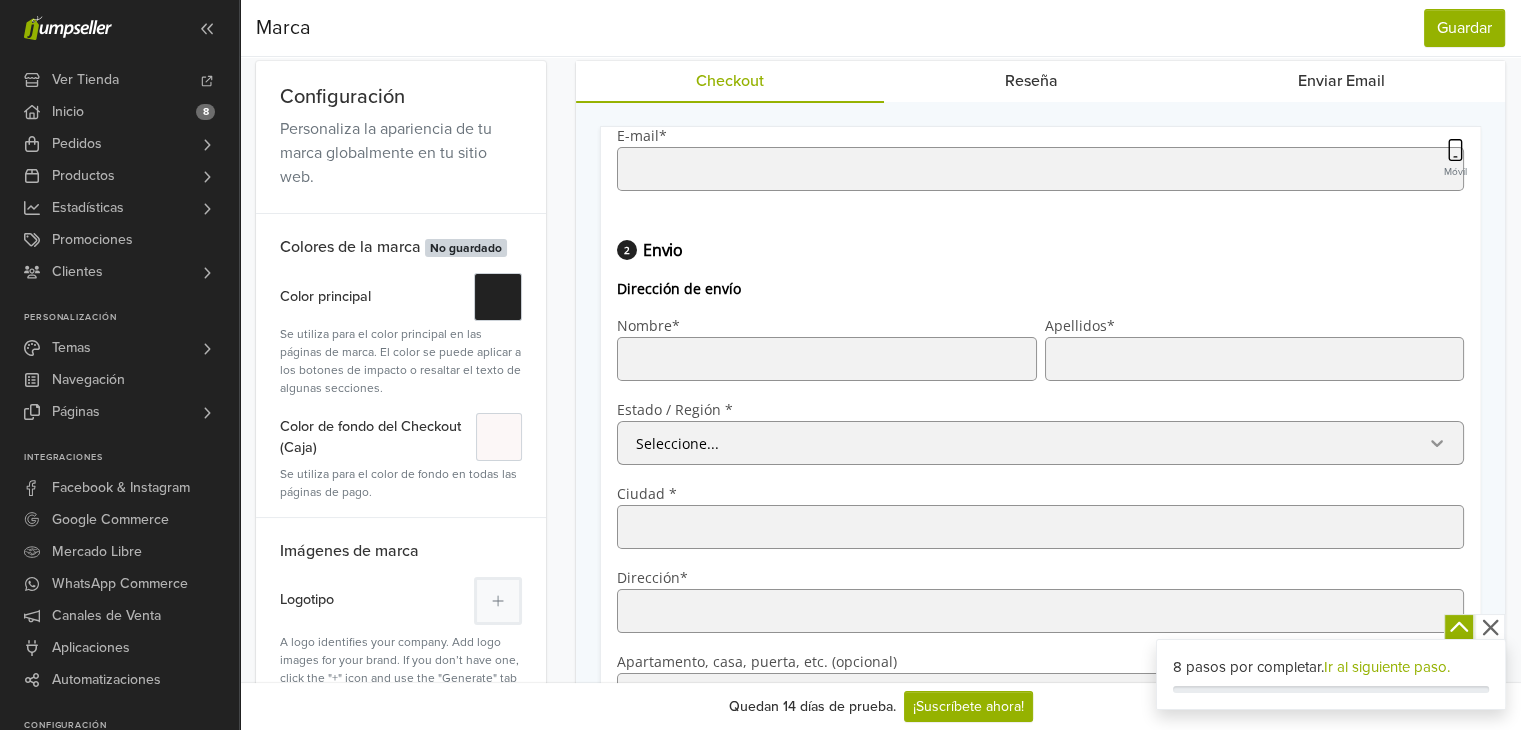 scroll, scrollTop: 0, scrollLeft: 0, axis: both 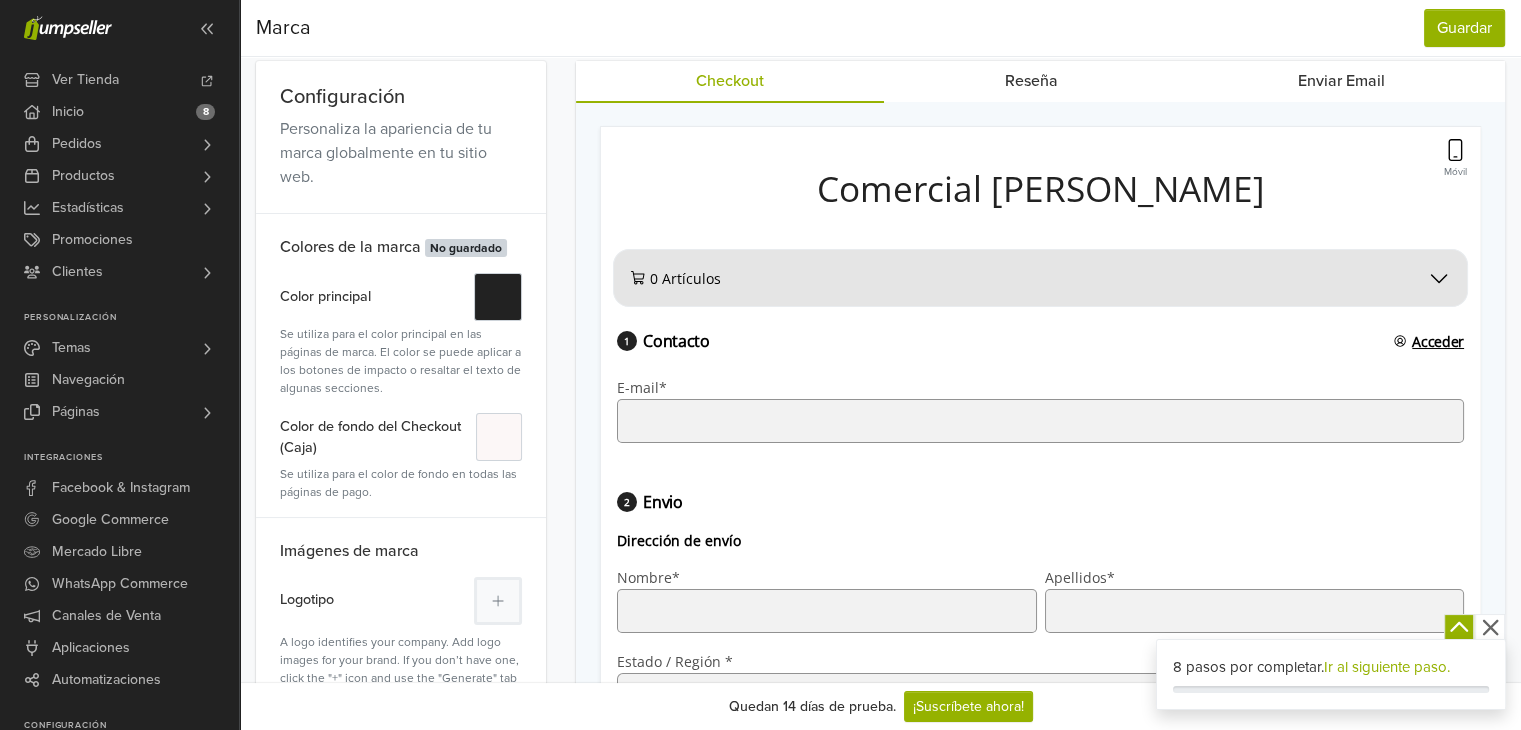 click on "0 Artículos" at bounding box center [1038, 277] 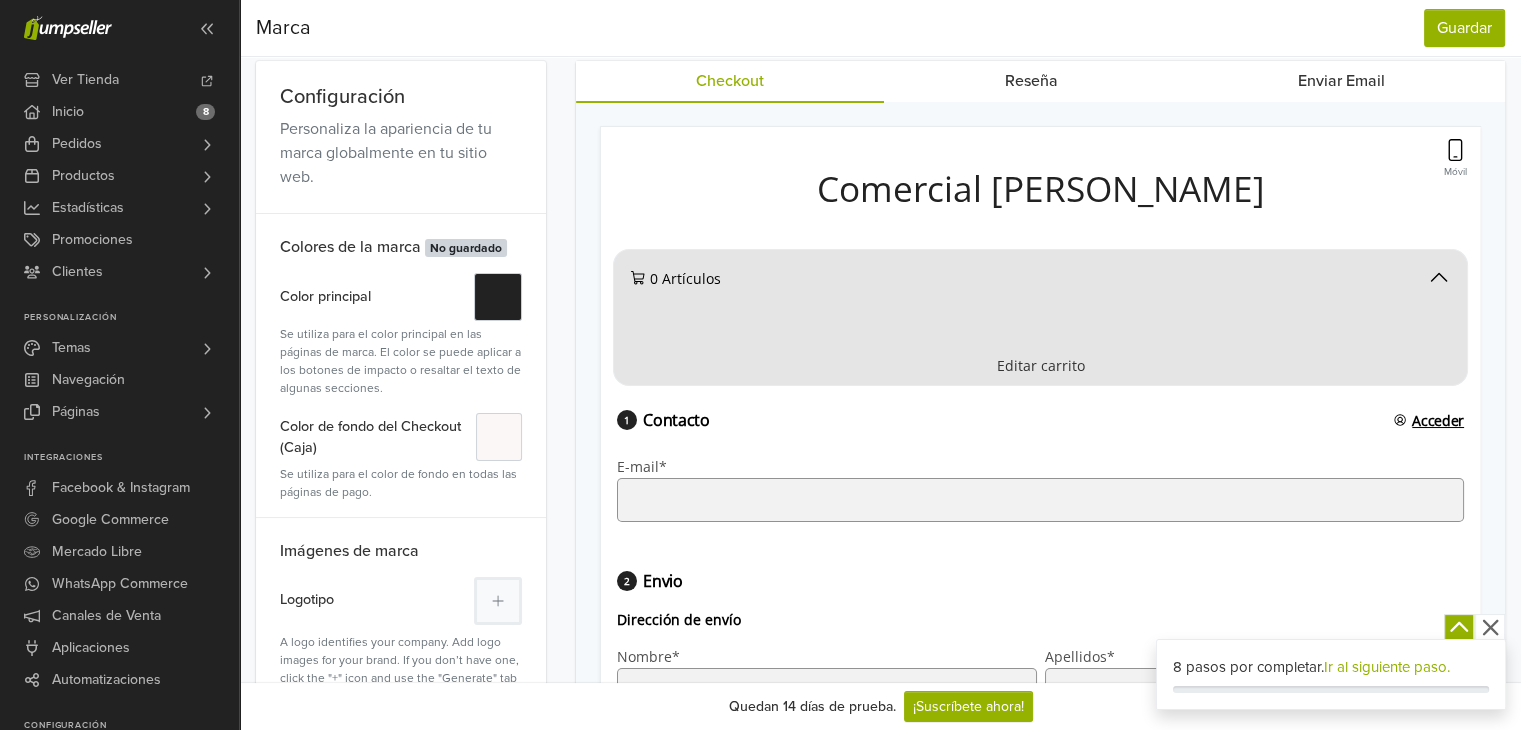 click on "0 Artículos" at bounding box center (1038, 277) 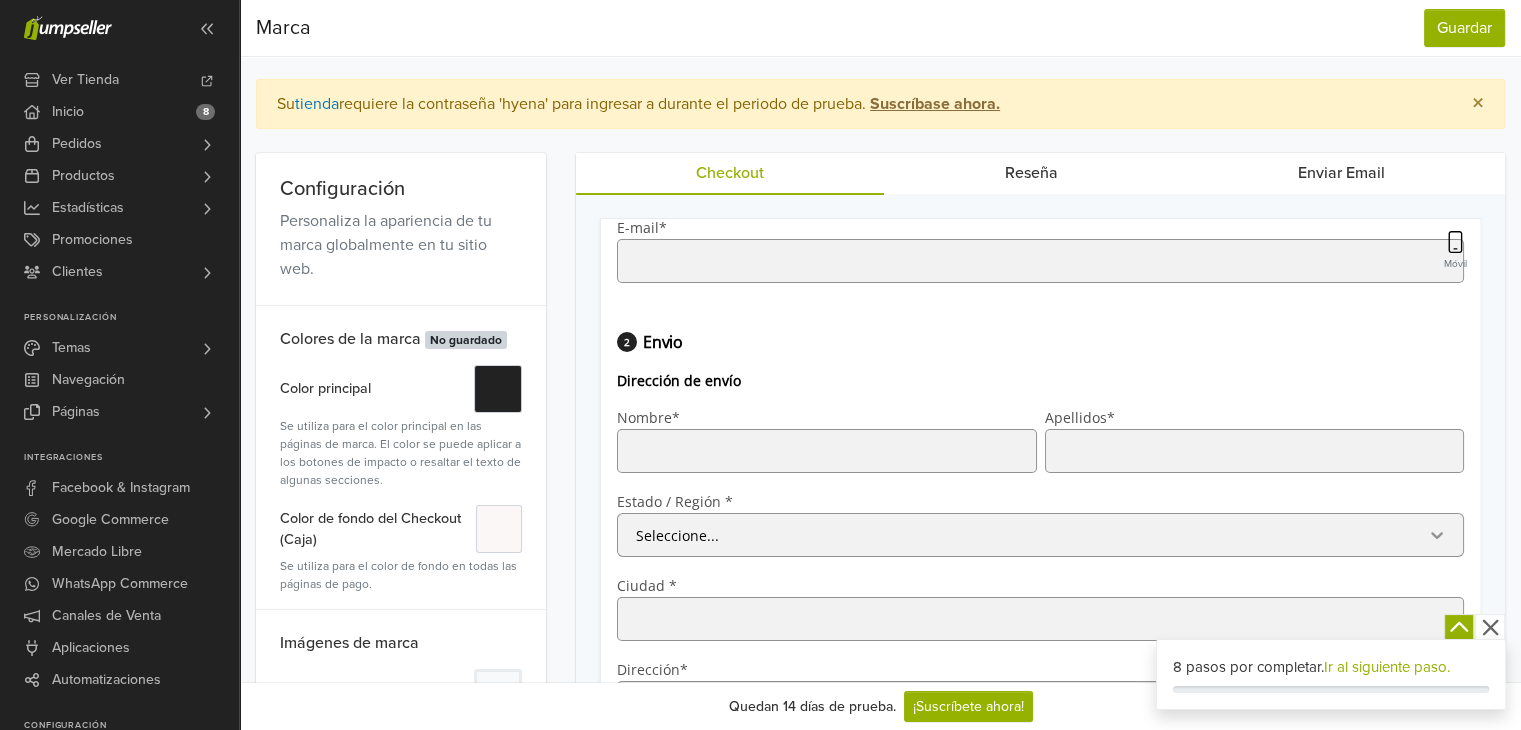 scroll, scrollTop: 0, scrollLeft: 0, axis: both 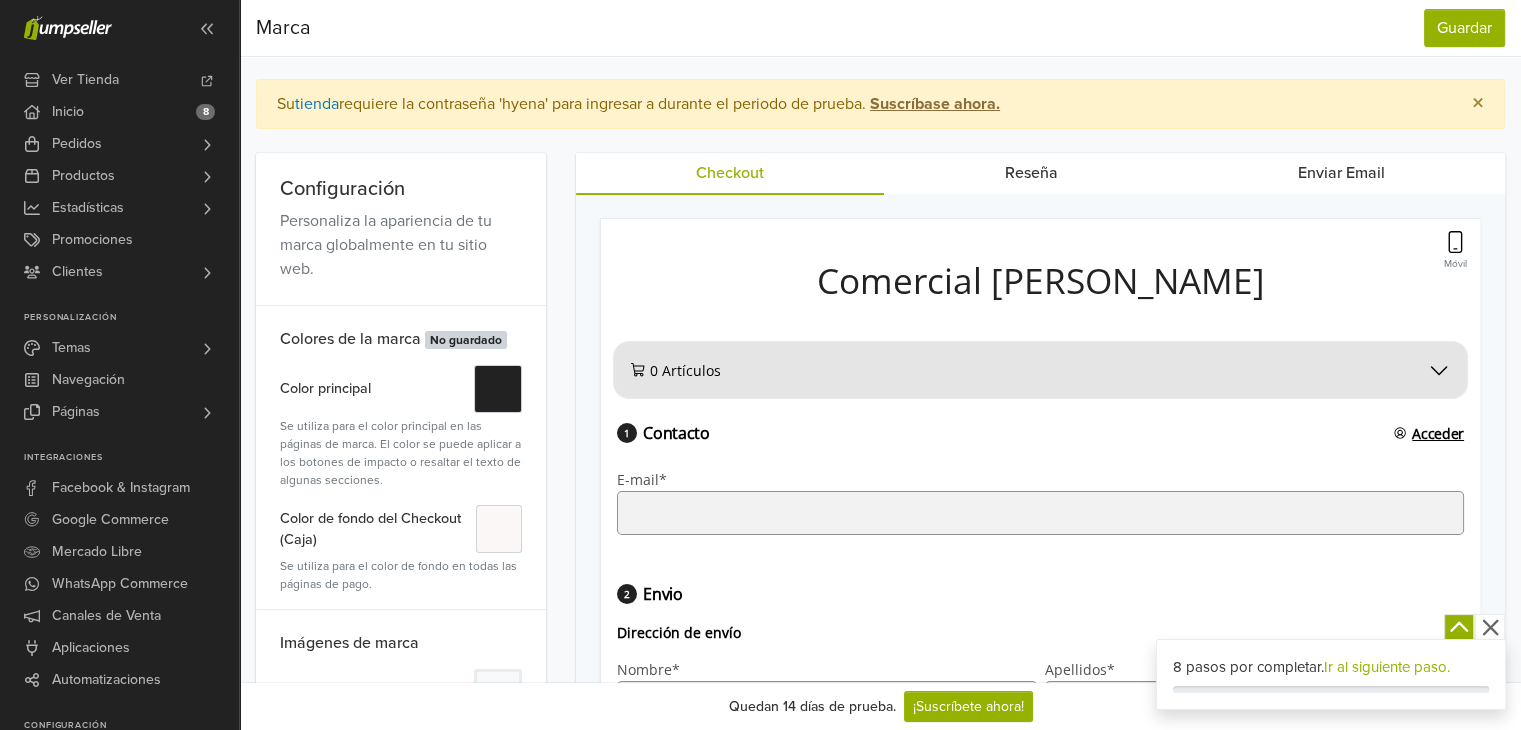 click on "Reseña" at bounding box center (1030, 173) 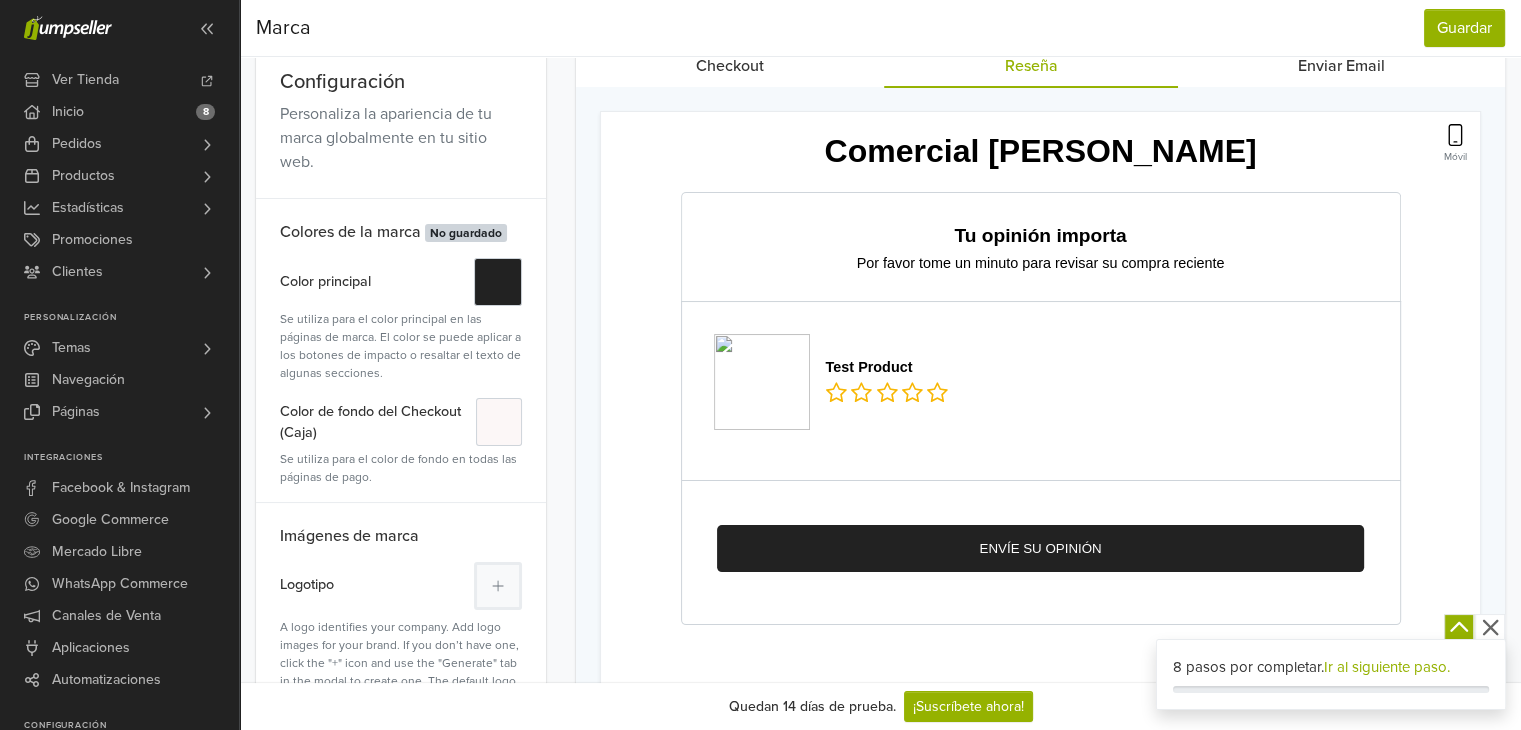 scroll, scrollTop: 116, scrollLeft: 0, axis: vertical 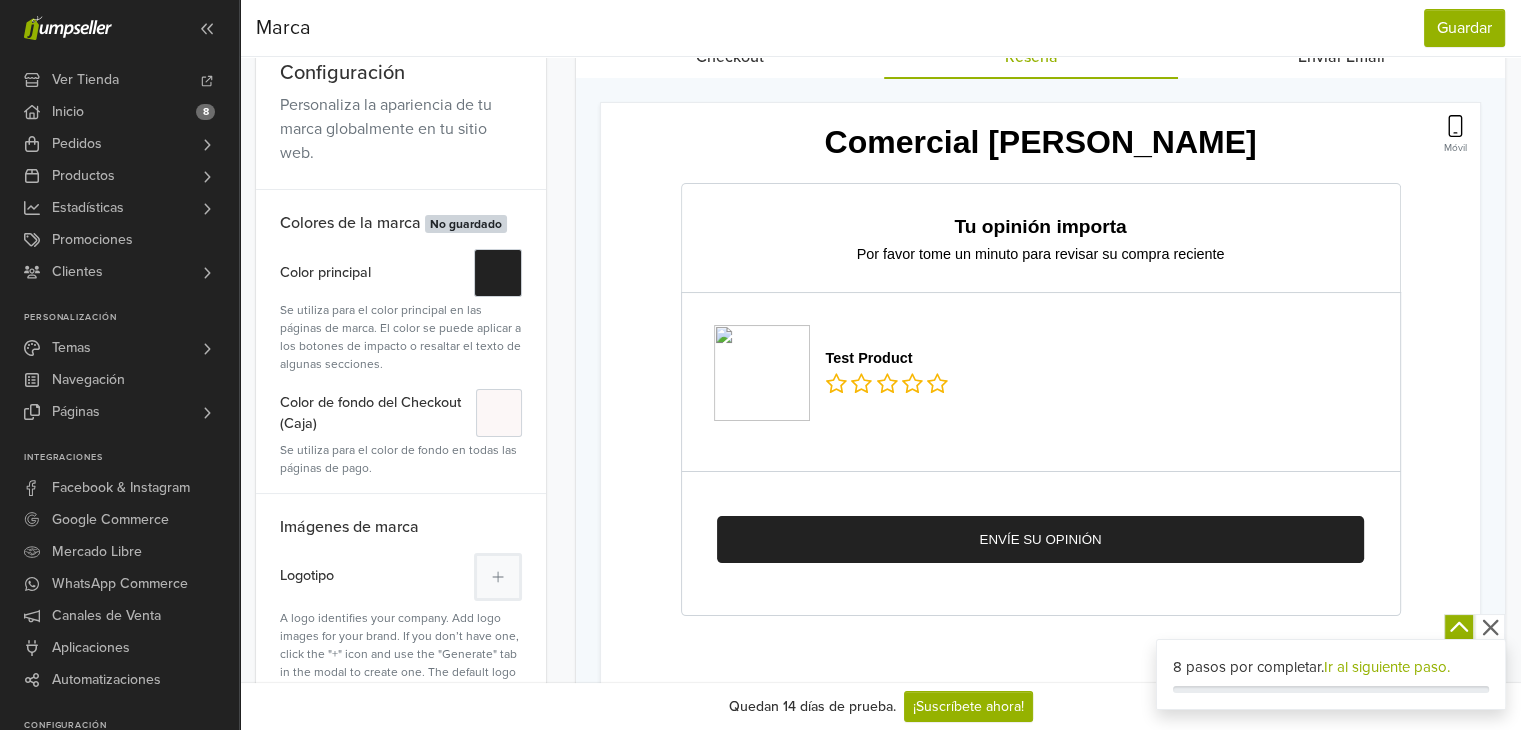 click on "Comercial [PERSON_NAME]
Tu opinión importa
Por favor tome un minuto para revisar su compra reciente
Test Product
¡Gracias!
Tu reseña ha sido enviada con éxito.
Para editar su reseña haga clic
aquí" at bounding box center [1038, 406] 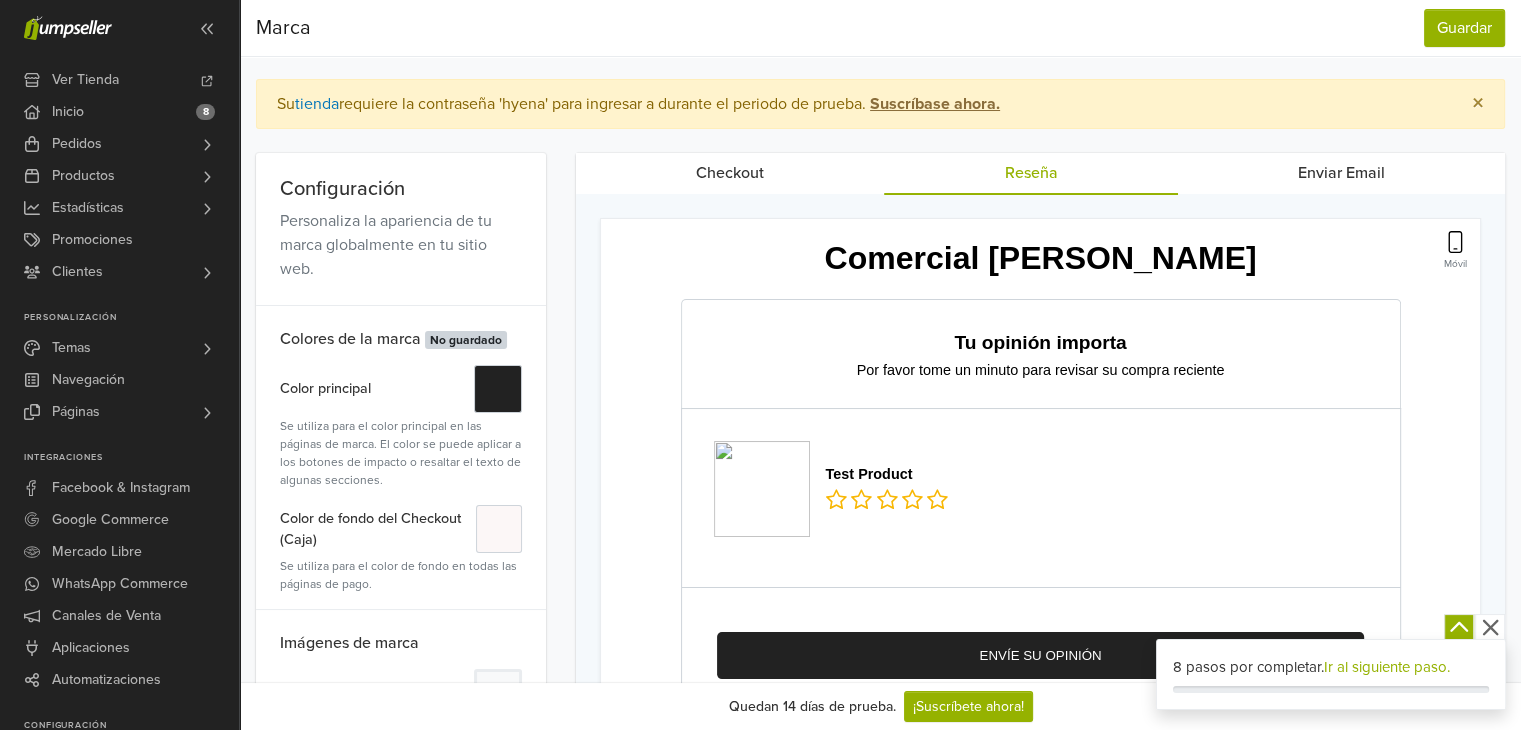 click on "Enviar Email" at bounding box center (1341, 173) 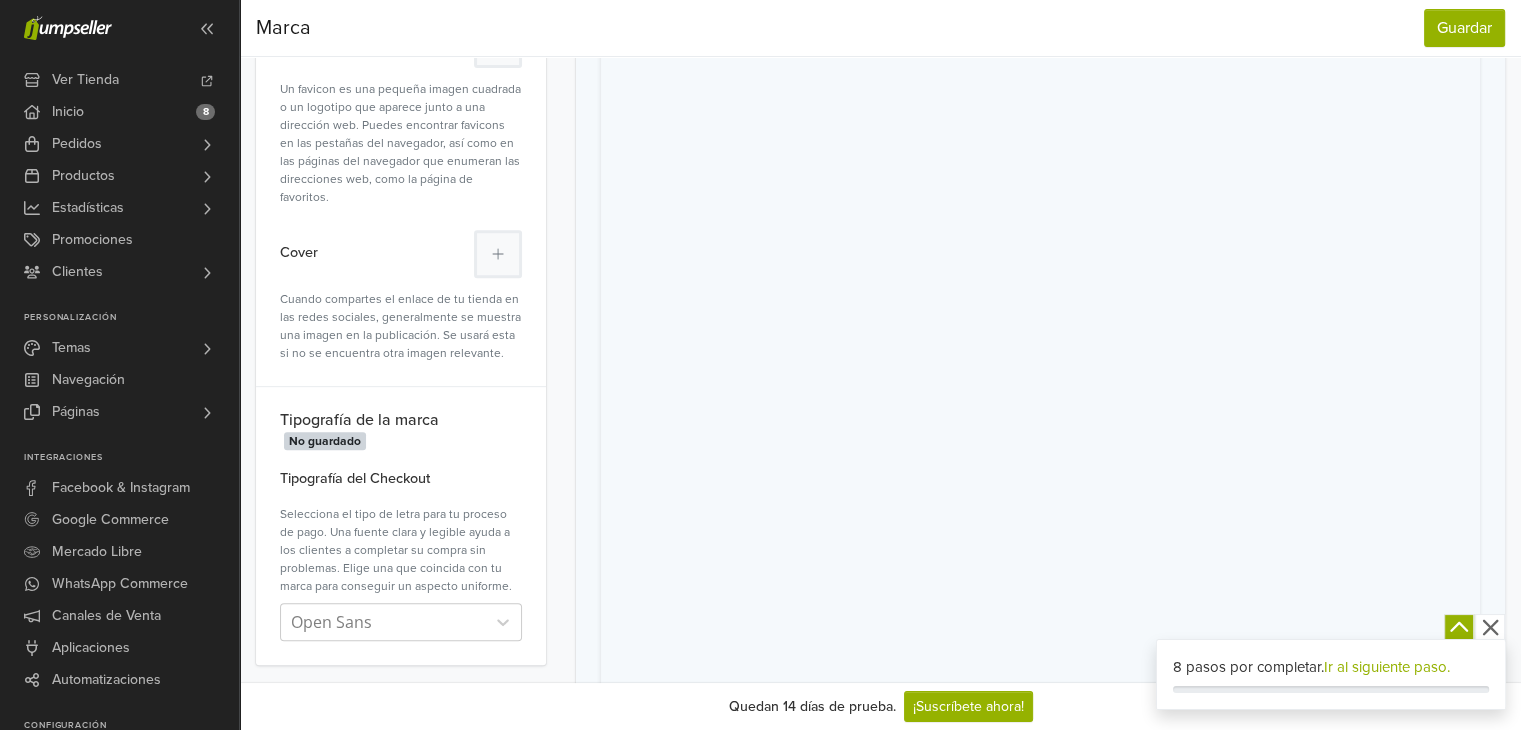 scroll, scrollTop: 908, scrollLeft: 0, axis: vertical 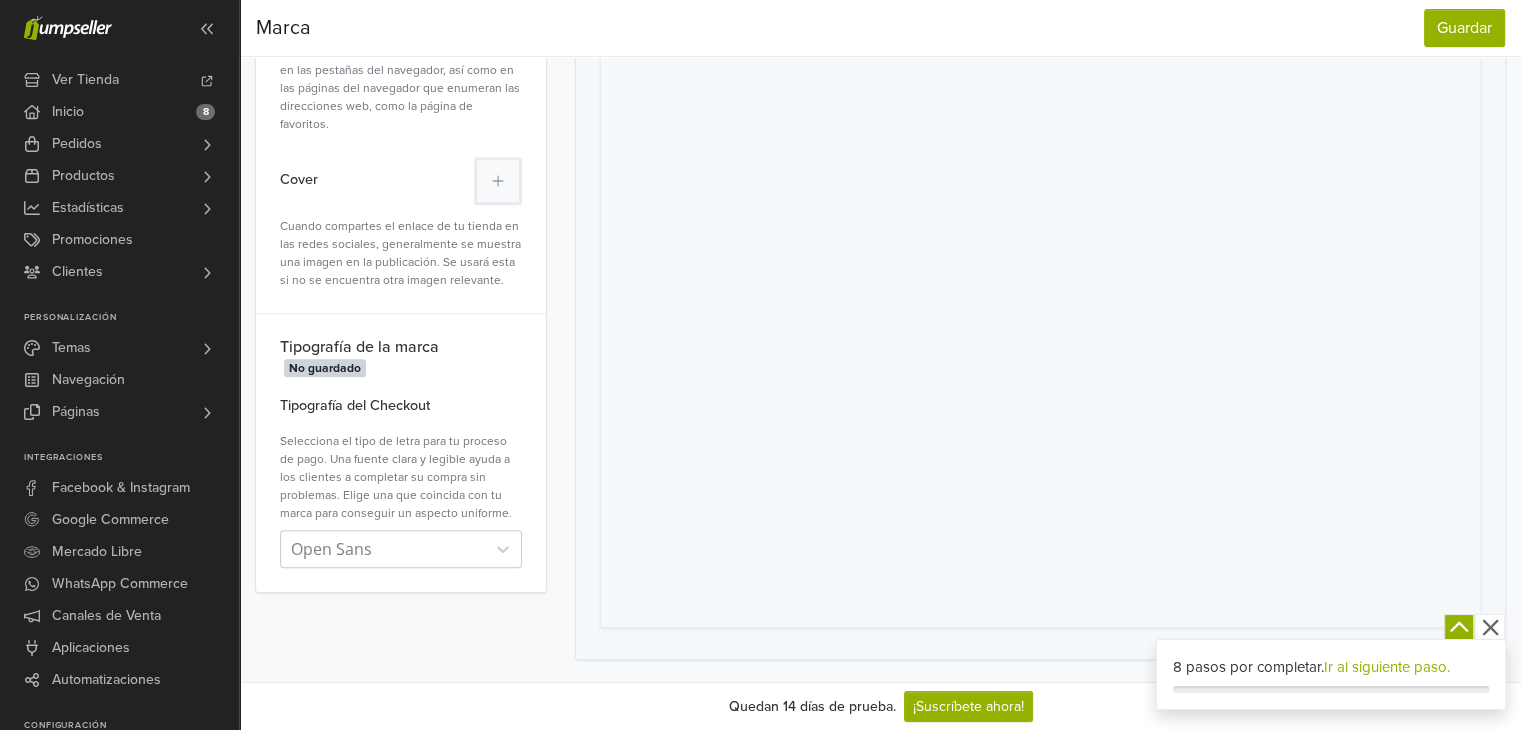 click on "Ir al siguiente paso." at bounding box center (1387, 667) 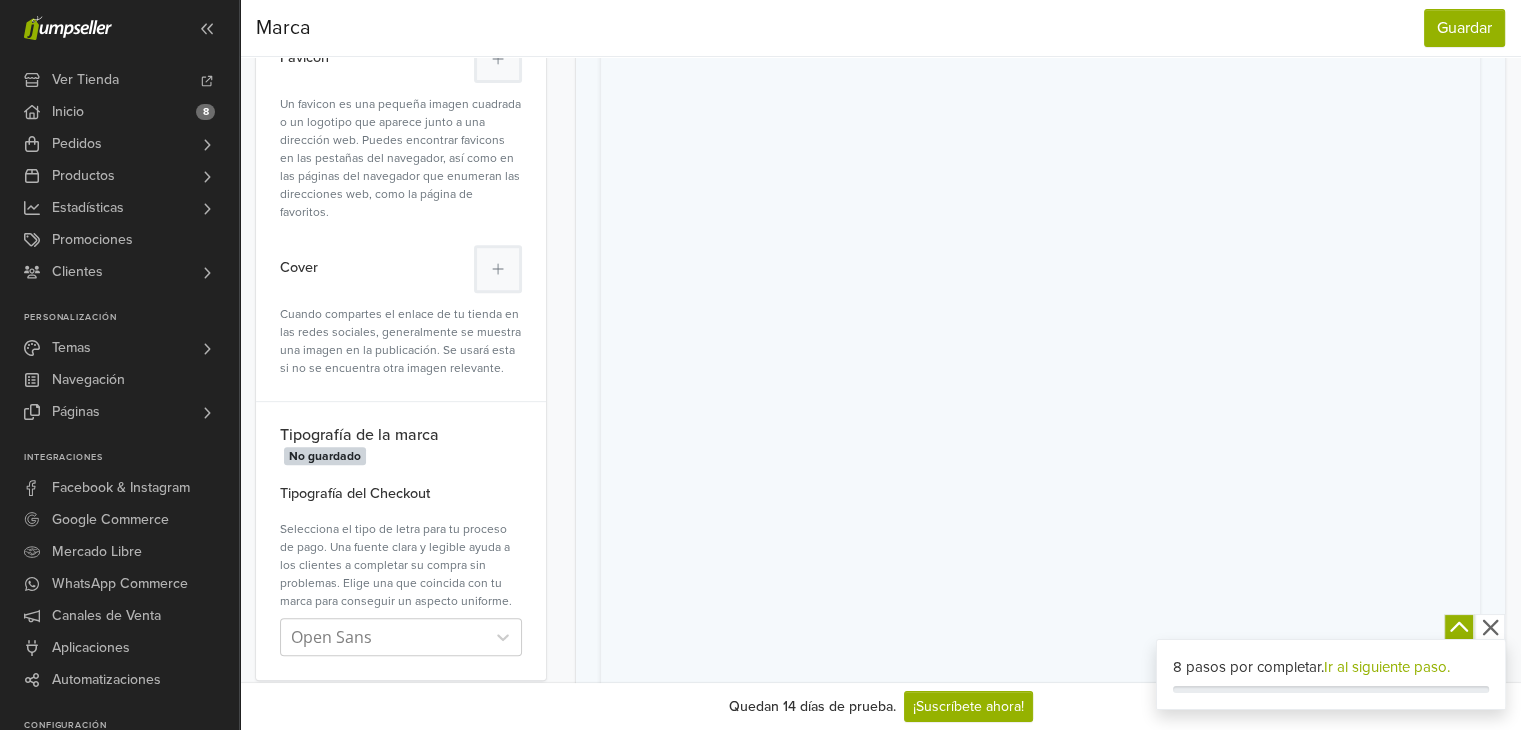 scroll, scrollTop: 819, scrollLeft: 0, axis: vertical 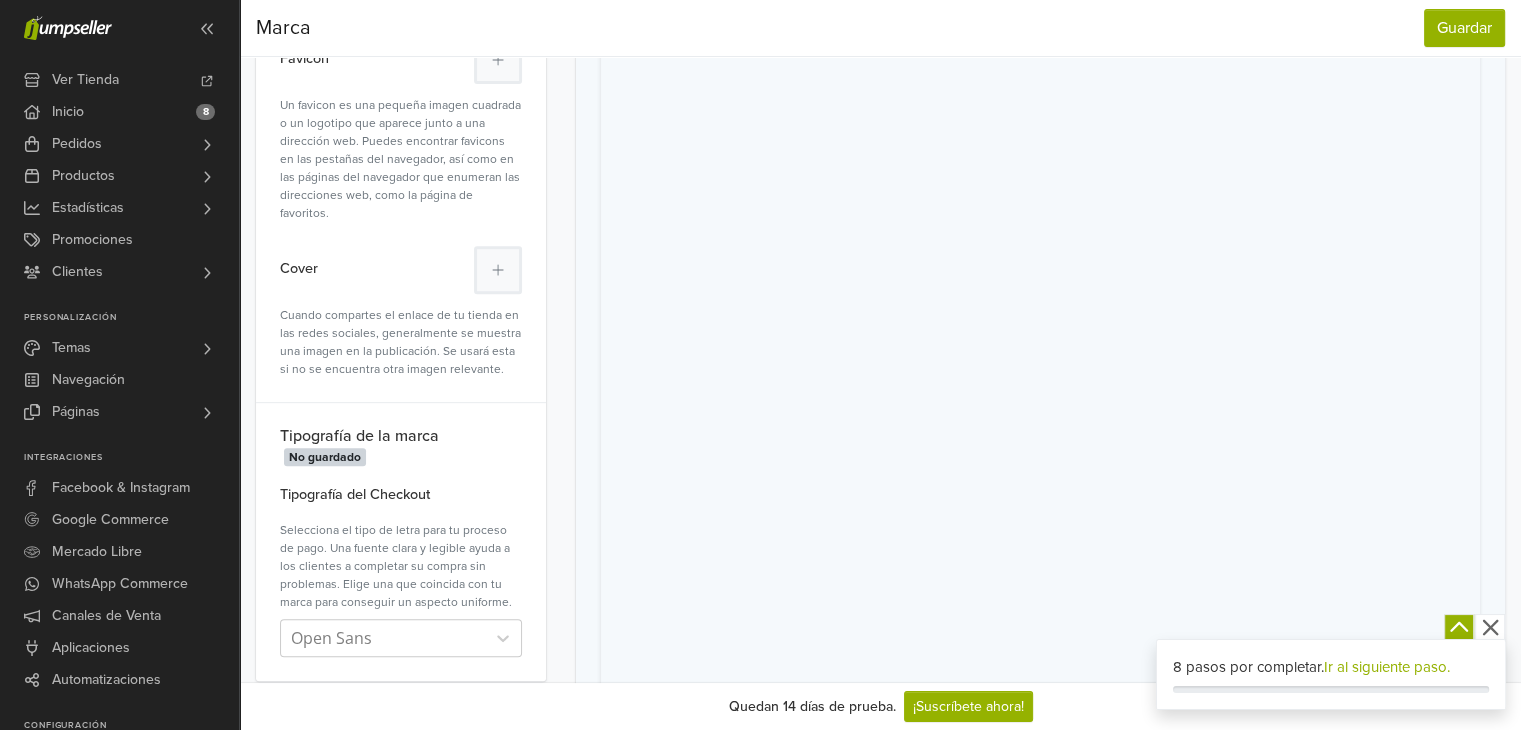 click 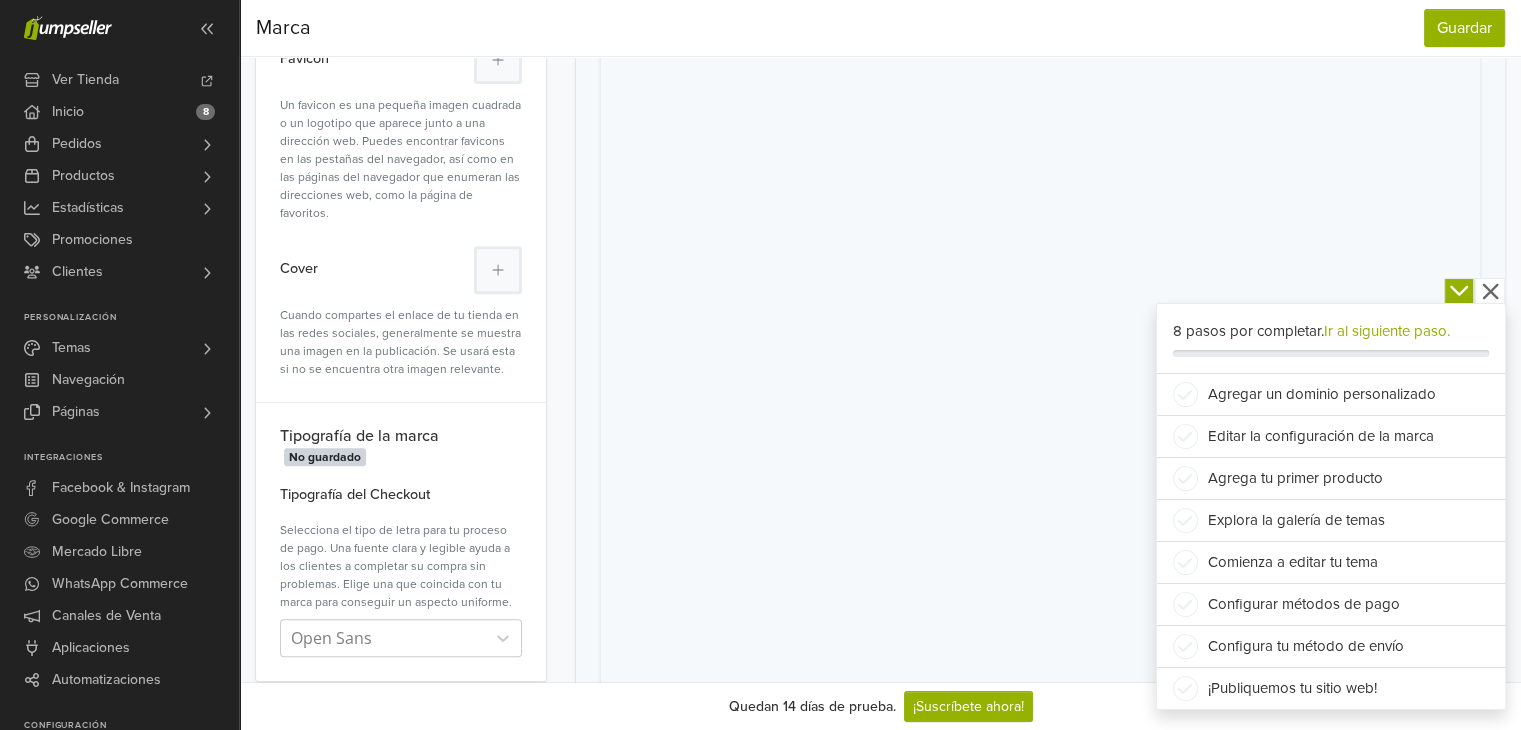 click 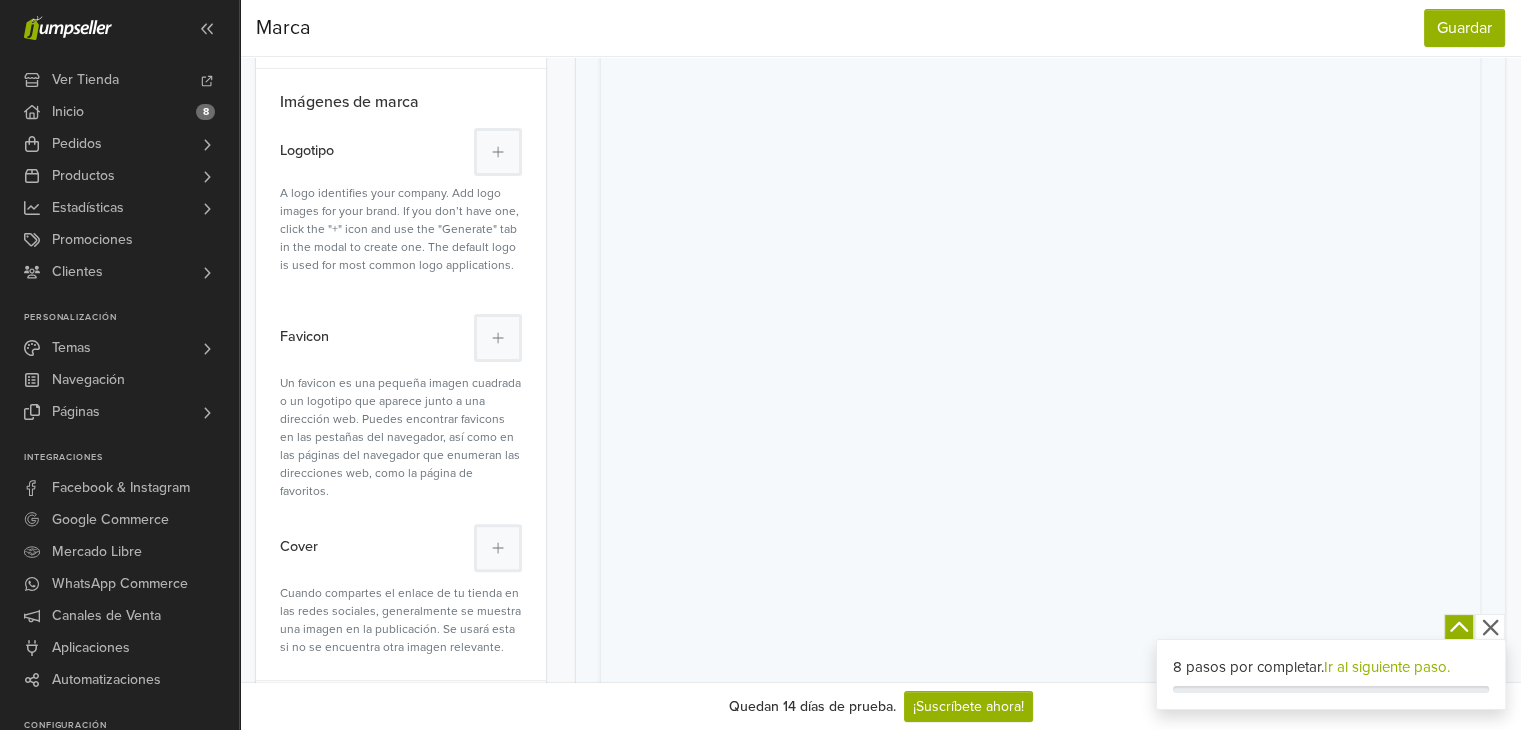 scroll, scrollTop: 0, scrollLeft: 0, axis: both 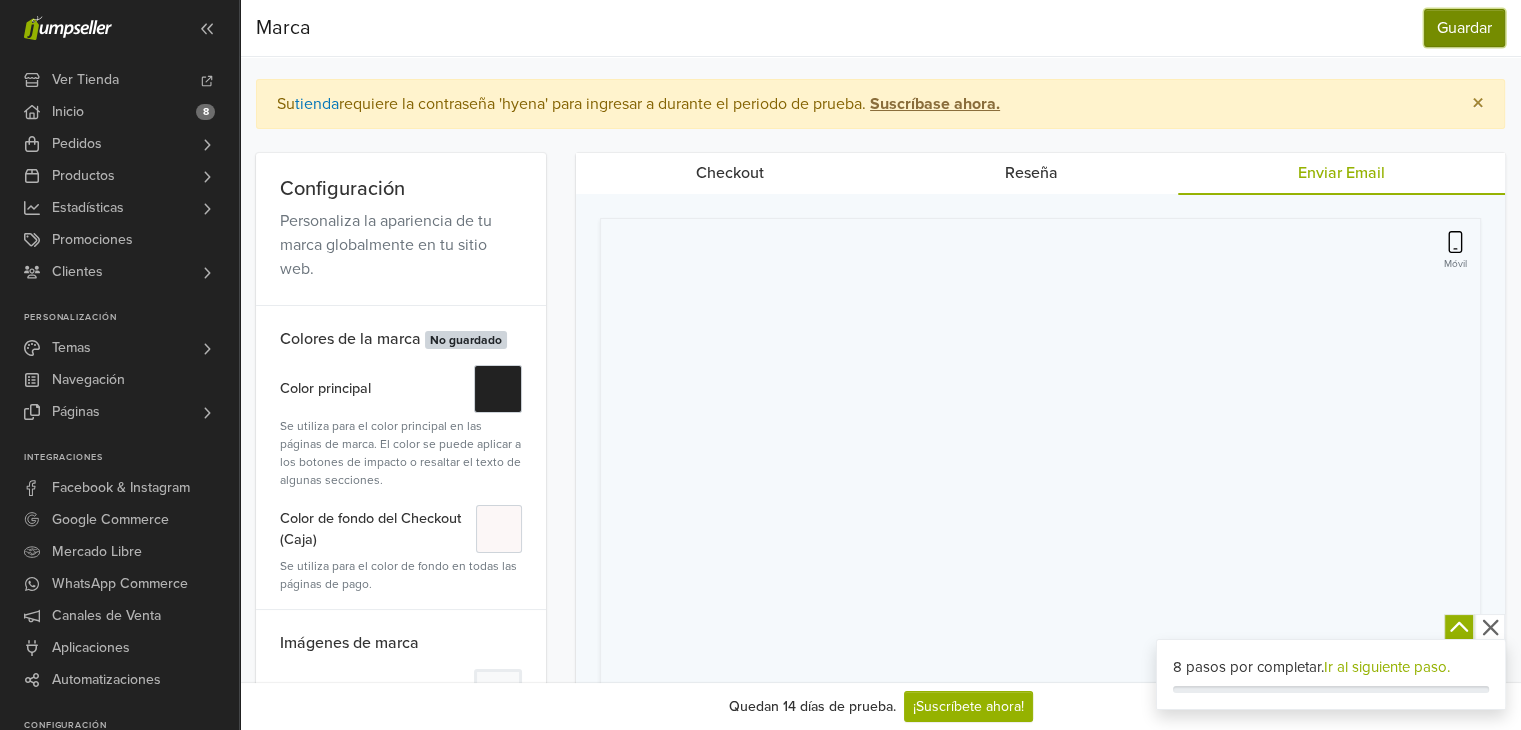 click on "Guardar" at bounding box center (1464, 28) 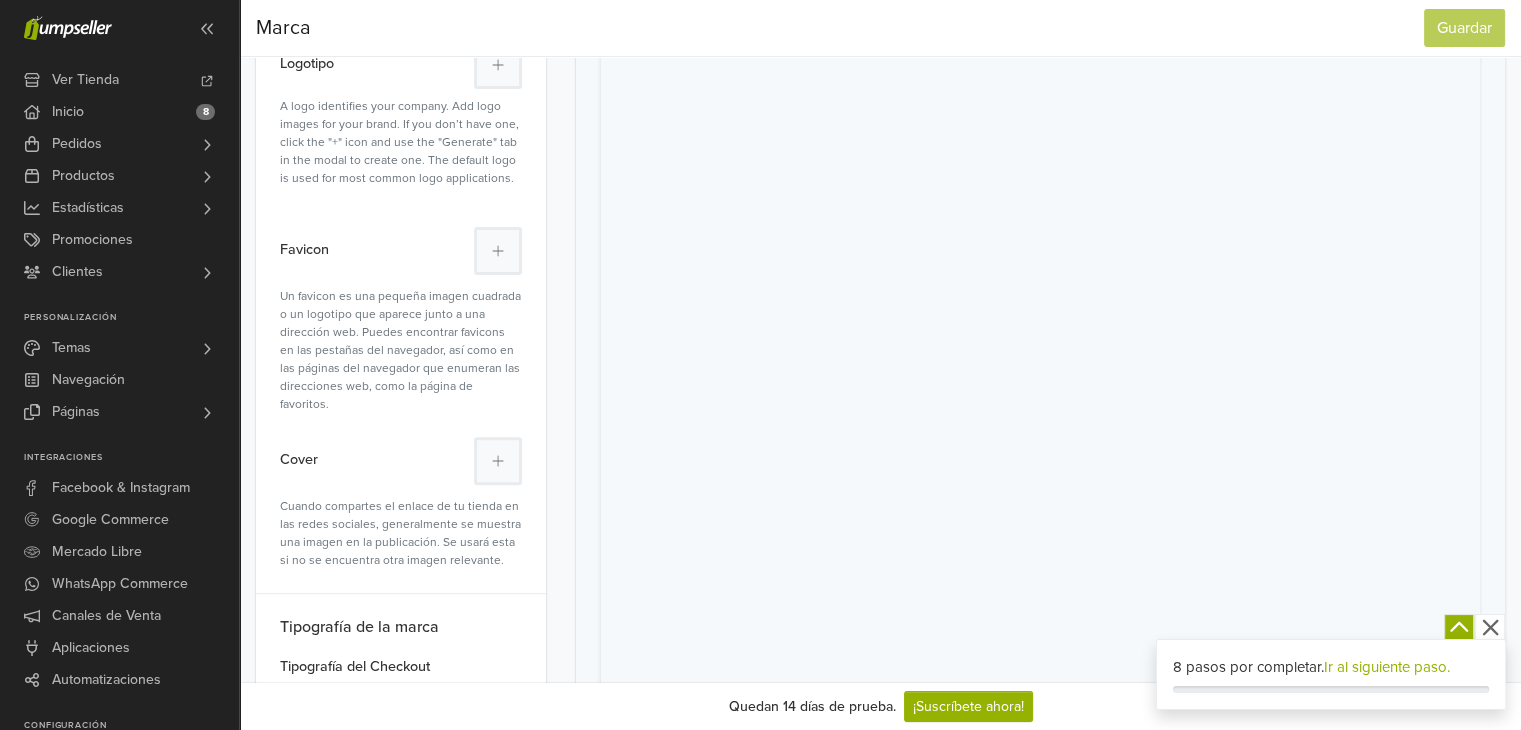 scroll, scrollTop: 664, scrollLeft: 0, axis: vertical 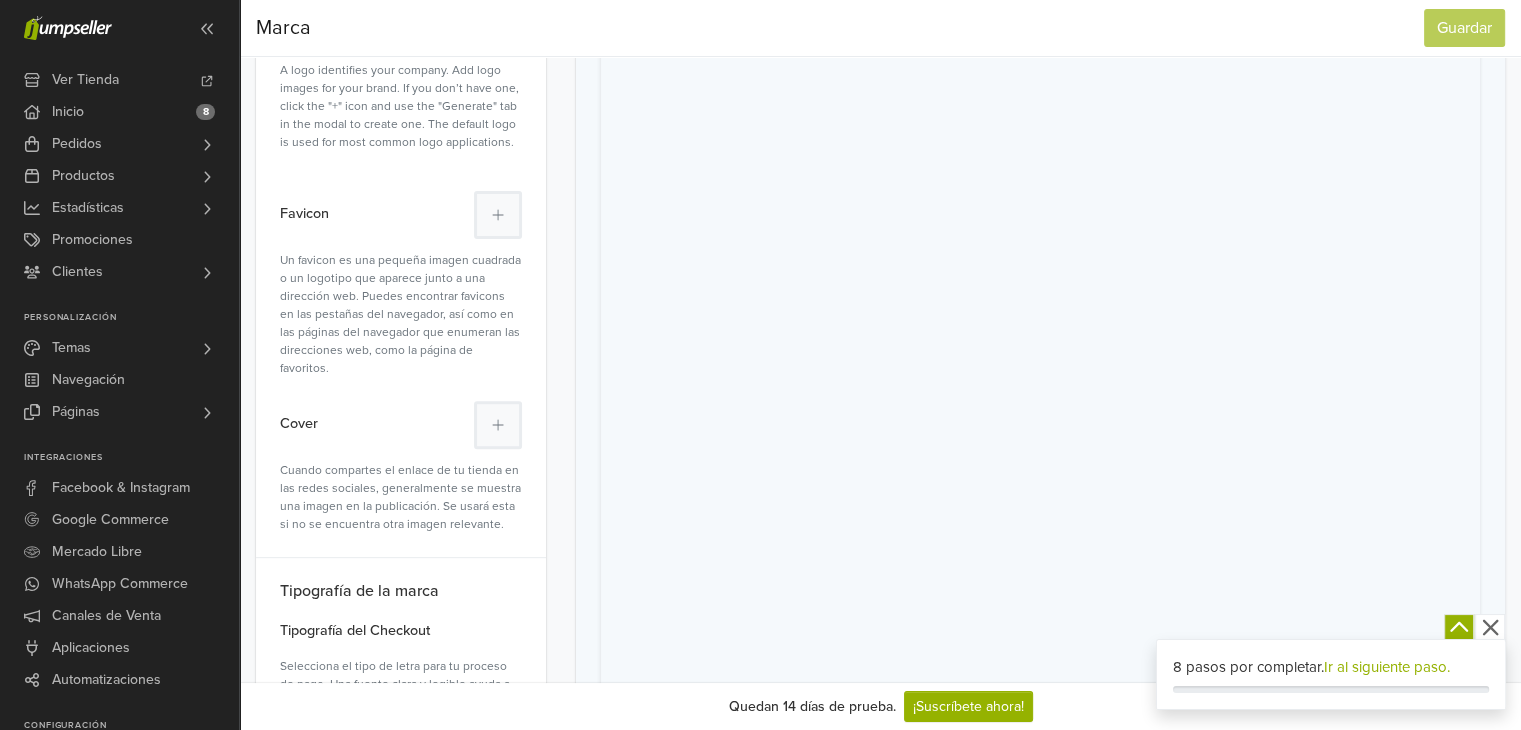 click on "Ir al siguiente paso." at bounding box center [1387, 667] 